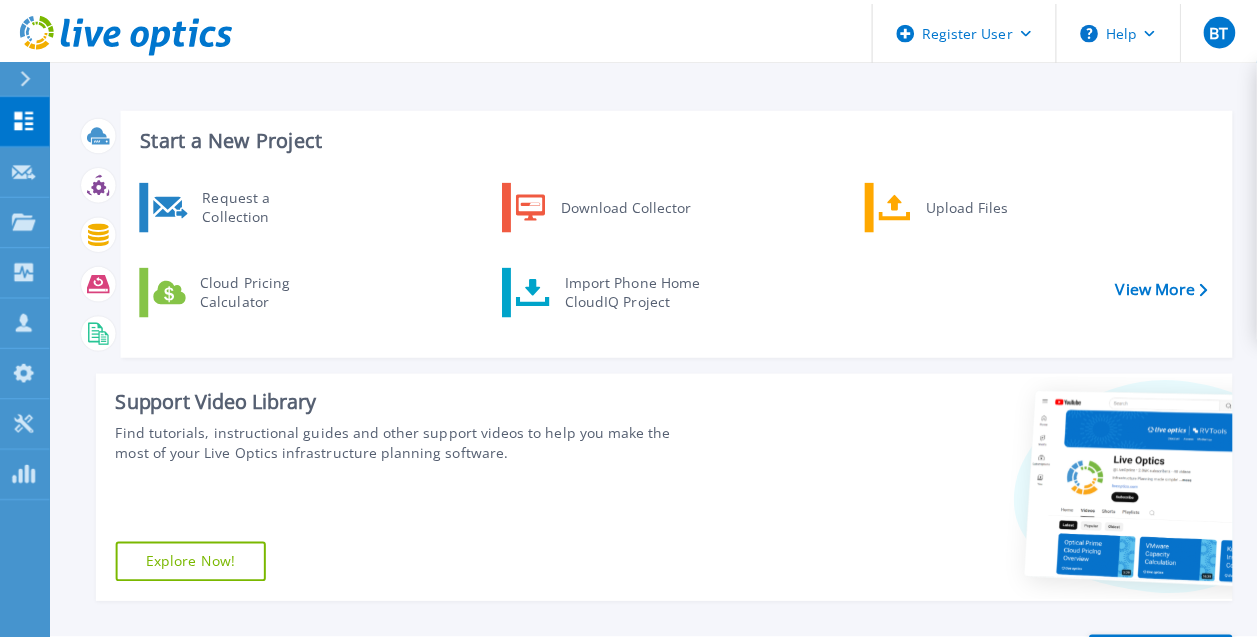 scroll, scrollTop: 0, scrollLeft: 0, axis: both 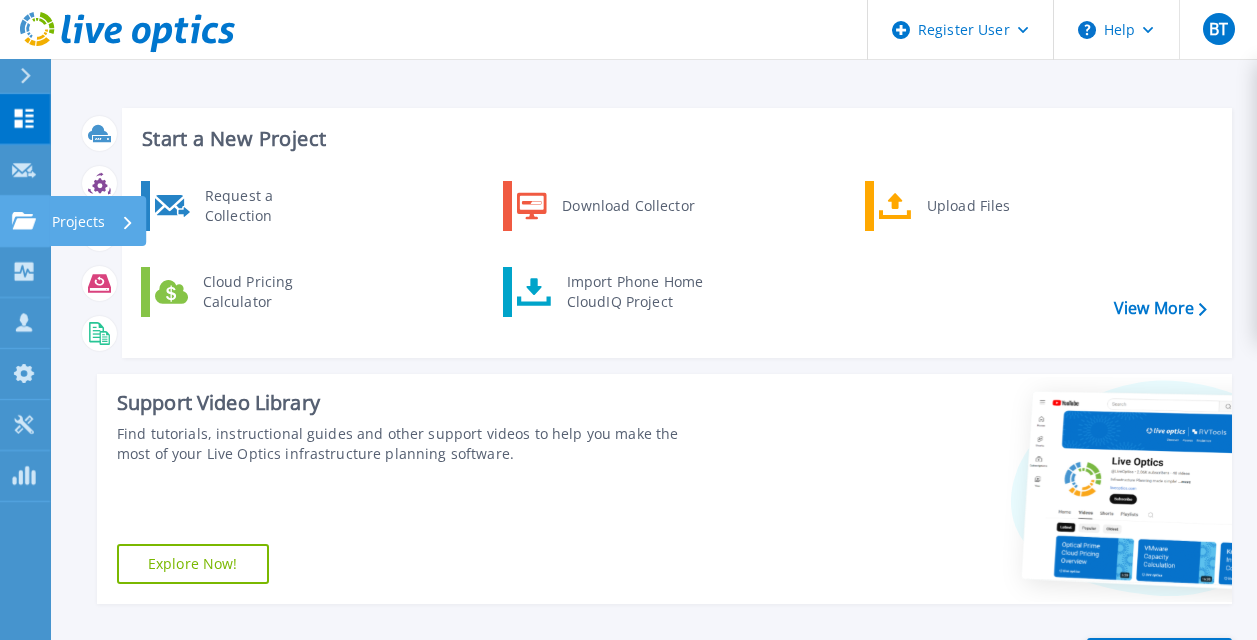 click on "Projects" at bounding box center [97, 221] 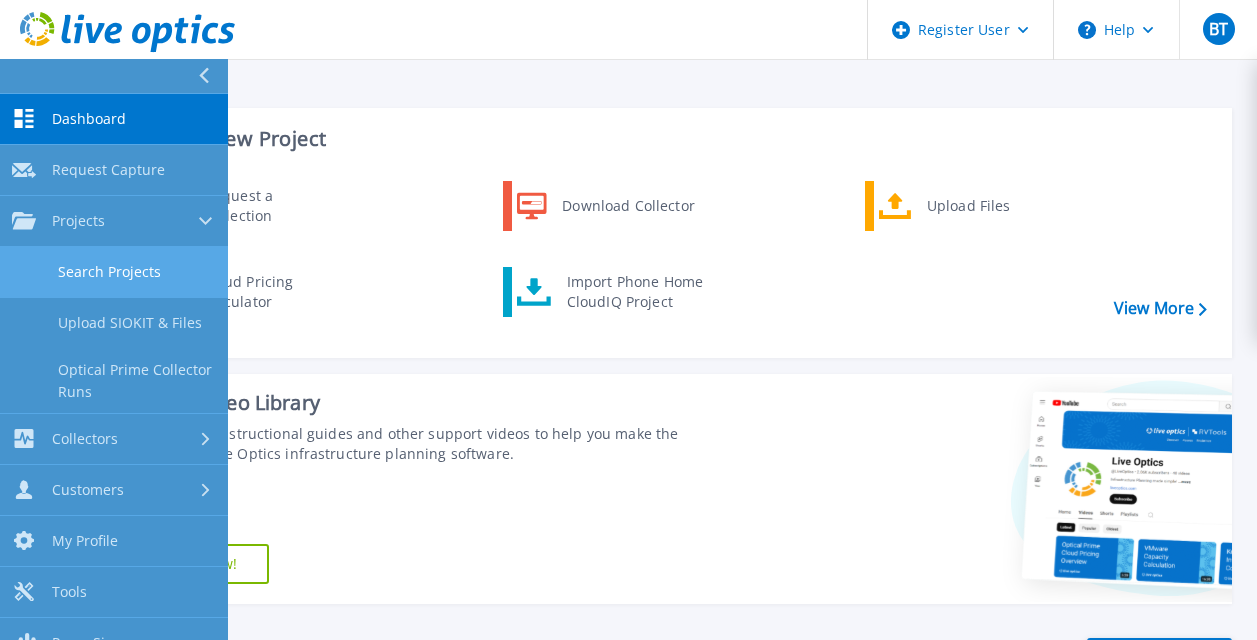 click on "Search Projects" at bounding box center [114, 272] 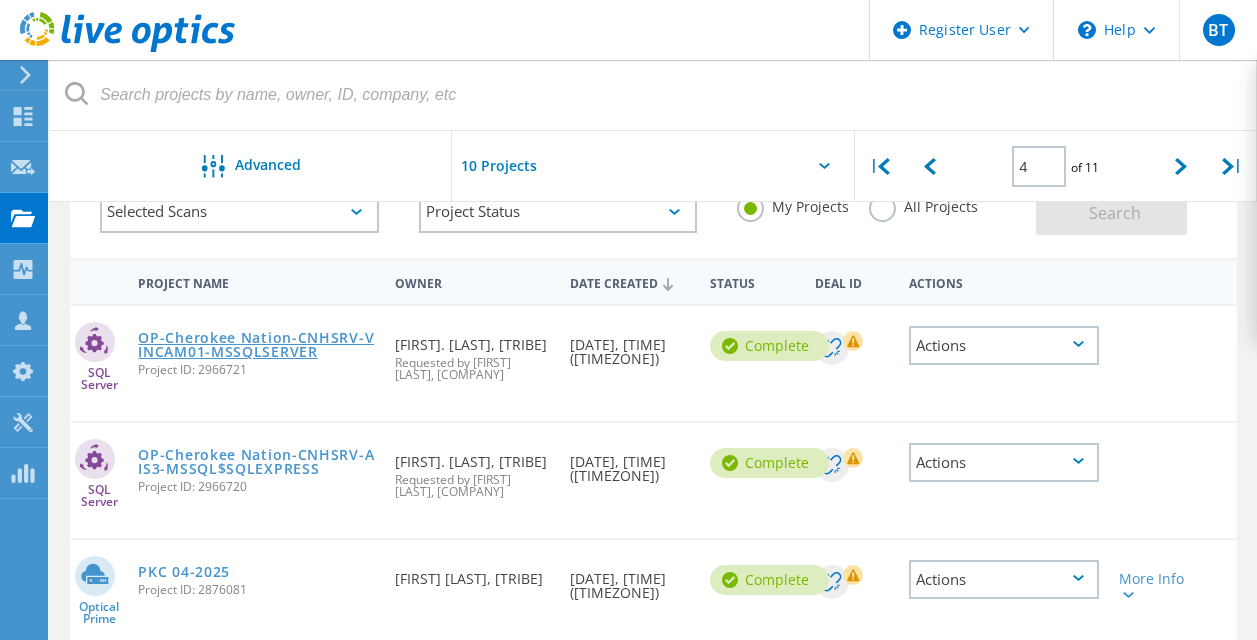 scroll, scrollTop: 0, scrollLeft: 0, axis: both 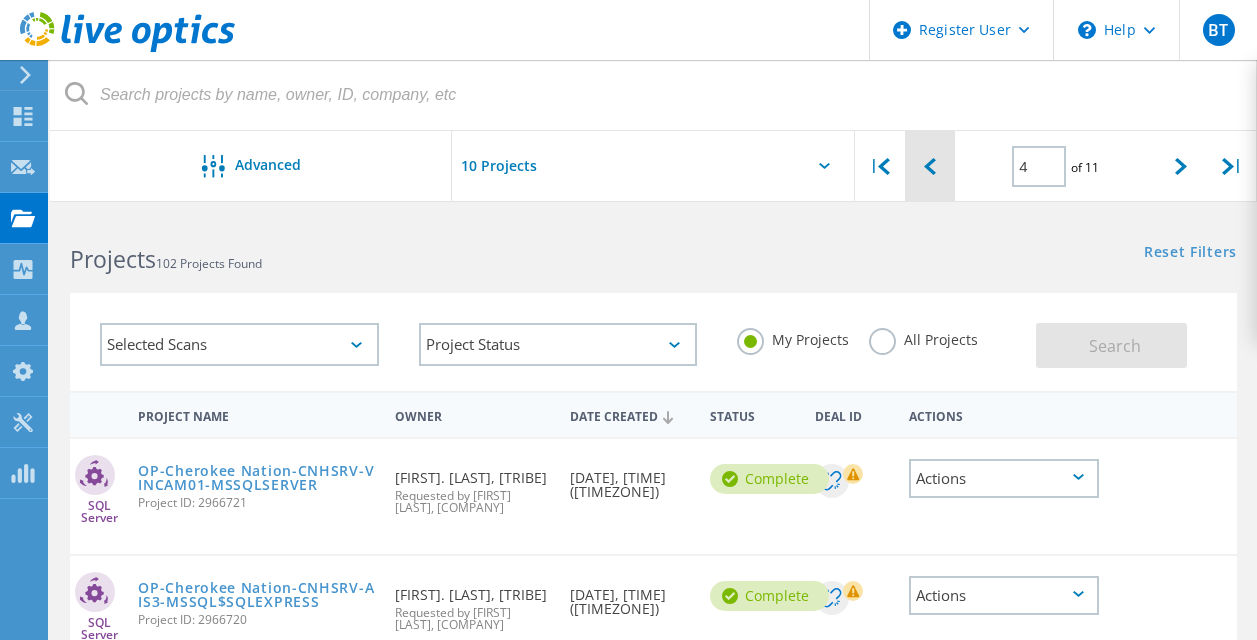 click 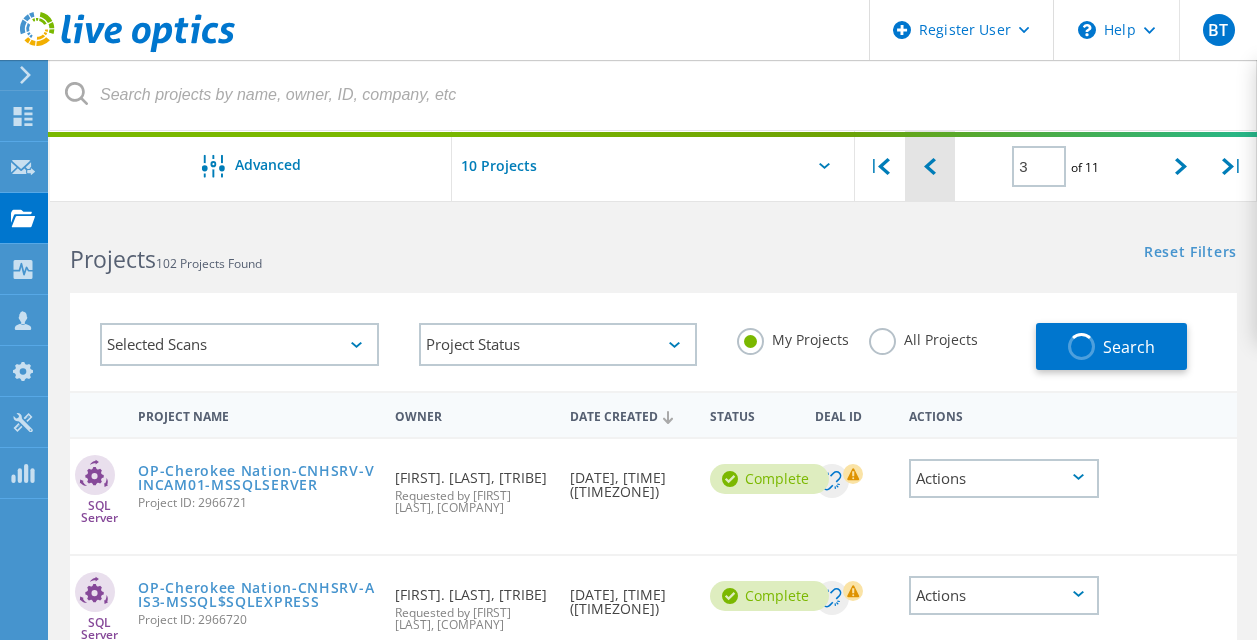 click 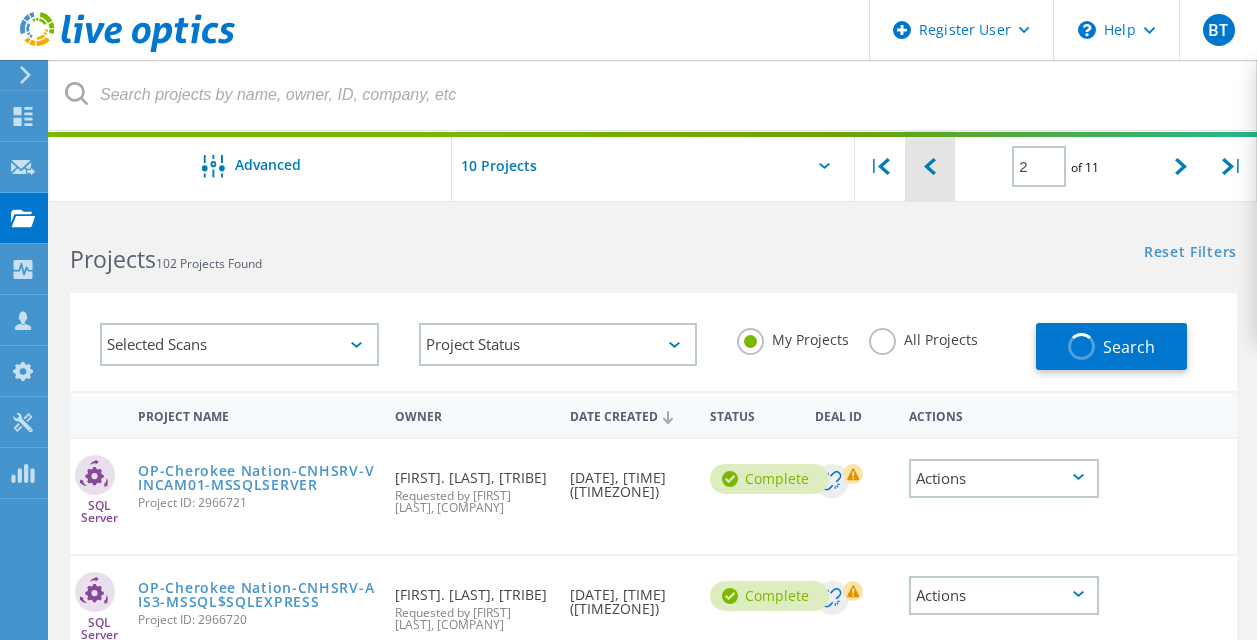 click 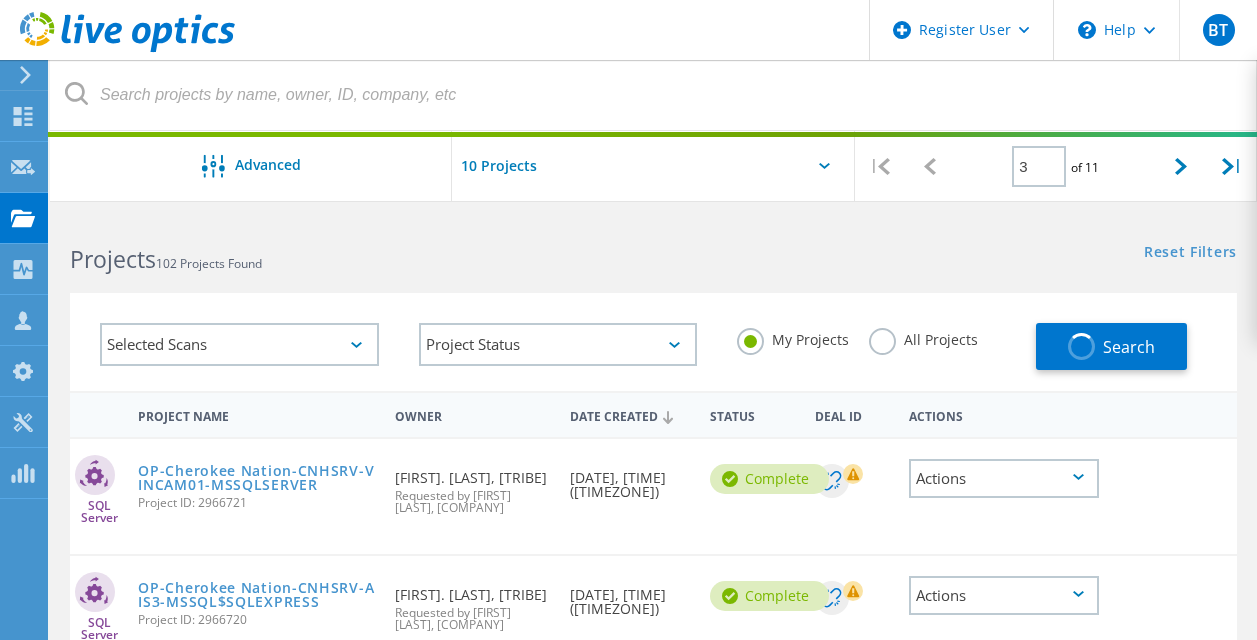 click 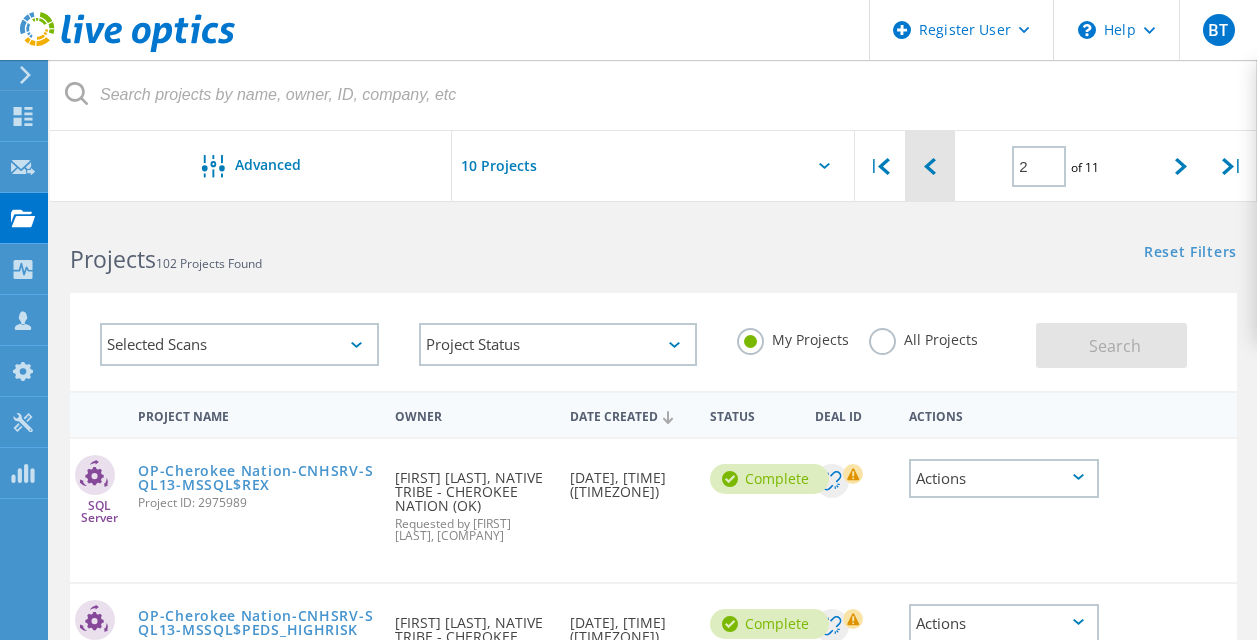 click 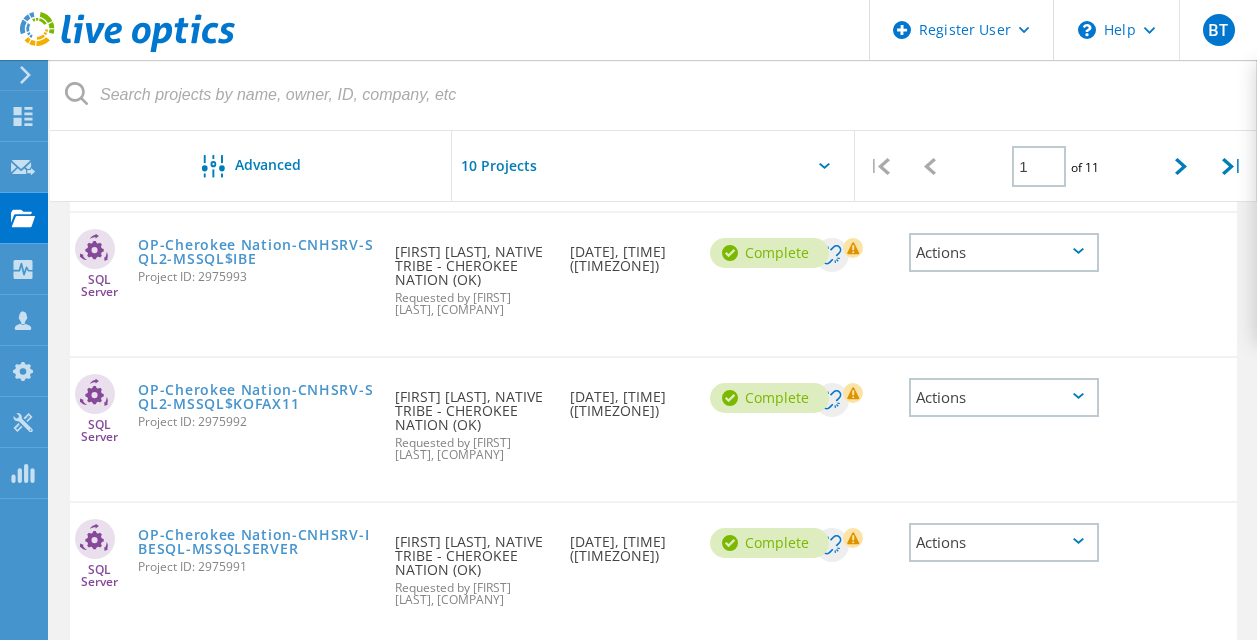 scroll, scrollTop: 1064, scrollLeft: 0, axis: vertical 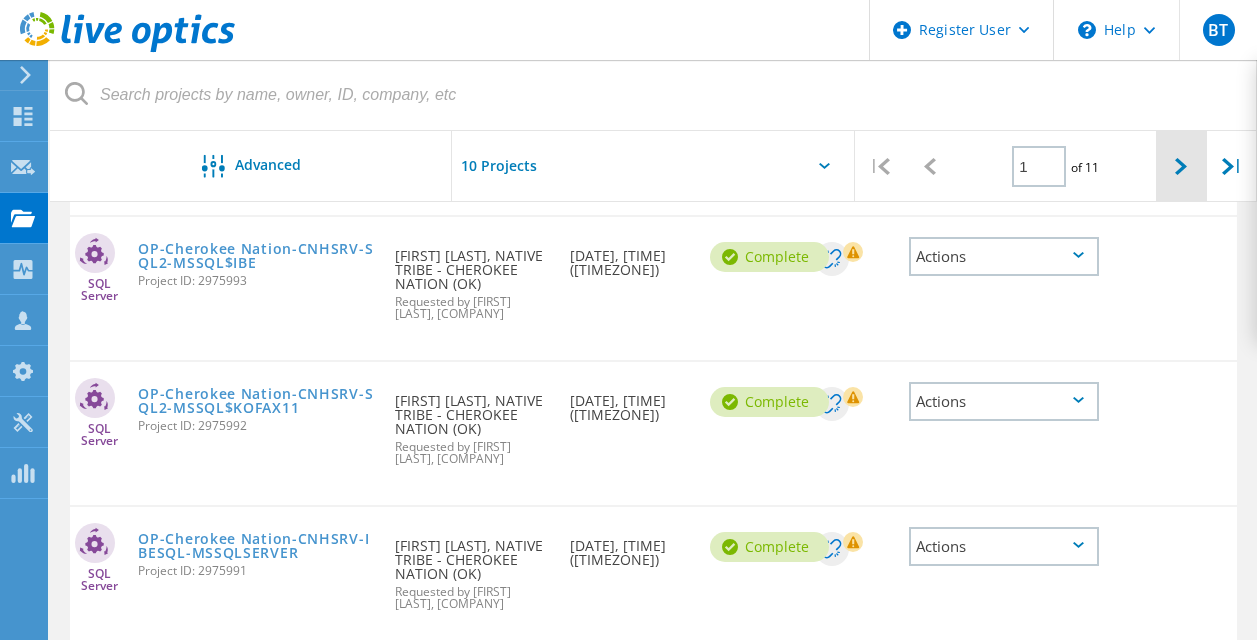 click 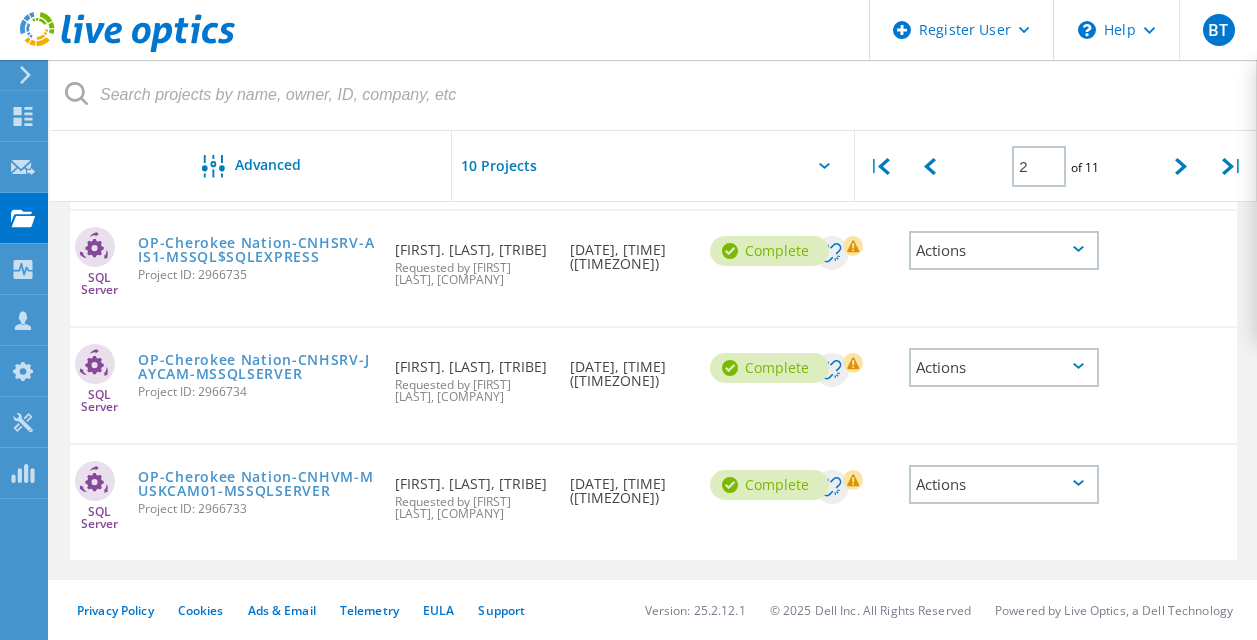 scroll, scrollTop: 1464, scrollLeft: 0, axis: vertical 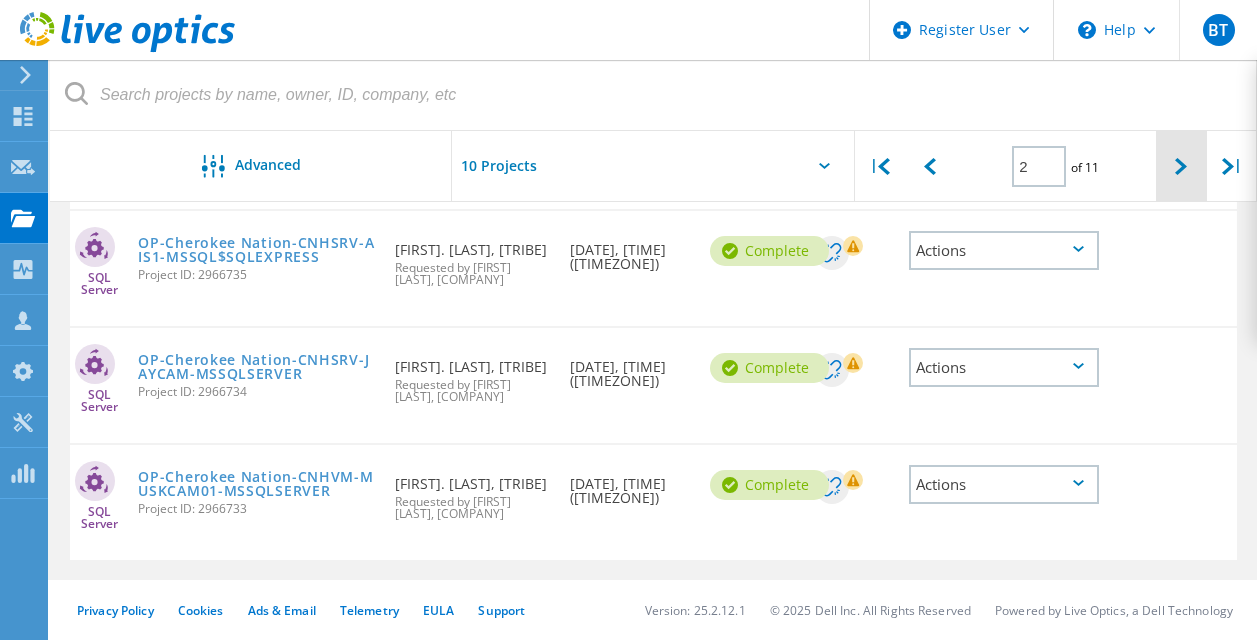 click 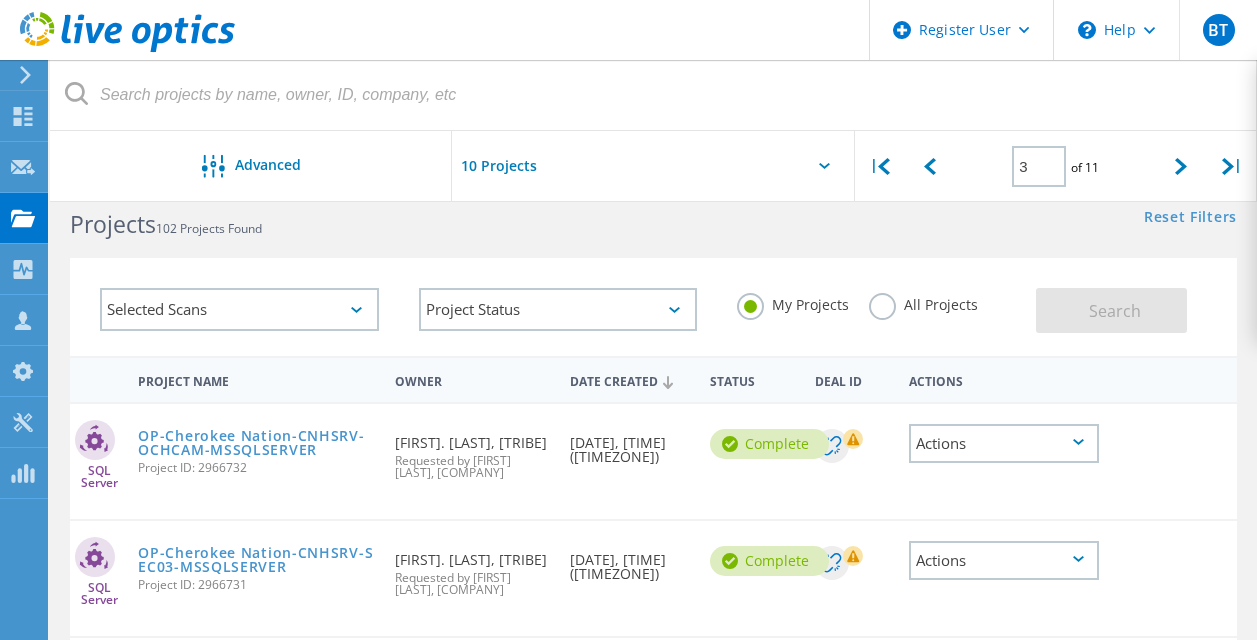 scroll, scrollTop: 0, scrollLeft: 0, axis: both 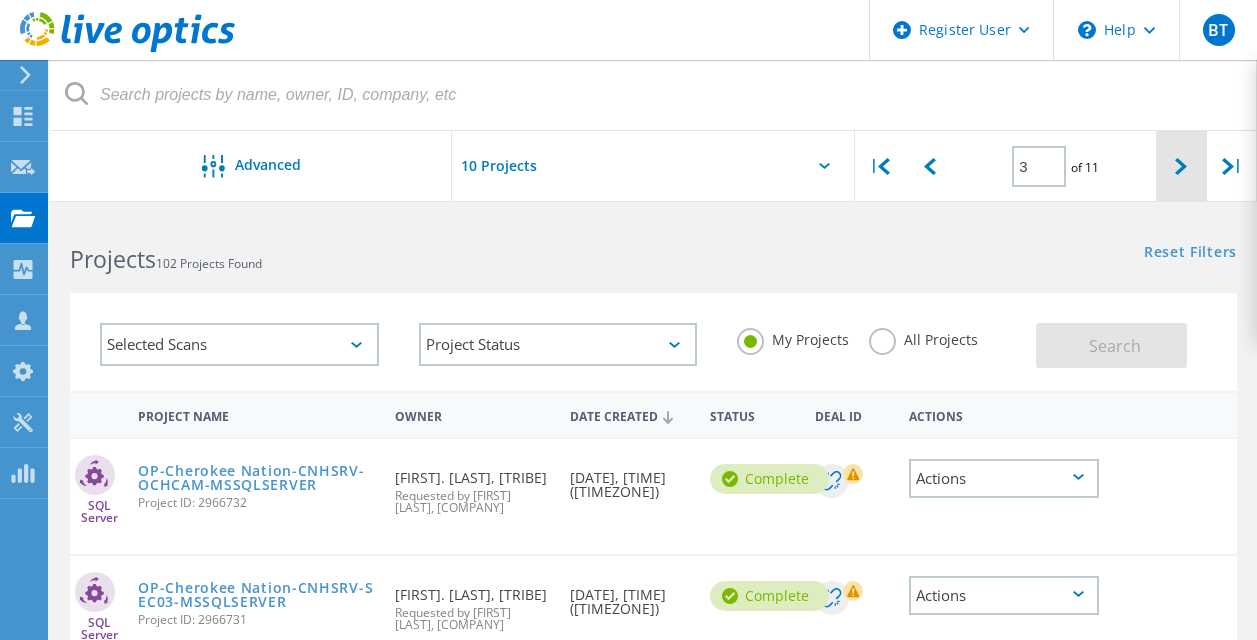 click 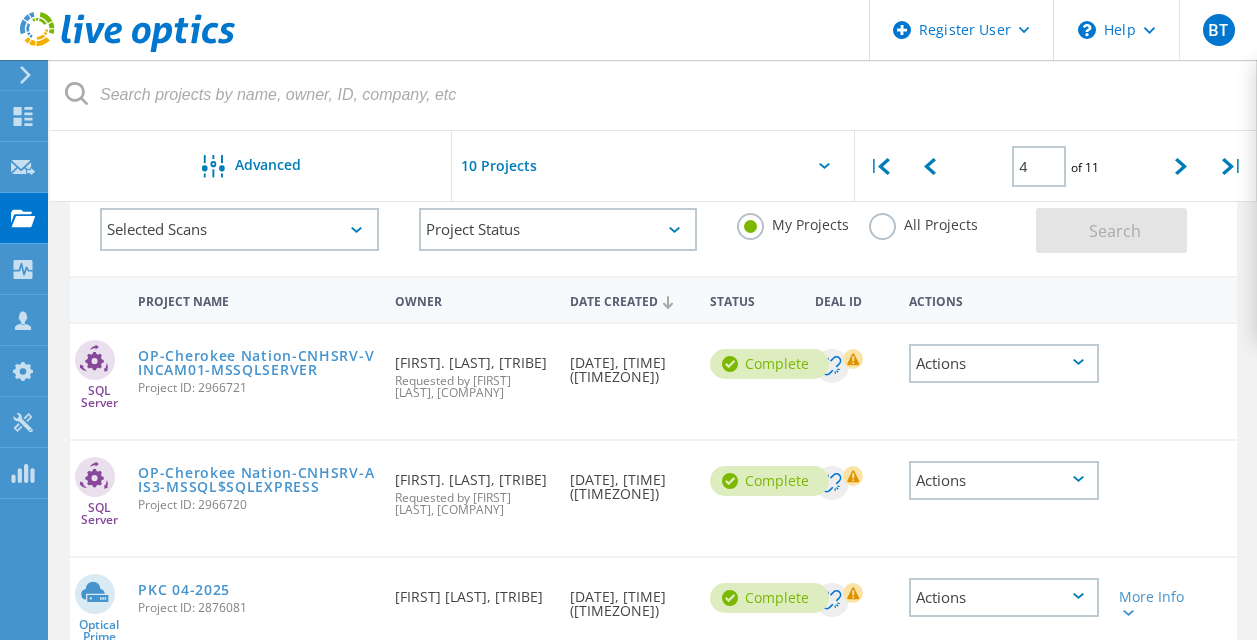 scroll, scrollTop: 0, scrollLeft: 0, axis: both 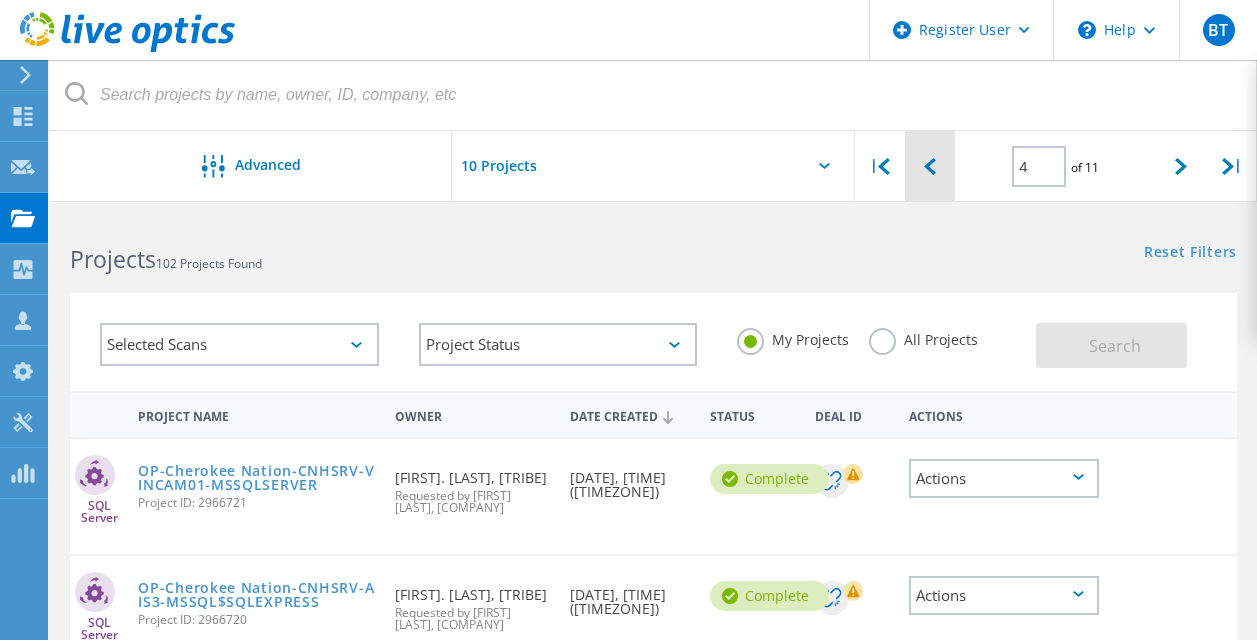 click 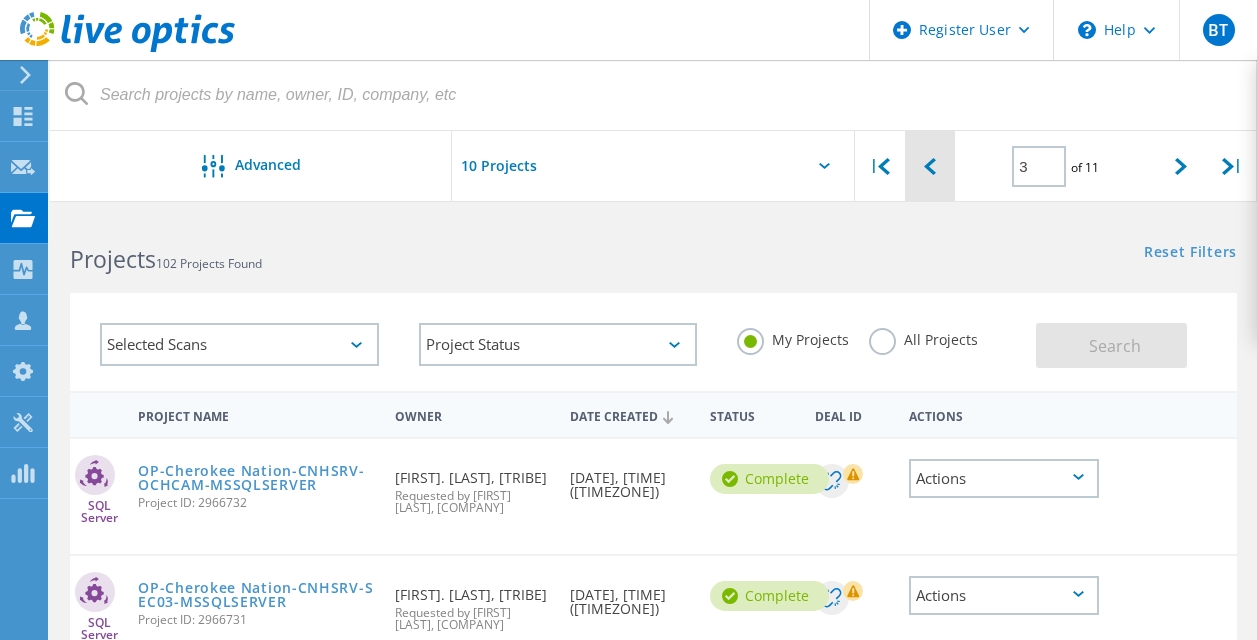 click 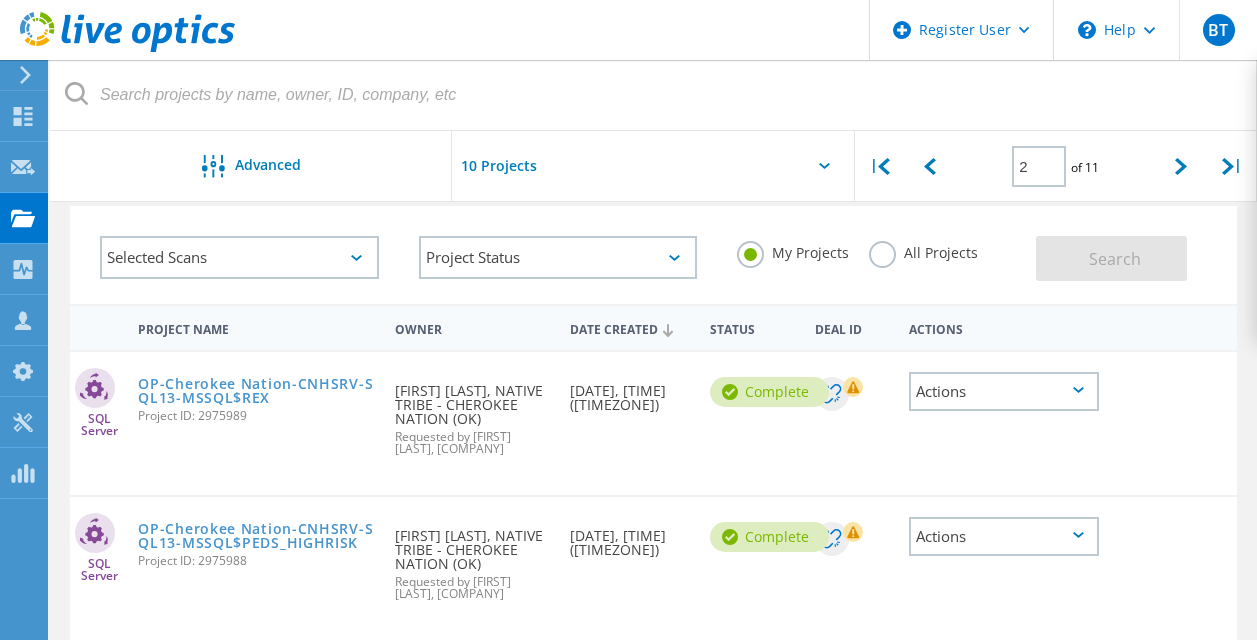 scroll, scrollTop: 0, scrollLeft: 0, axis: both 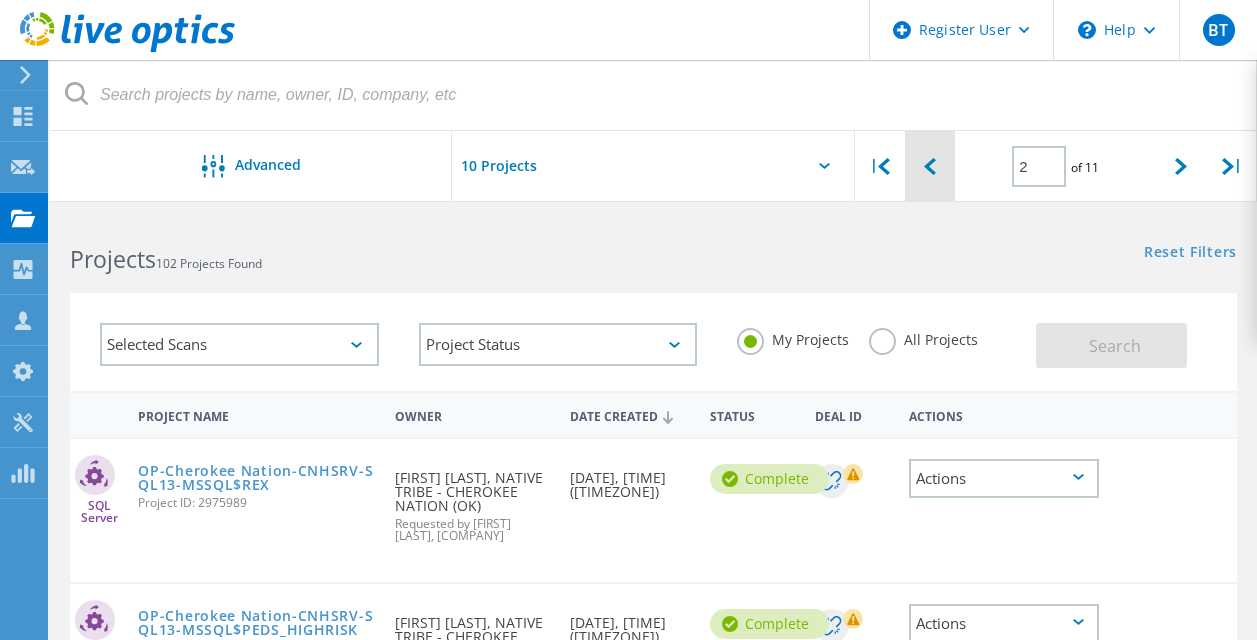 click 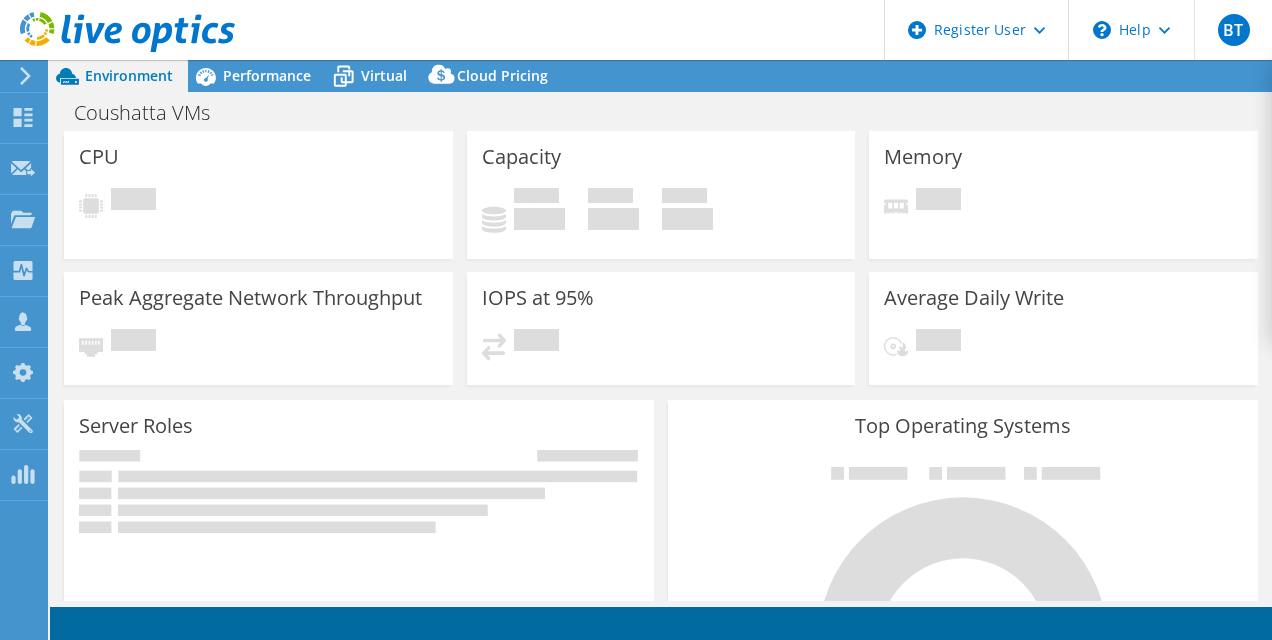 scroll, scrollTop: 0, scrollLeft: 0, axis: both 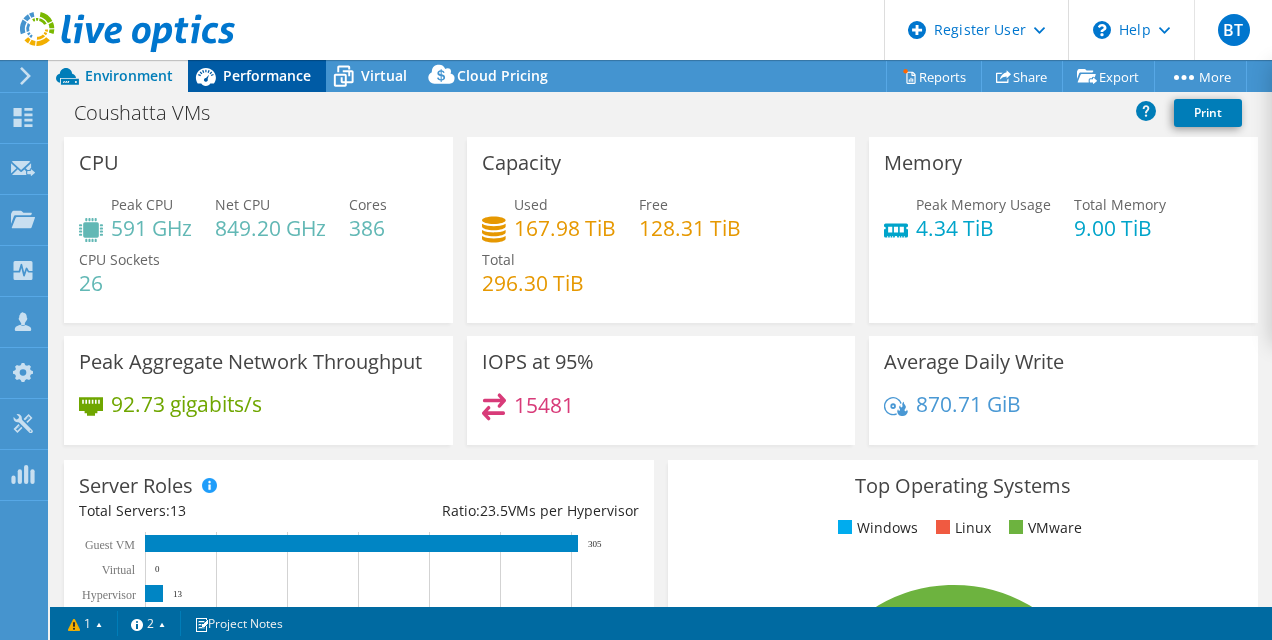 click on "Performance" at bounding box center (267, 75) 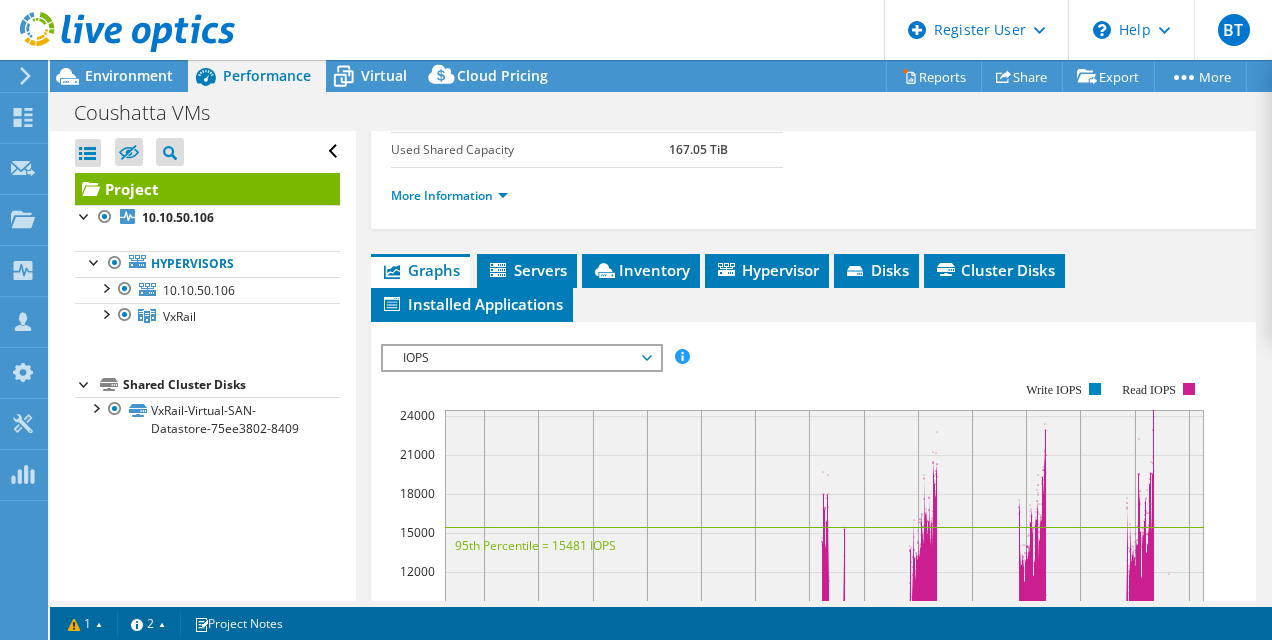 scroll, scrollTop: 458, scrollLeft: 0, axis: vertical 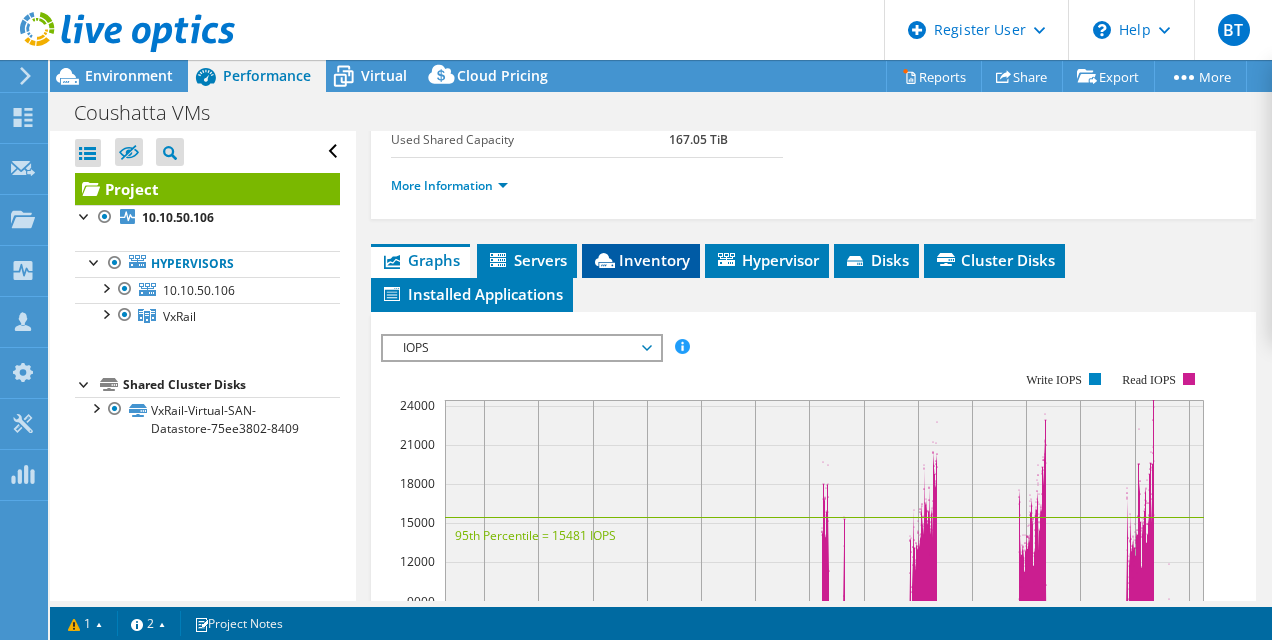 click on "Inventory" at bounding box center (641, 261) 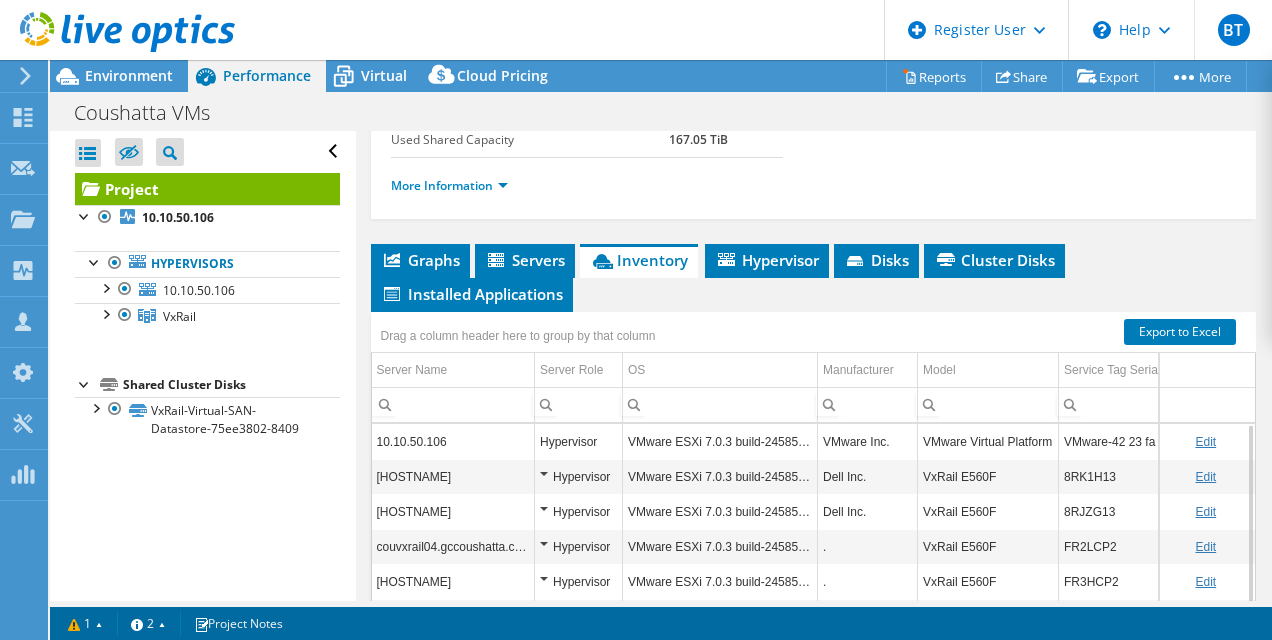 scroll, scrollTop: 531, scrollLeft: 0, axis: vertical 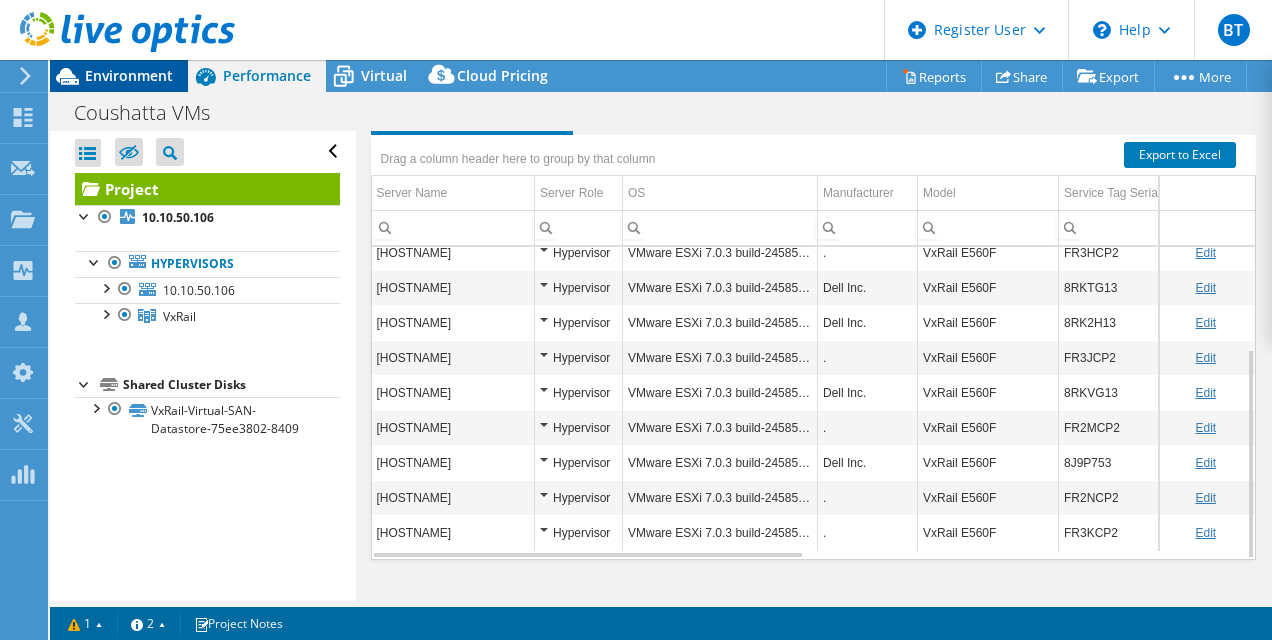 click on "Environment" at bounding box center (129, 75) 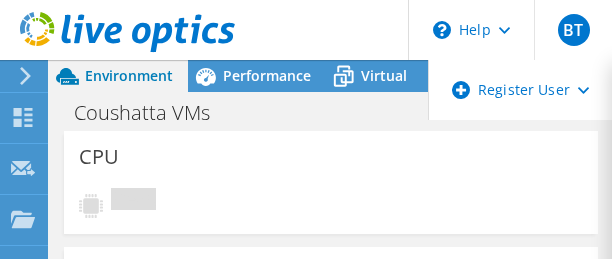 select on "USD" 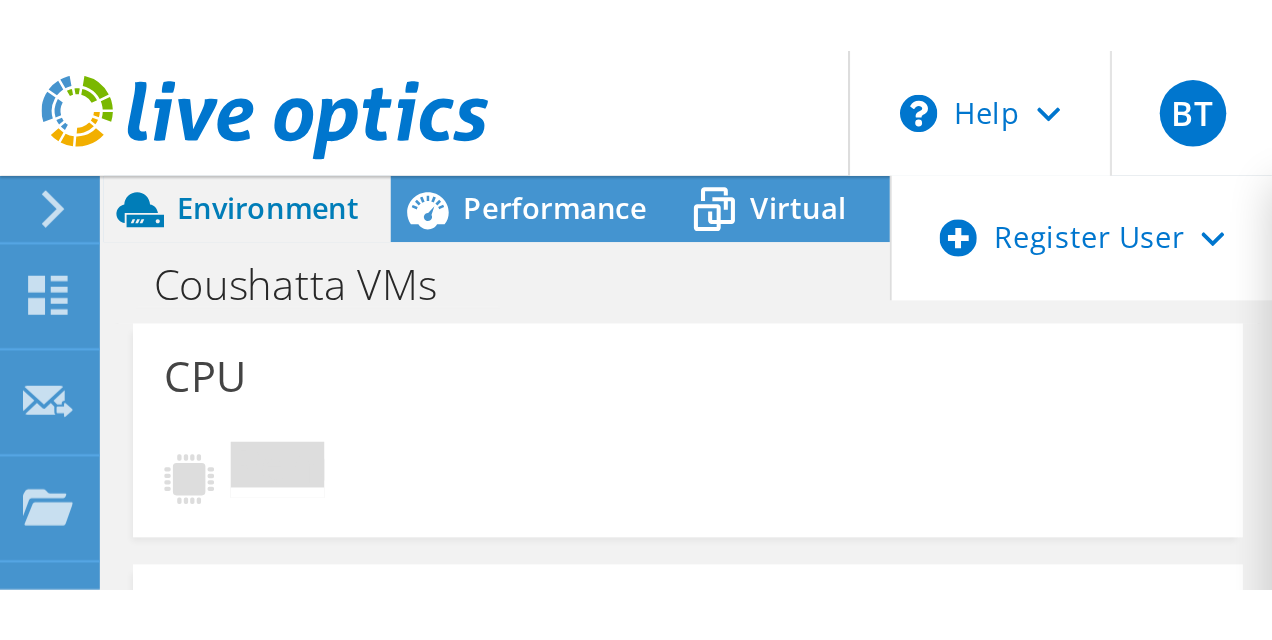 scroll, scrollTop: 0, scrollLeft: 0, axis: both 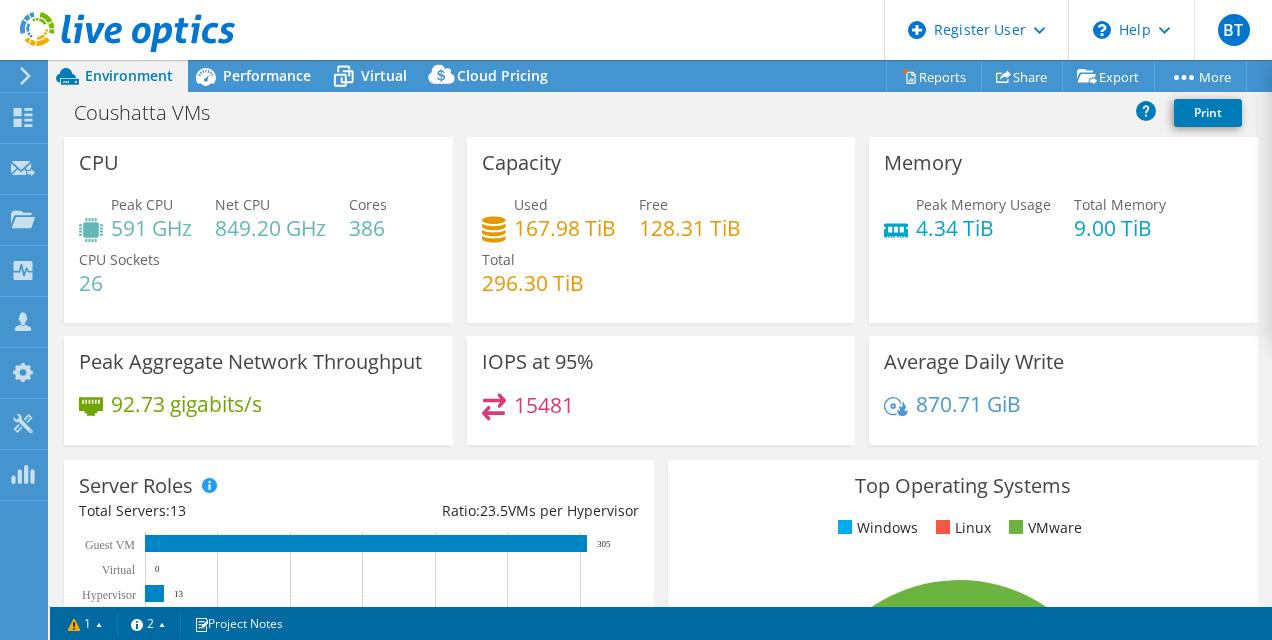 click 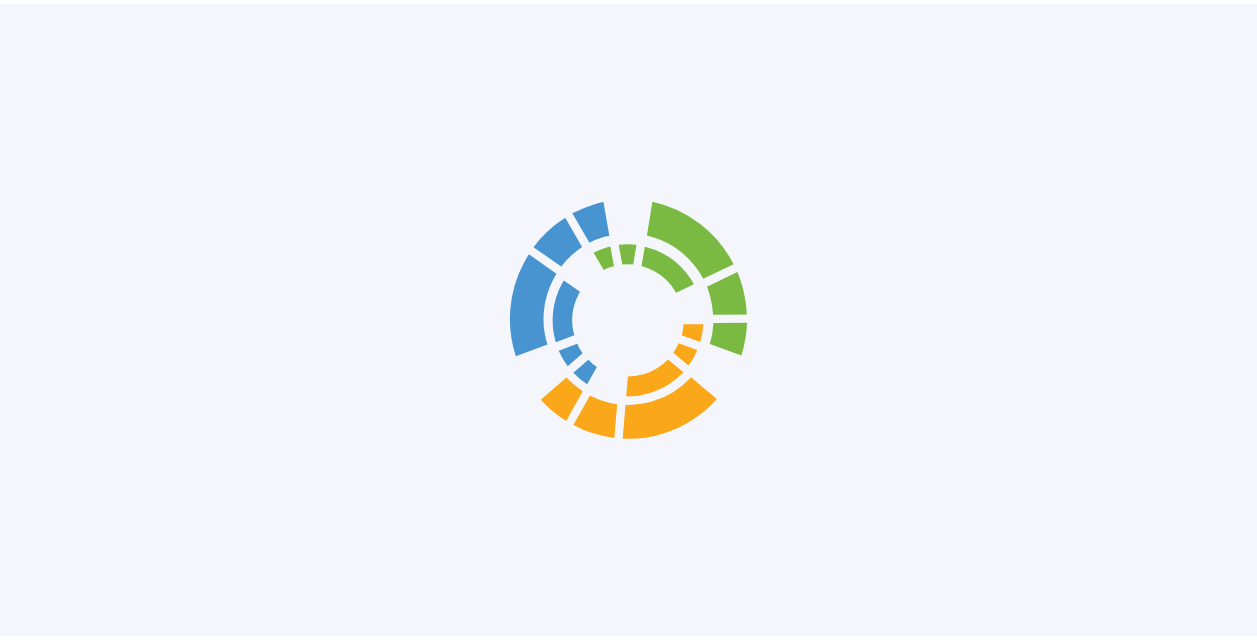 scroll, scrollTop: 0, scrollLeft: 0, axis: both 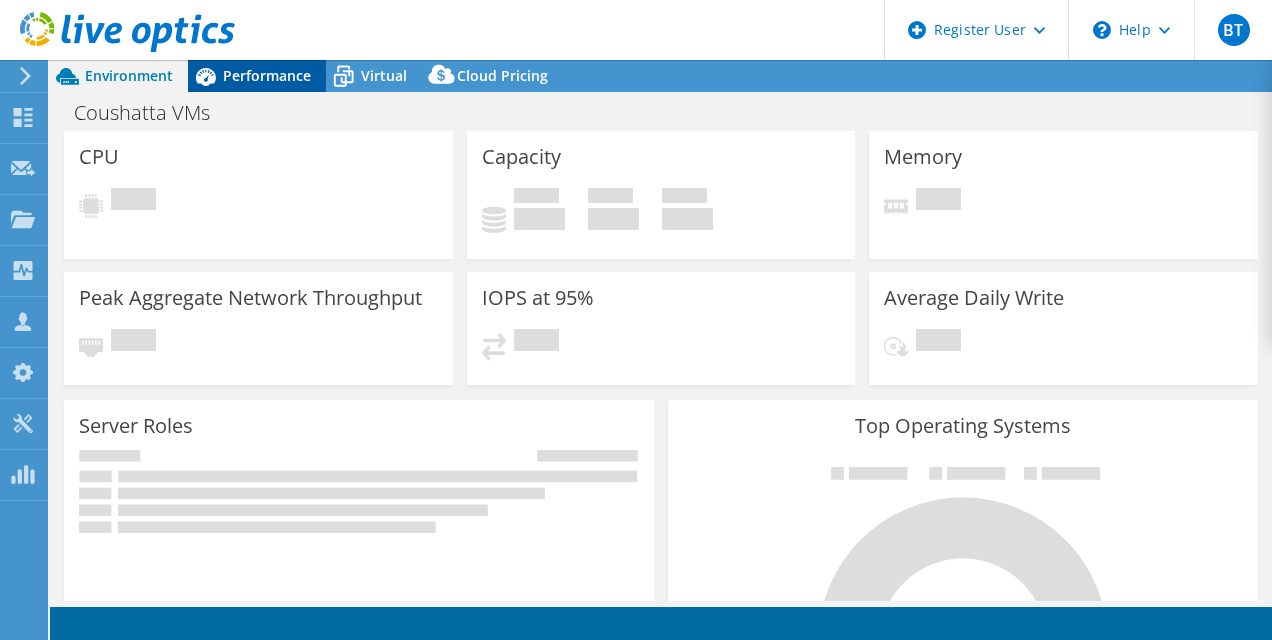 click on "Performance" at bounding box center (257, 76) 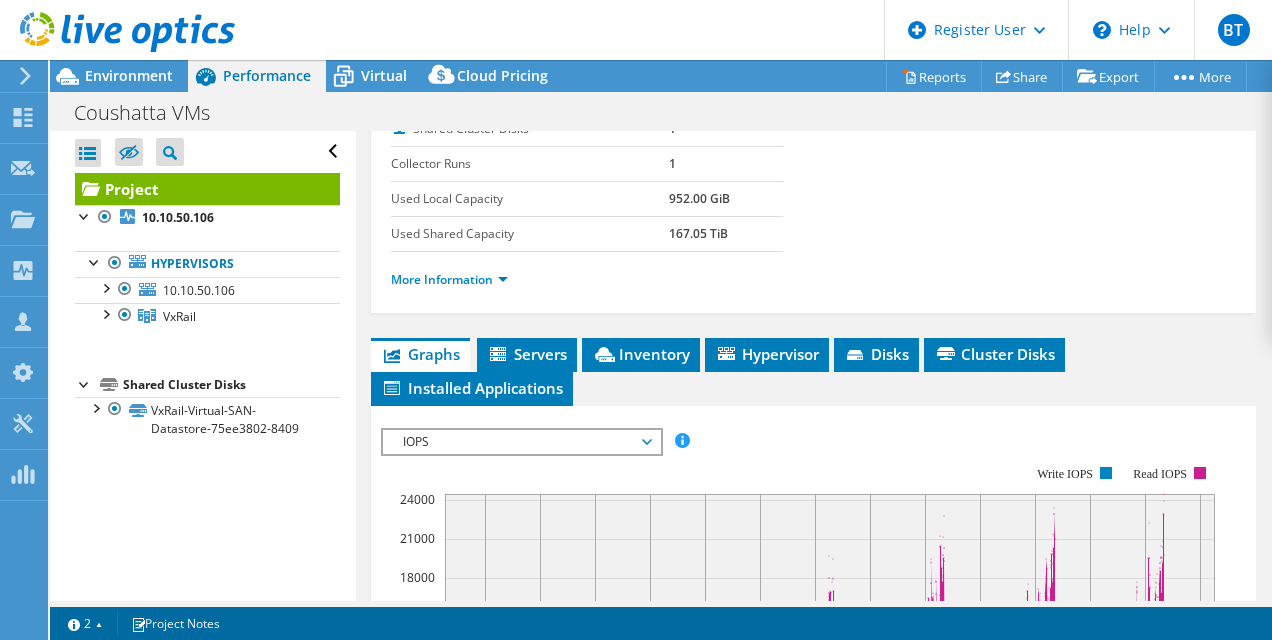 scroll, scrollTop: 390, scrollLeft: 0, axis: vertical 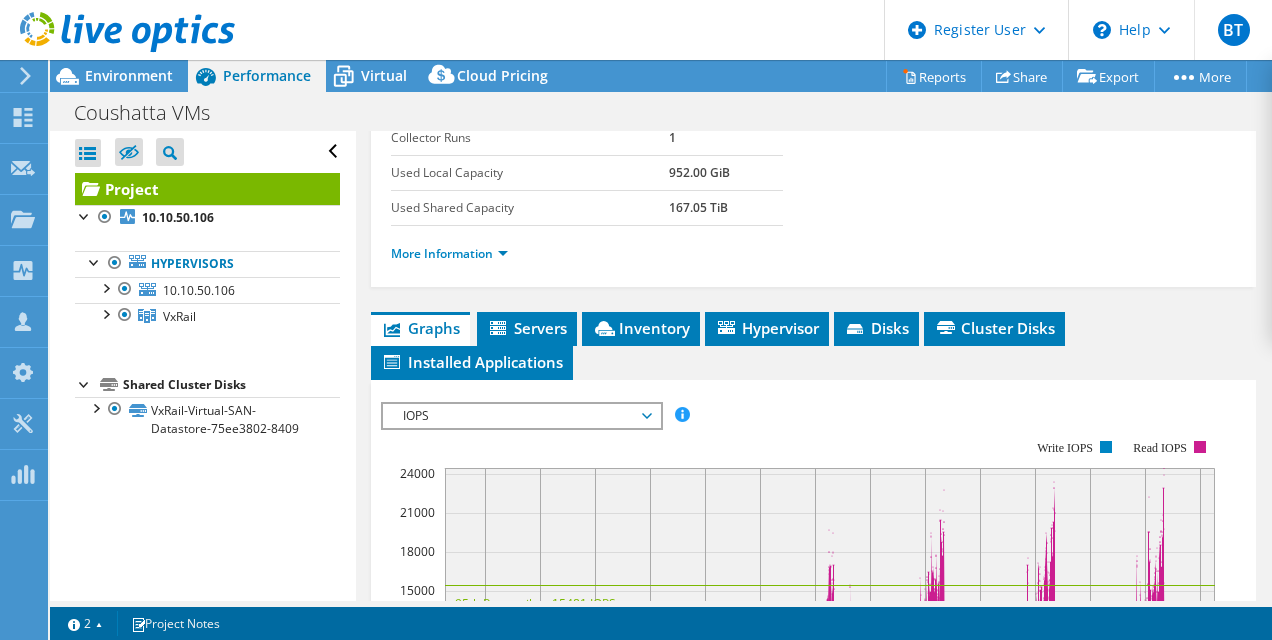 click on "IOPS" at bounding box center [521, 416] 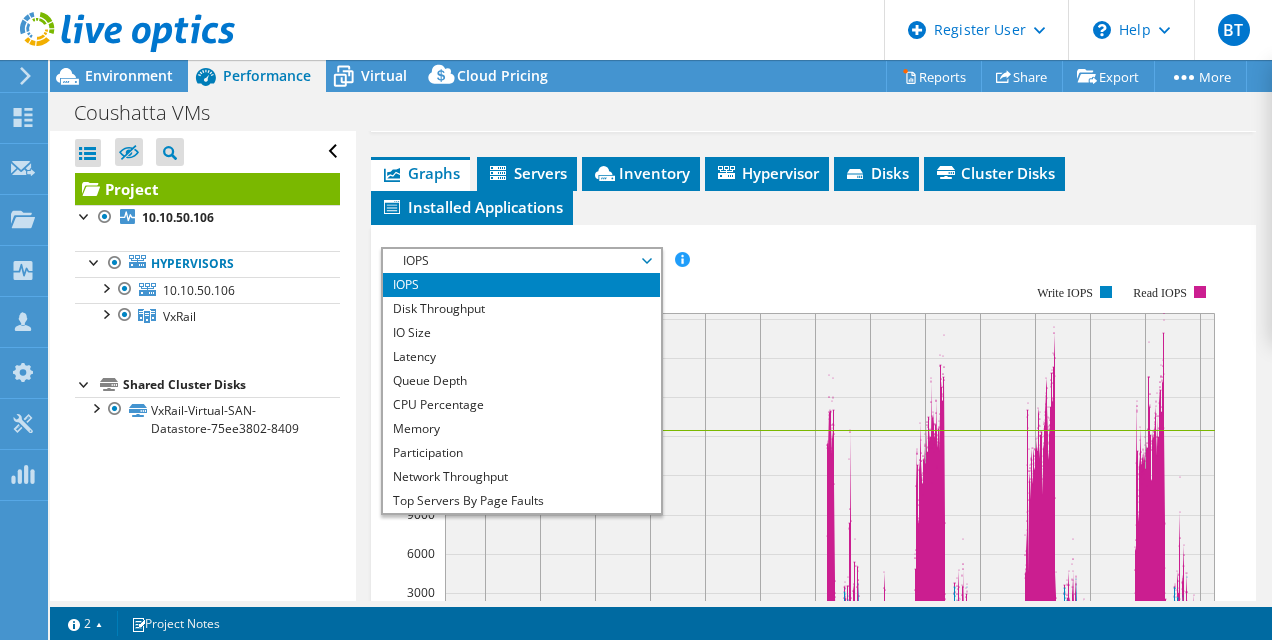 scroll, scrollTop: 546, scrollLeft: 0, axis: vertical 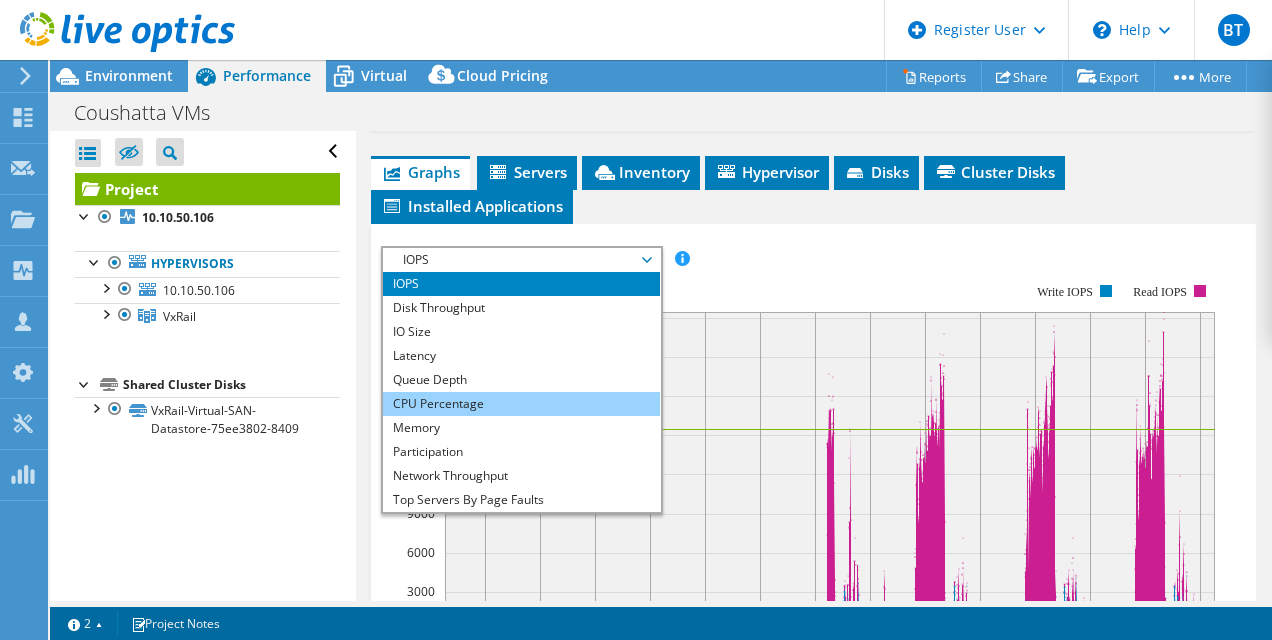 click on "CPU Percentage" at bounding box center (521, 404) 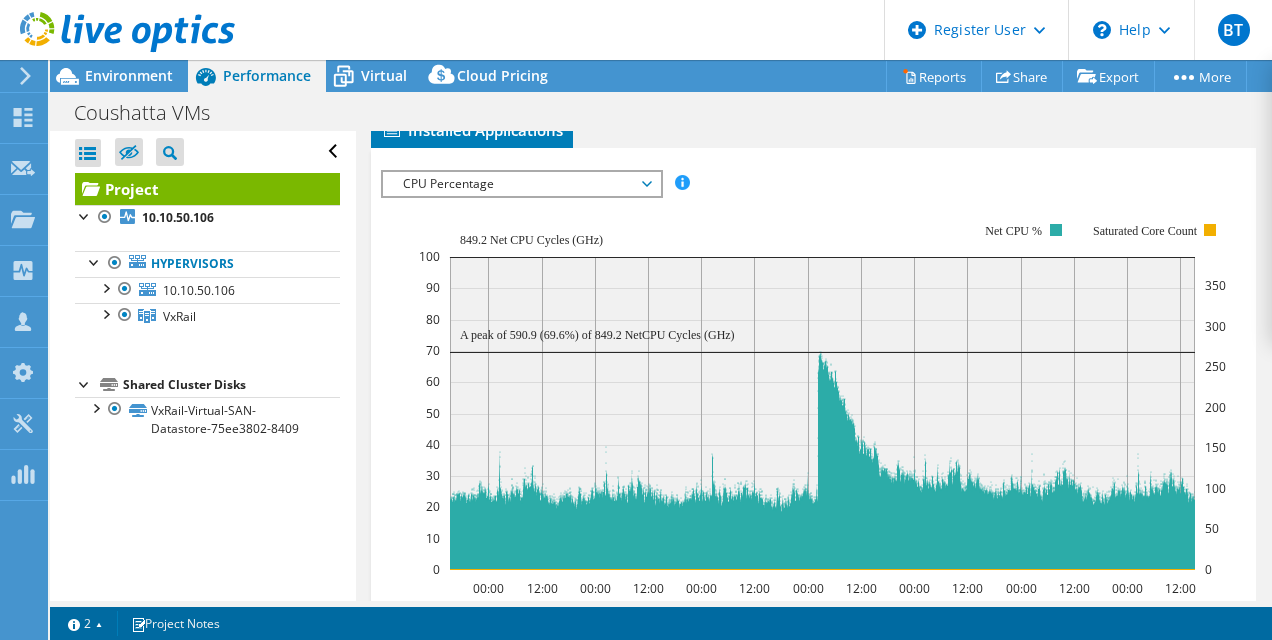scroll, scrollTop: 623, scrollLeft: 0, axis: vertical 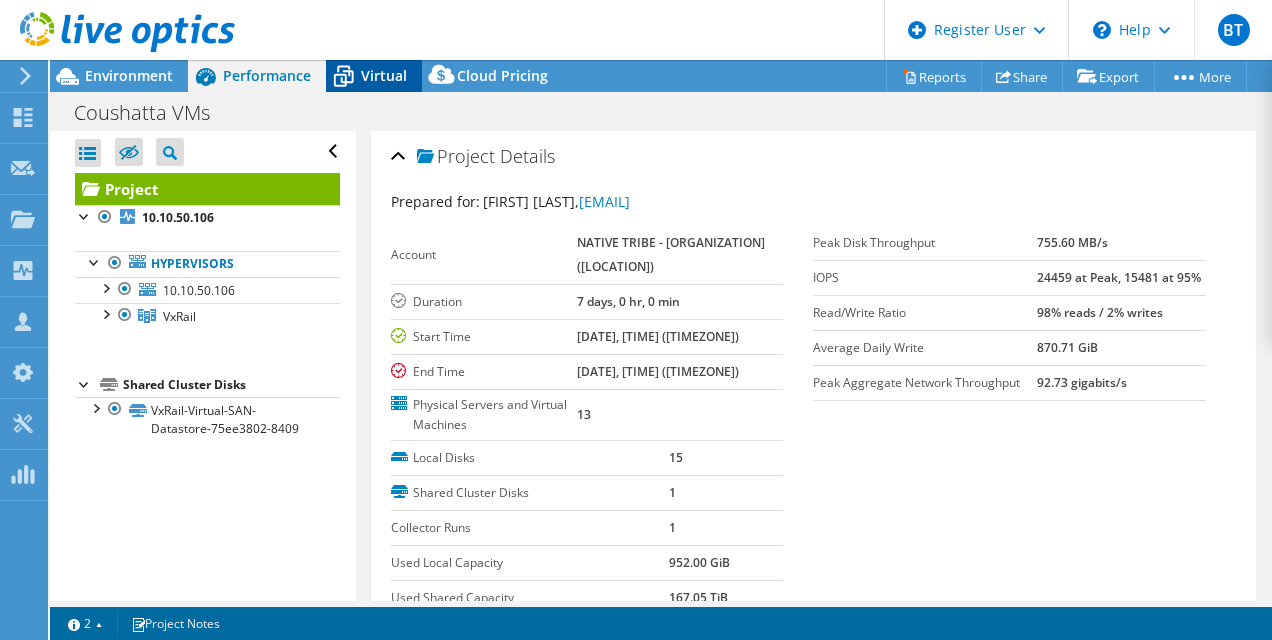 click on "Virtual" at bounding box center (384, 75) 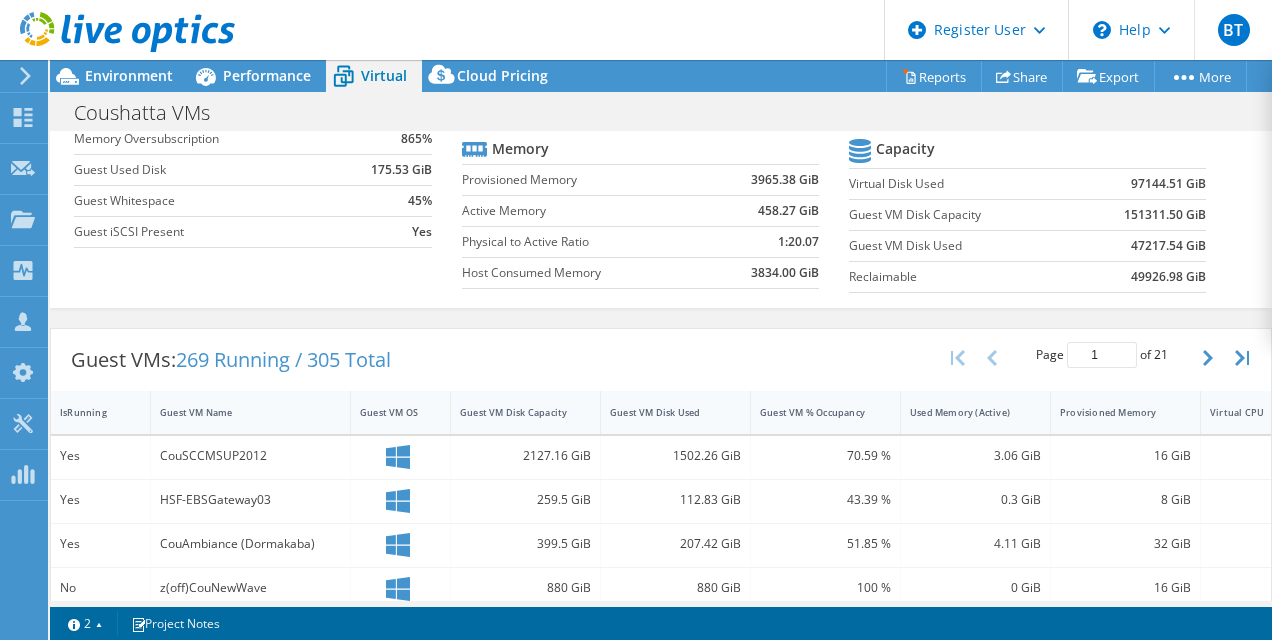 scroll, scrollTop: 0, scrollLeft: 0, axis: both 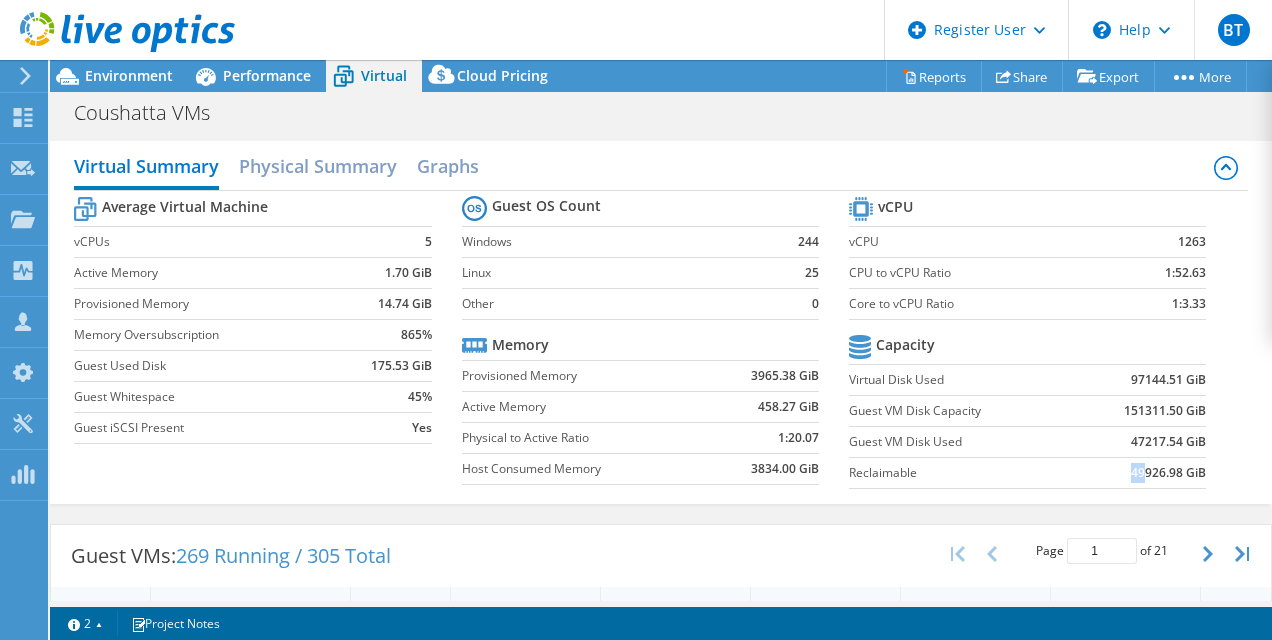 drag, startPoint x: 1131, startPoint y: 471, endPoint x: 1109, endPoint y: 471, distance: 22 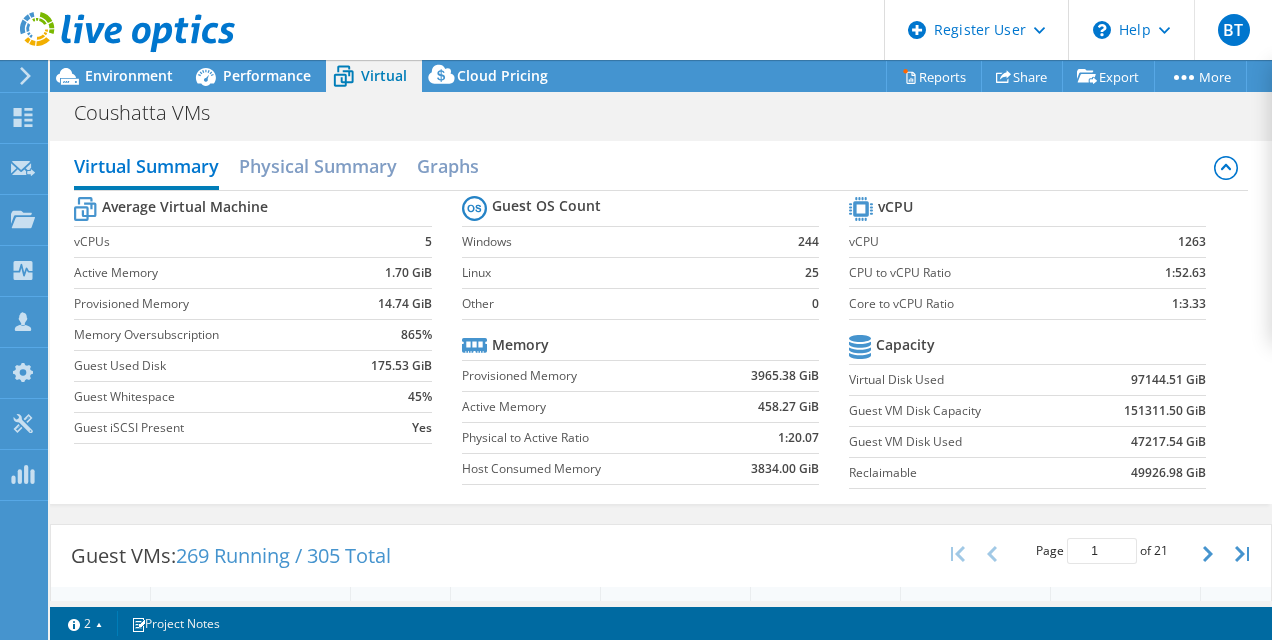 drag, startPoint x: 1109, startPoint y: 471, endPoint x: 1149, endPoint y: 507, distance: 53.814495 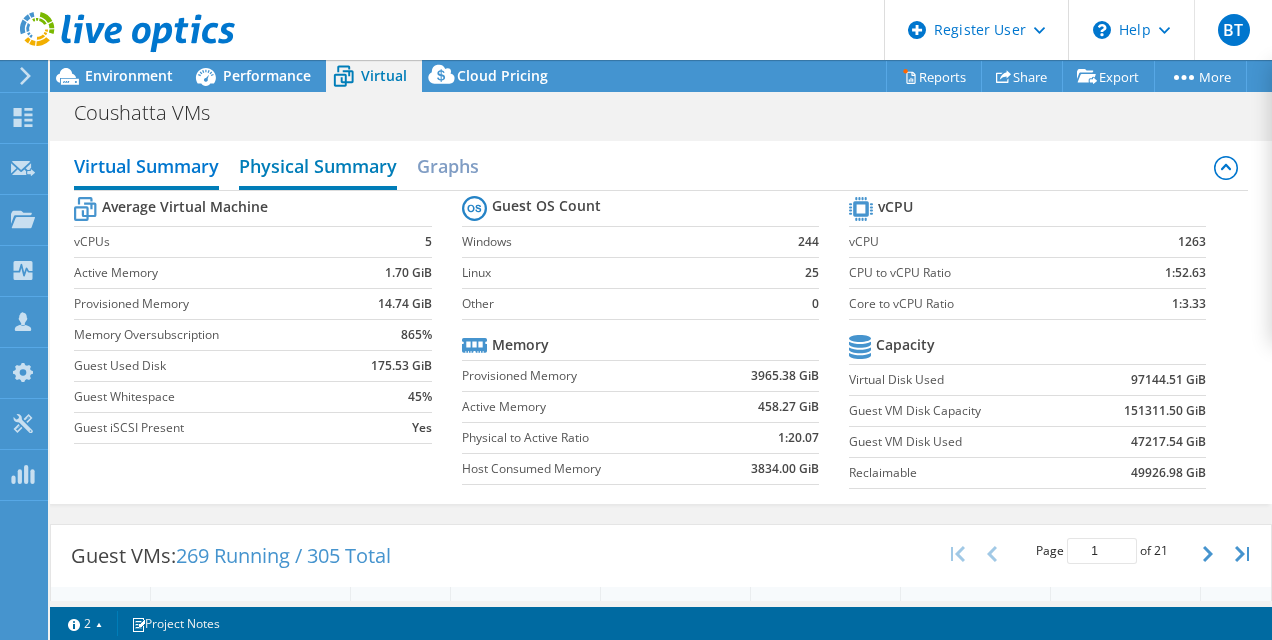click on "Physical Summary" at bounding box center (318, 168) 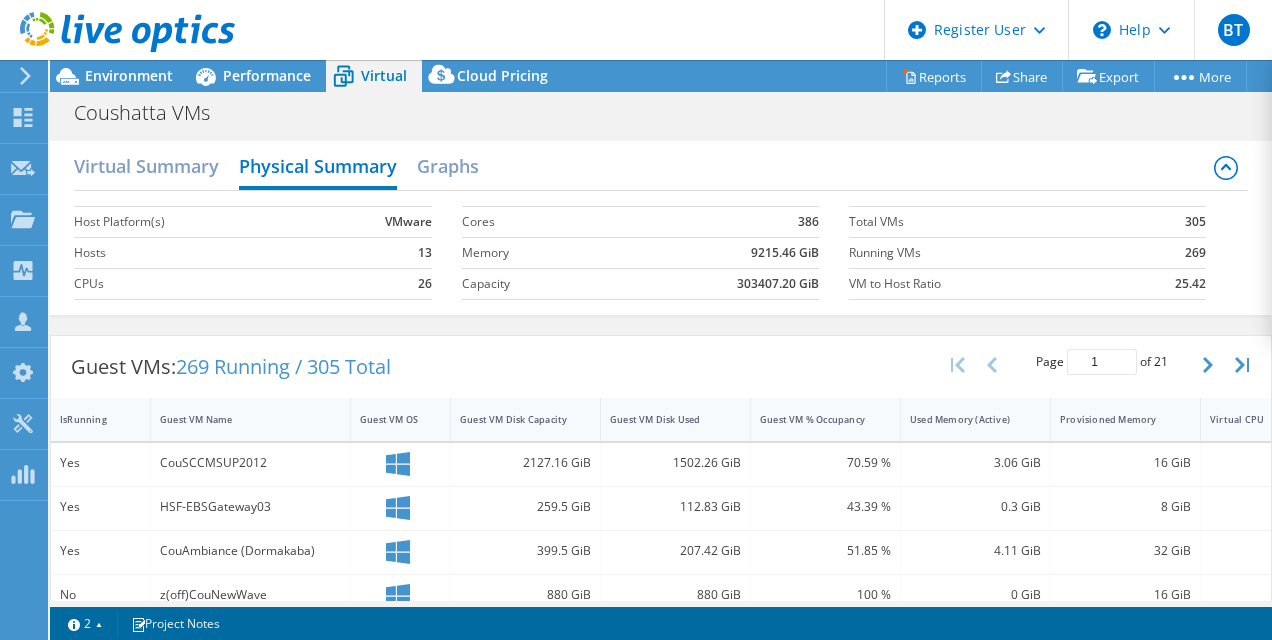 click on "Virtual Summary Physical Summary Graphs Host Platform(s) VMware Hosts 13 CPUs 26 Cores 386 Memory 9215.46 GiB Capacity 303407.20 GiB Total VMs 305 Running VMs 269 VM to Host Ratio 25.42" at bounding box center [661, 228] 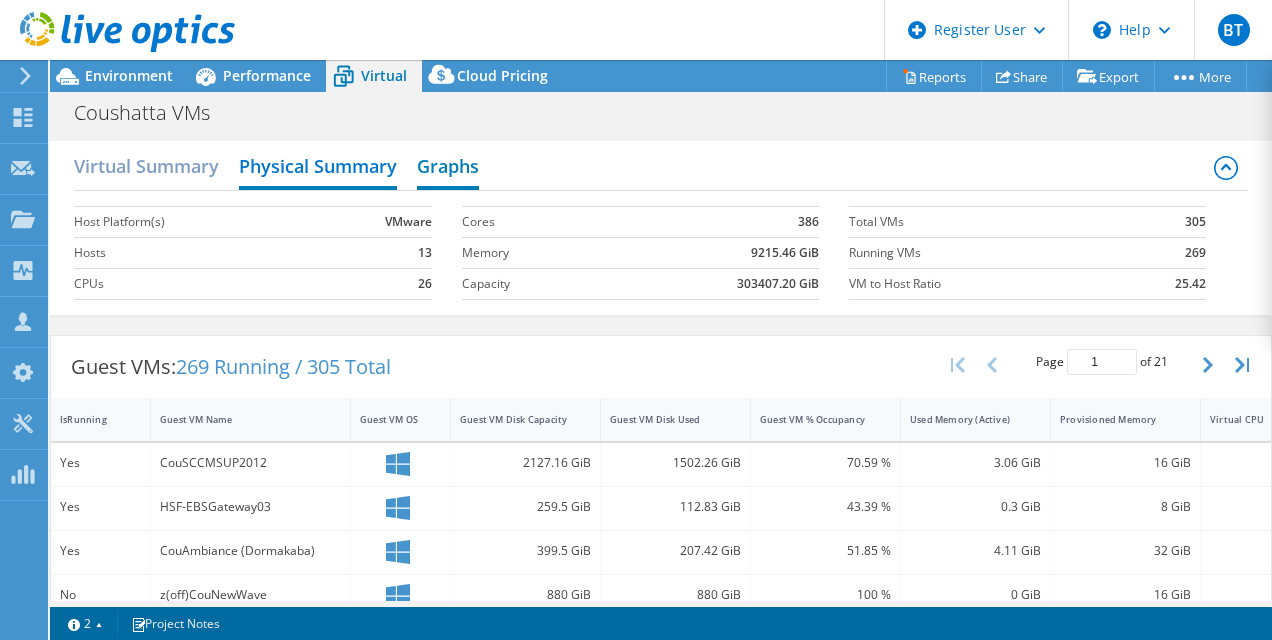 click on "Graphs" at bounding box center (448, 168) 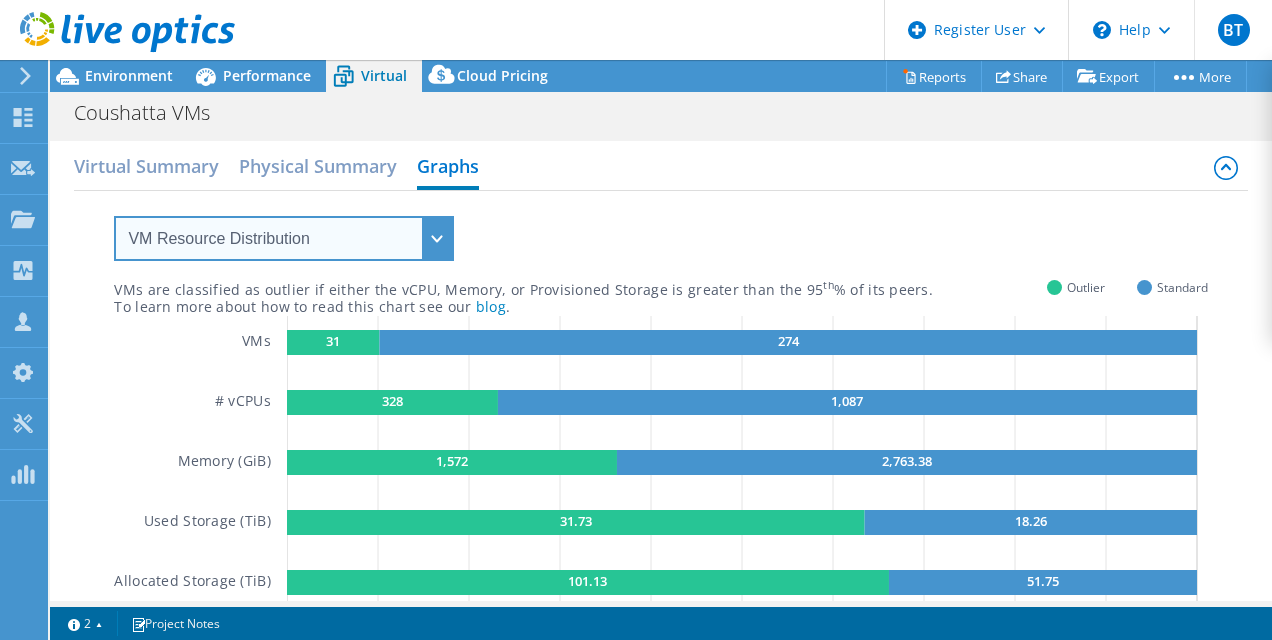 click on "VM Resource Distribution Provisioning Contrast Over Provisioning" at bounding box center (284, 238) 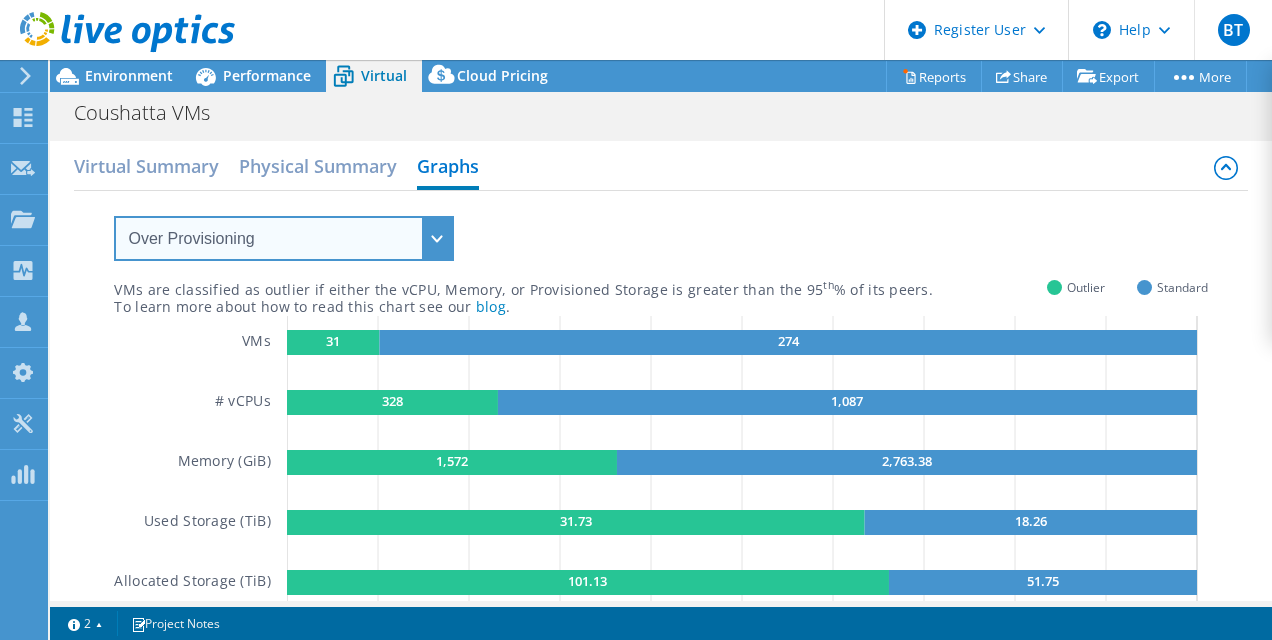 click on "VM Resource Distribution Provisioning Contrast Over Provisioning" at bounding box center [284, 238] 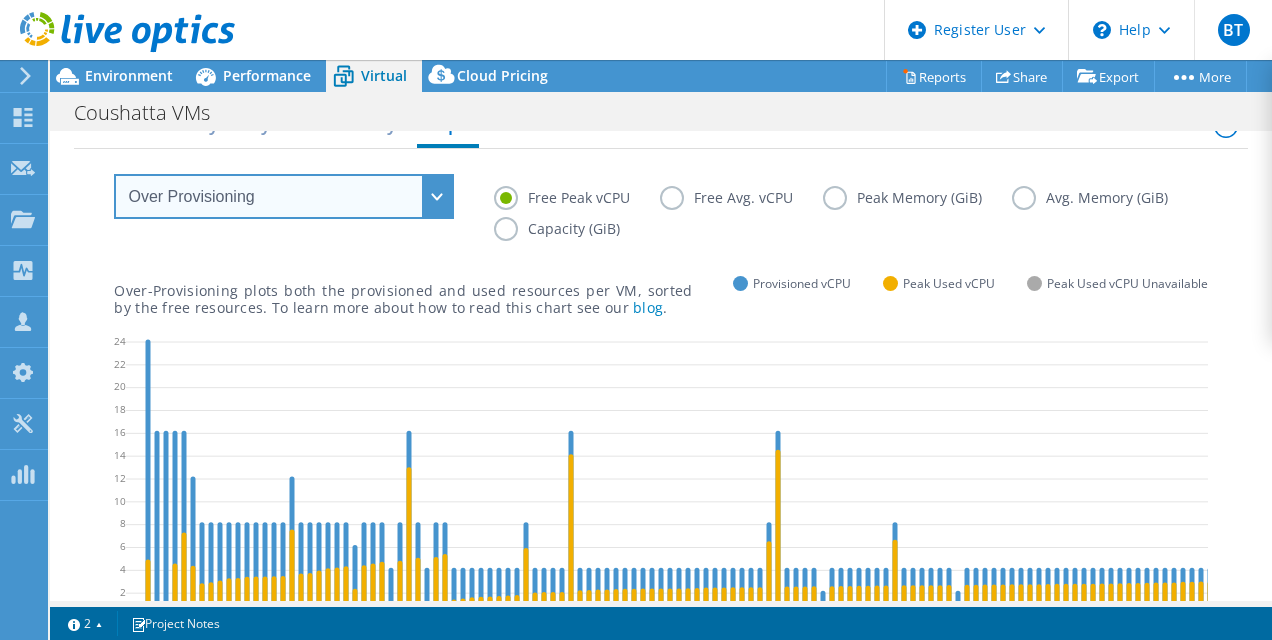 scroll, scrollTop: 42, scrollLeft: 0, axis: vertical 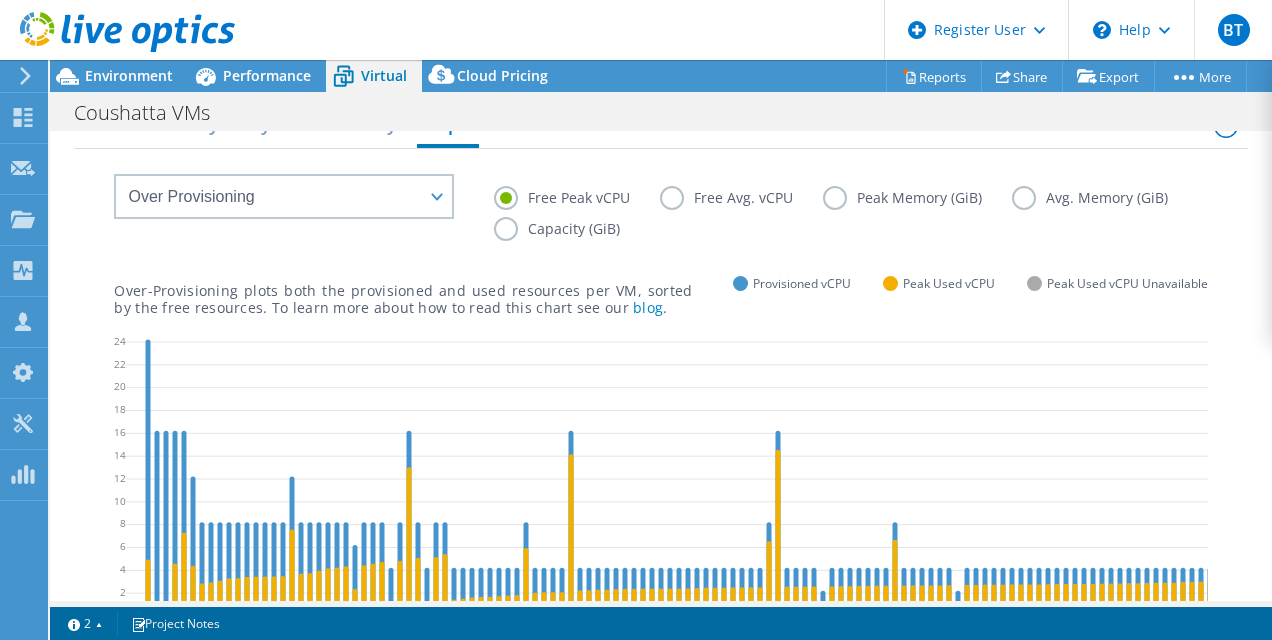 click on "Capacity (GiB)" at bounding box center [572, 229] 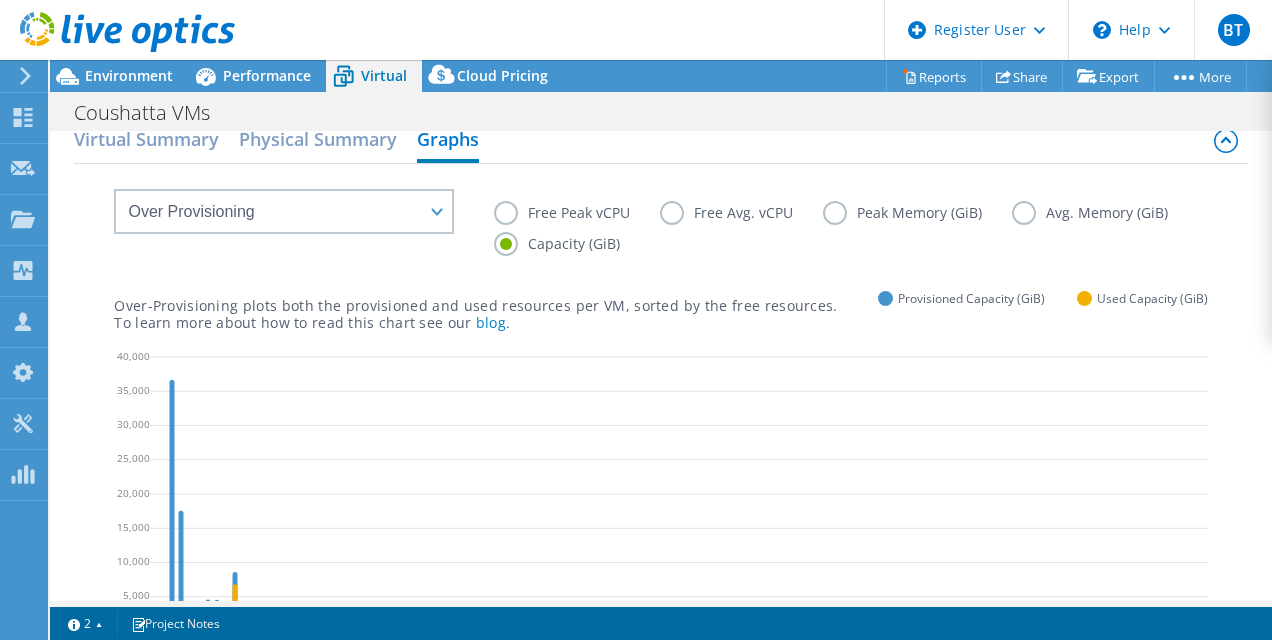 scroll, scrollTop: 26, scrollLeft: 0, axis: vertical 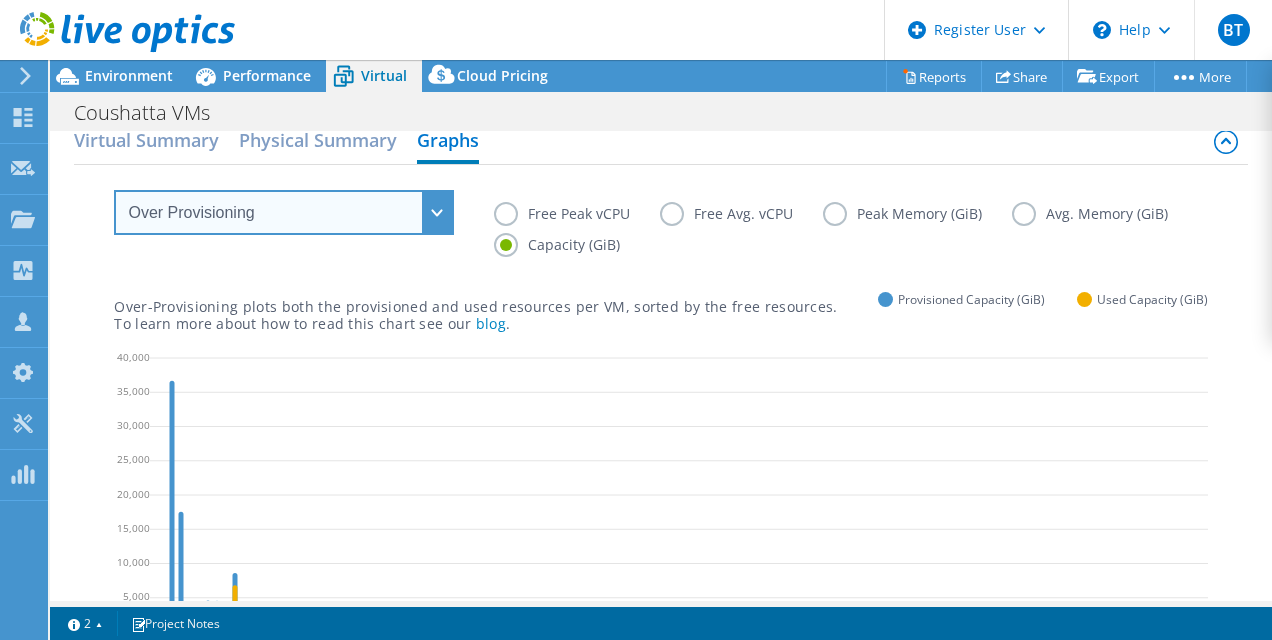 click on "VM Resource Distribution Provisioning Contrast Over Provisioning" at bounding box center (284, 212) 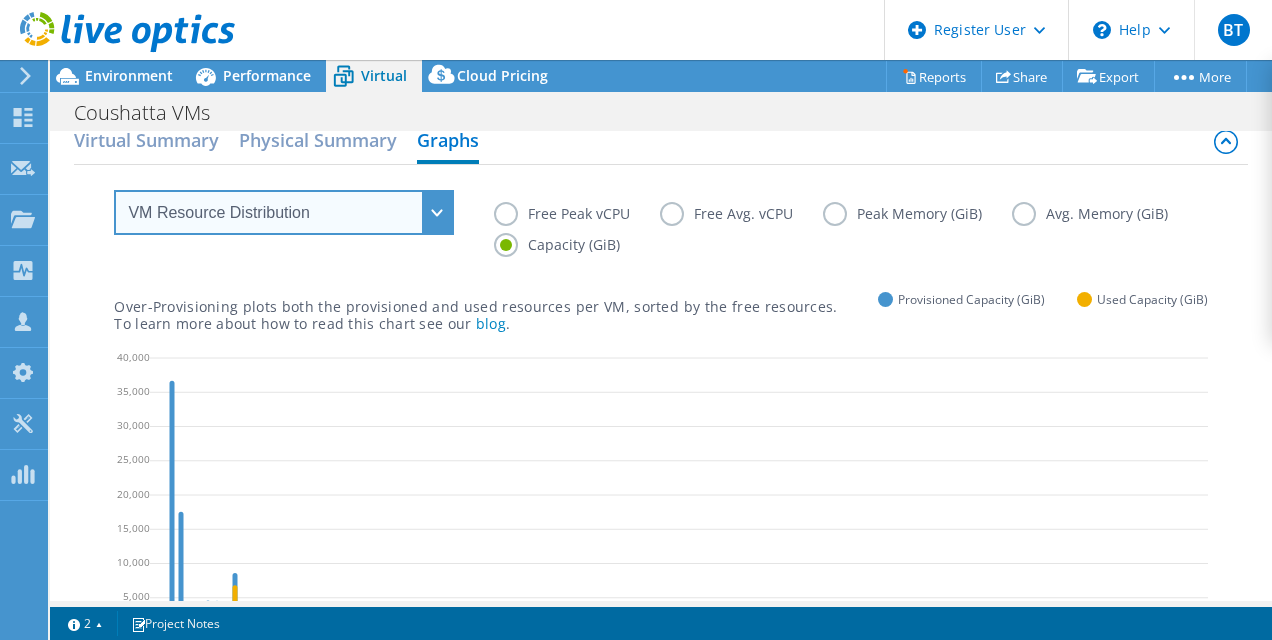 click on "VM Resource Distribution Provisioning Contrast Over Provisioning" at bounding box center [284, 212] 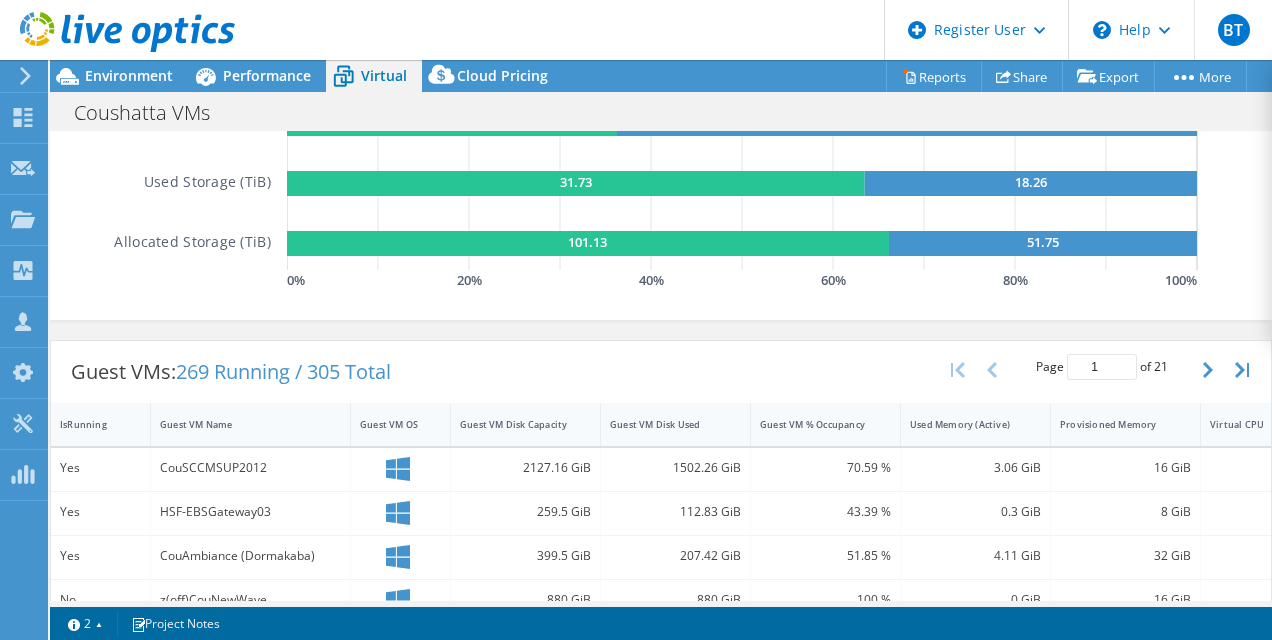 scroll, scrollTop: 184, scrollLeft: 0, axis: vertical 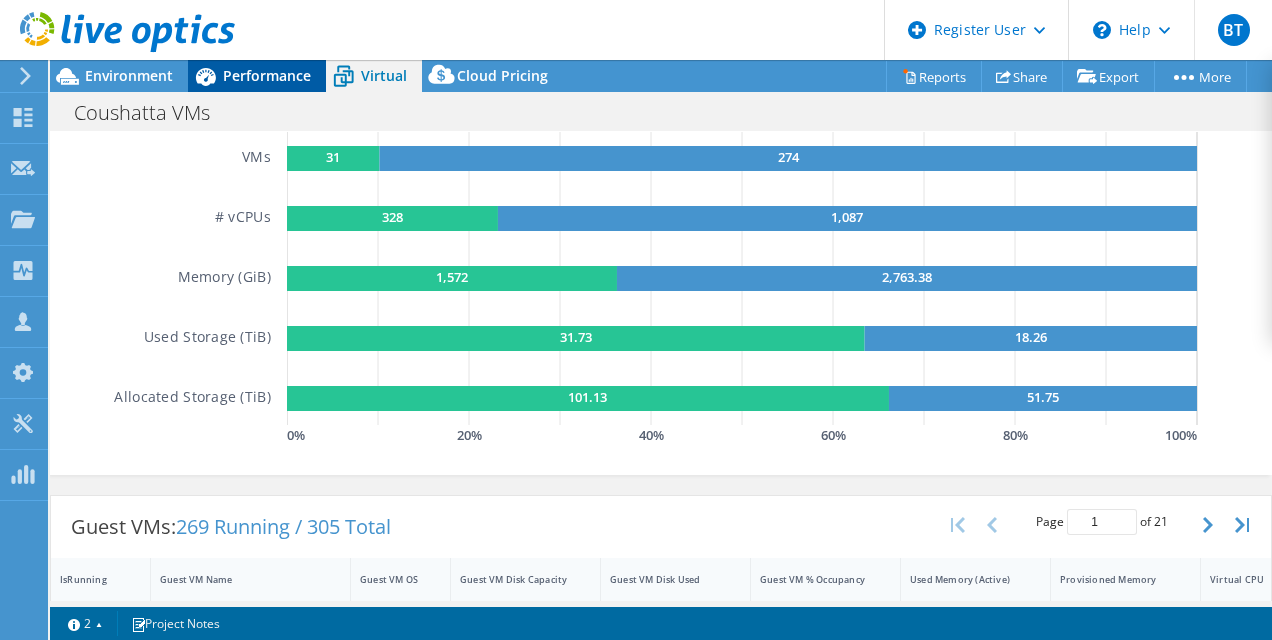 click on "Performance" at bounding box center (267, 75) 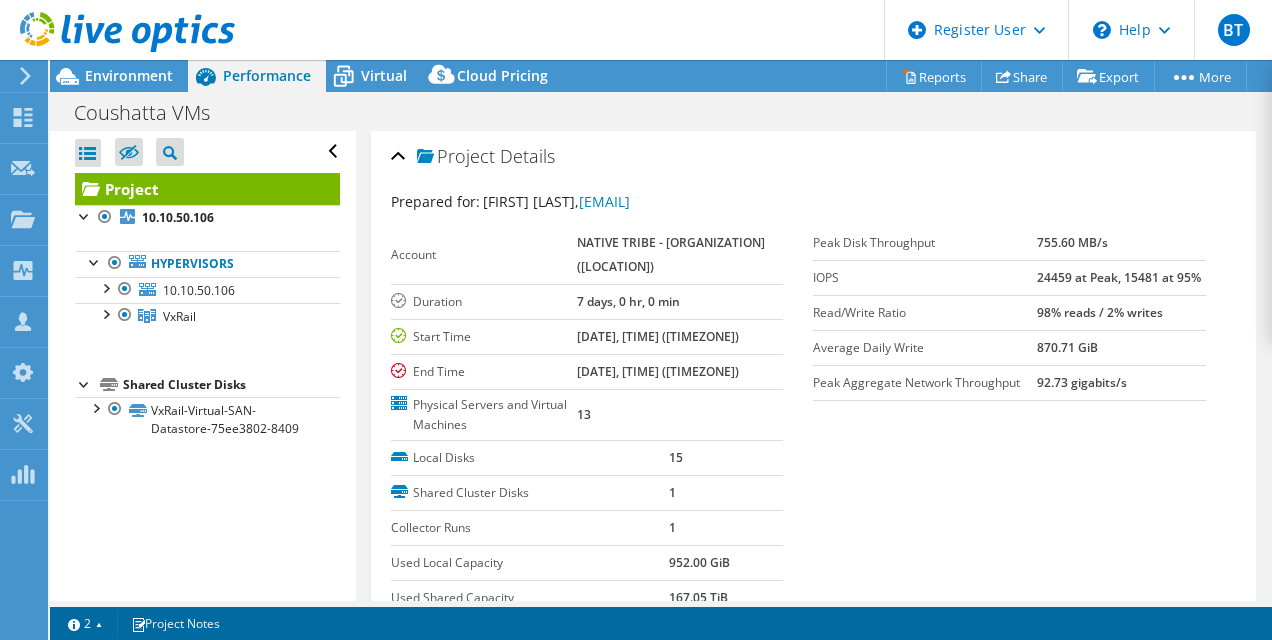 scroll, scrollTop: 0, scrollLeft: 0, axis: both 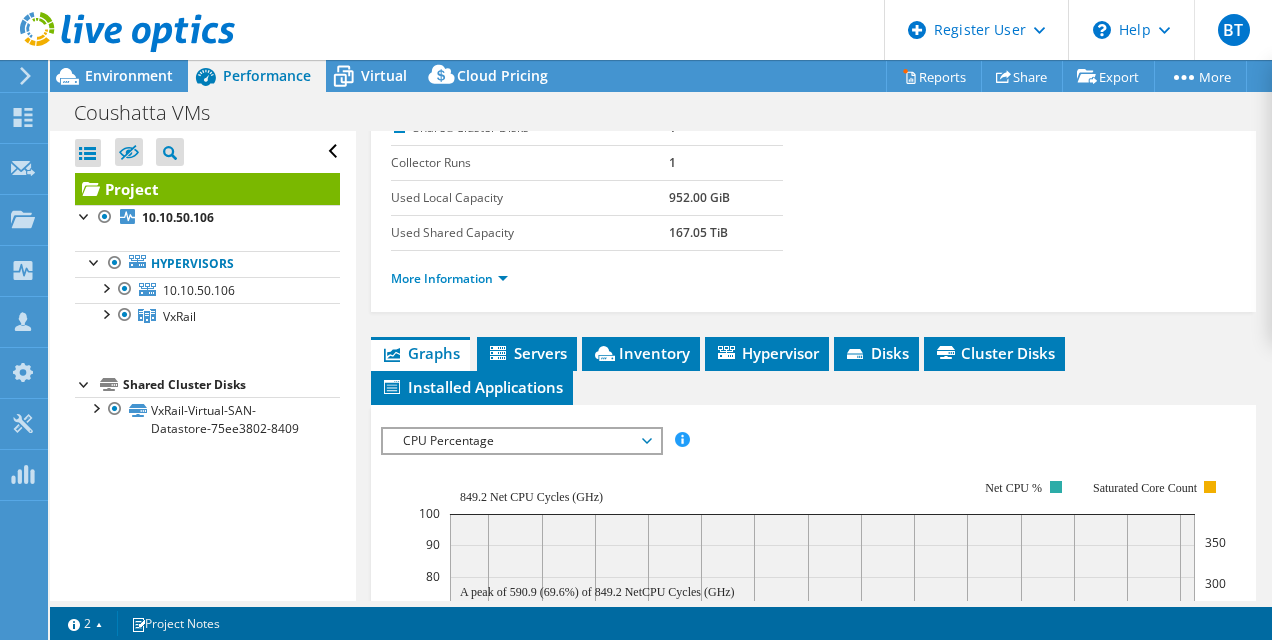 click on "CPU Percentage" at bounding box center (521, 441) 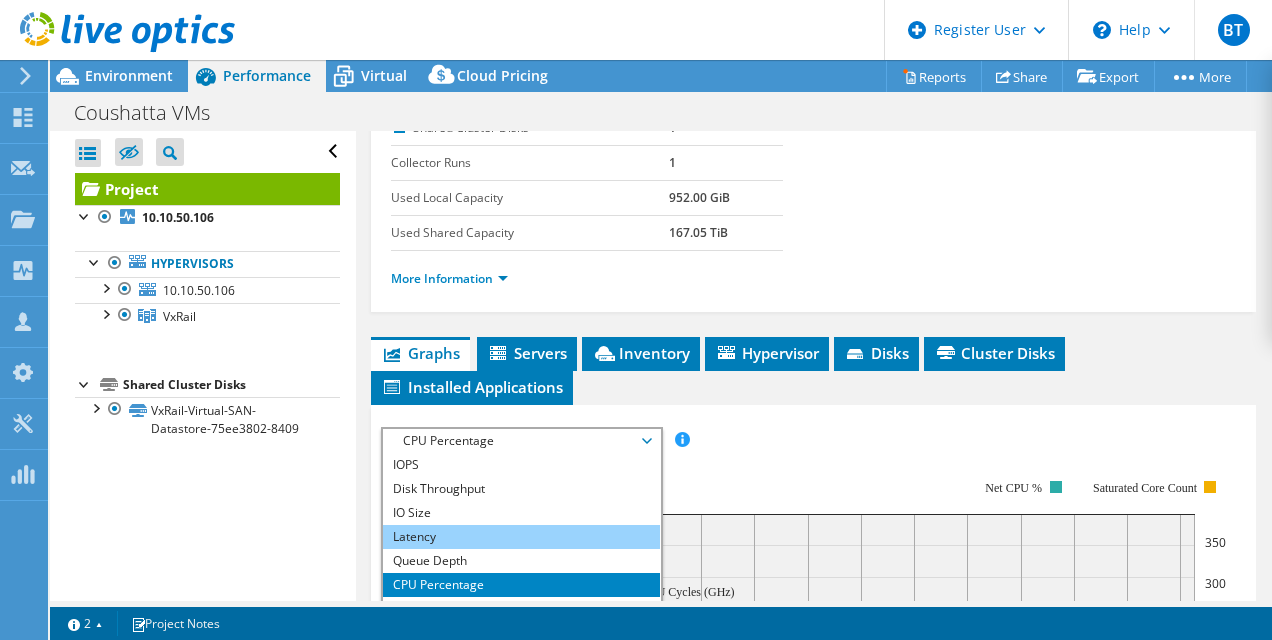 click on "Latency" at bounding box center (521, 537) 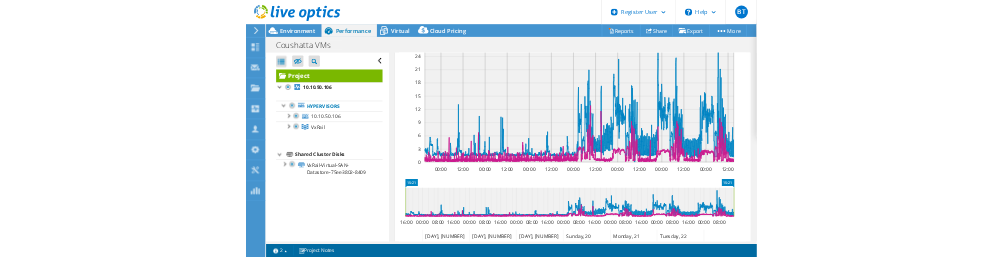 scroll, scrollTop: 772, scrollLeft: 0, axis: vertical 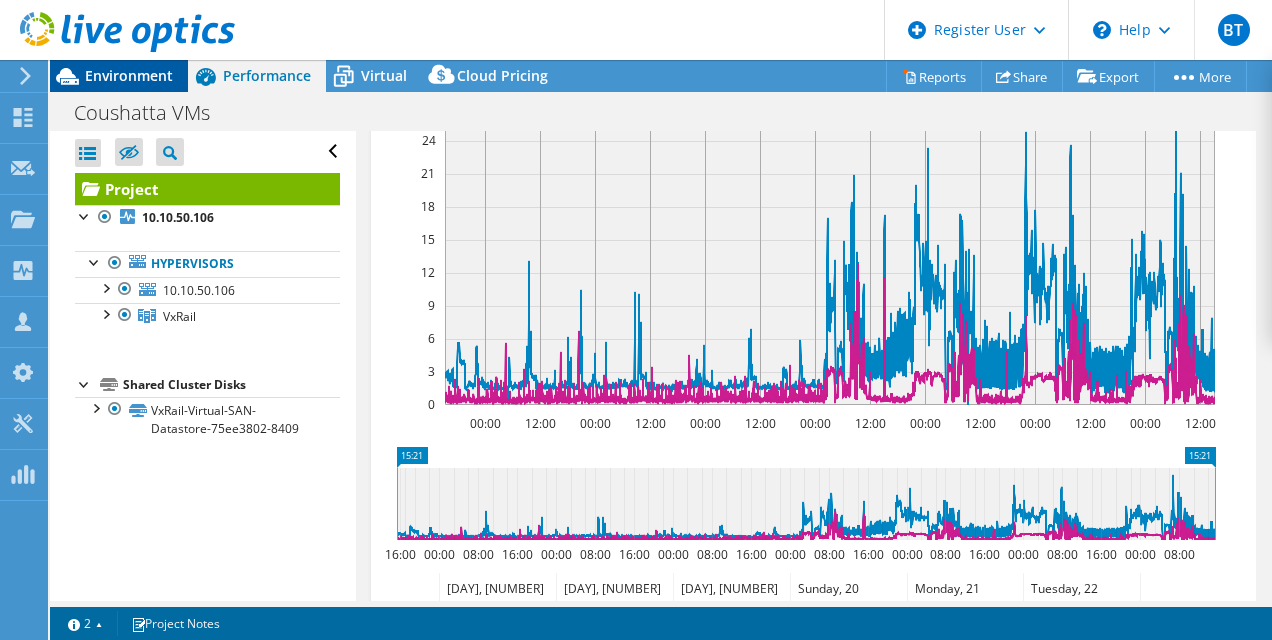 click on "Environment" at bounding box center [129, 75] 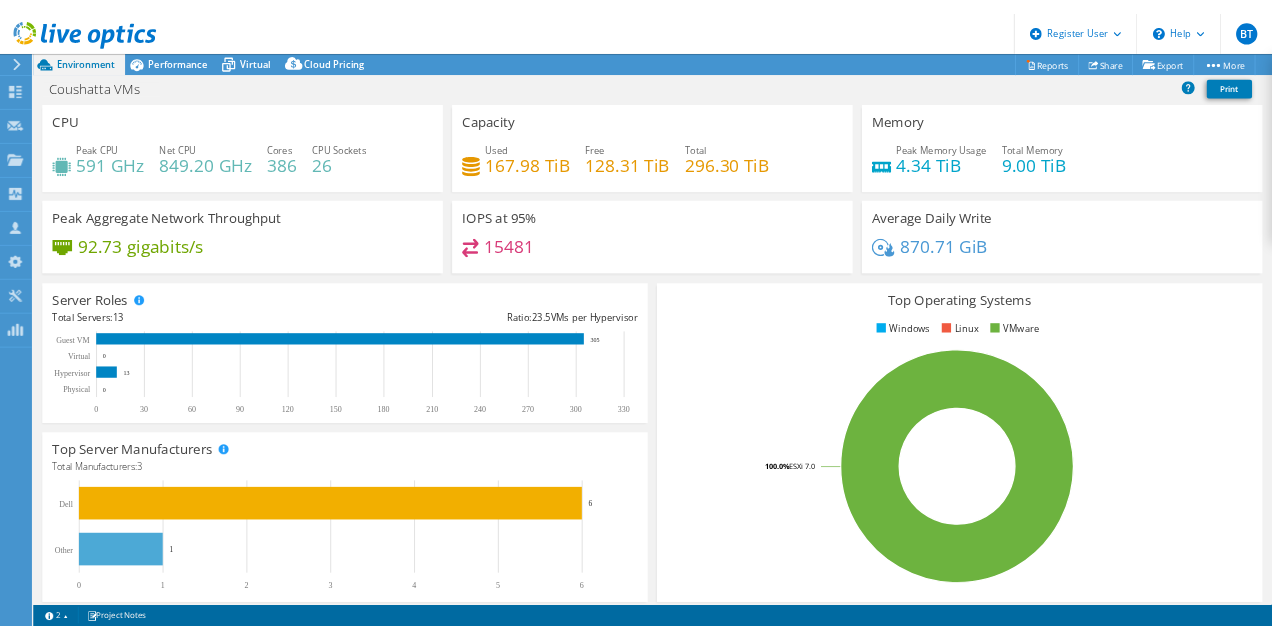 scroll, scrollTop: 732, scrollLeft: 0, axis: vertical 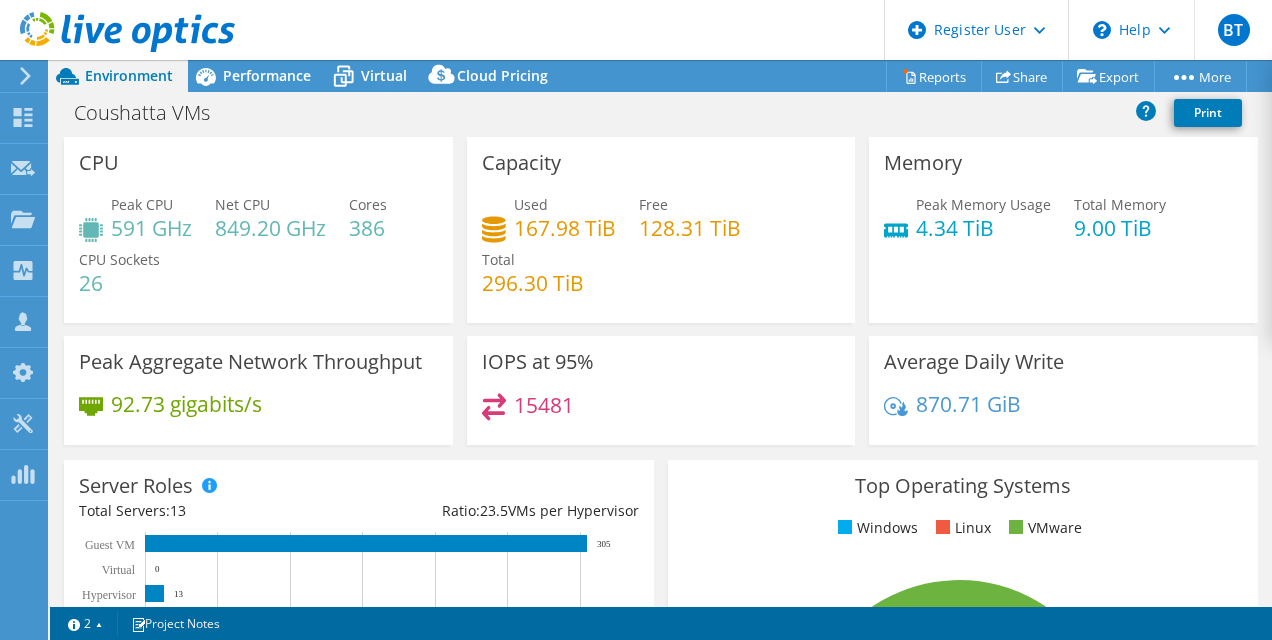 drag, startPoint x: 256, startPoint y: 84, endPoint x: 302, endPoint y: 154, distance: 83.761566 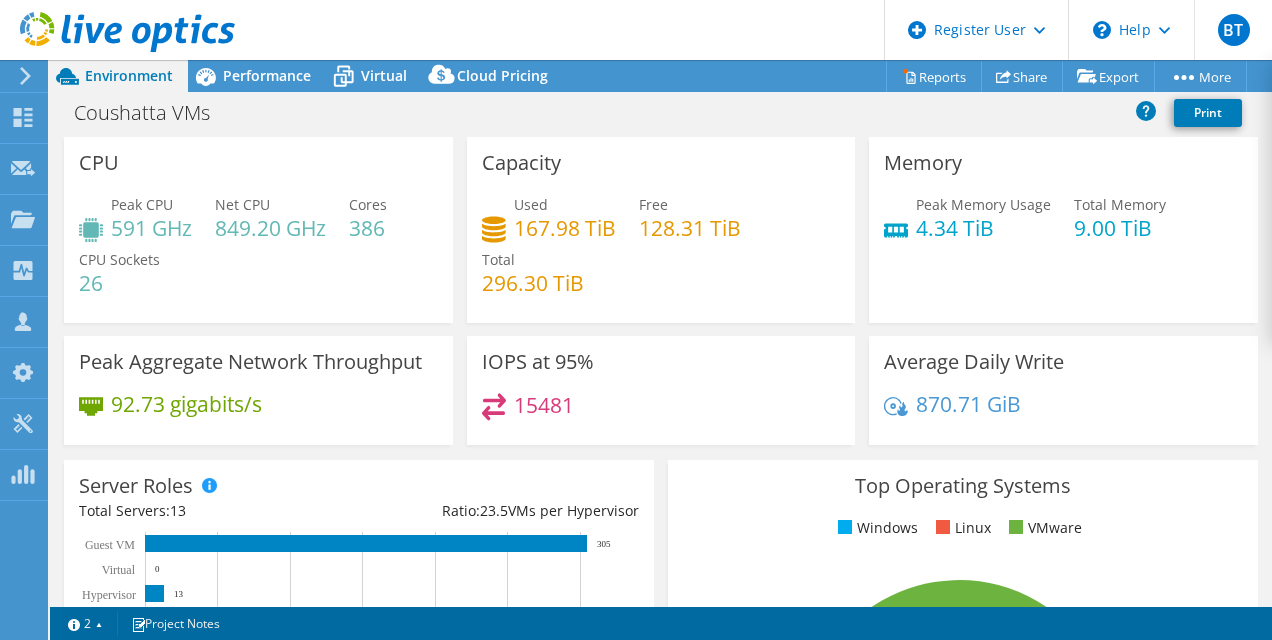 click on "Performance" at bounding box center [267, 75] 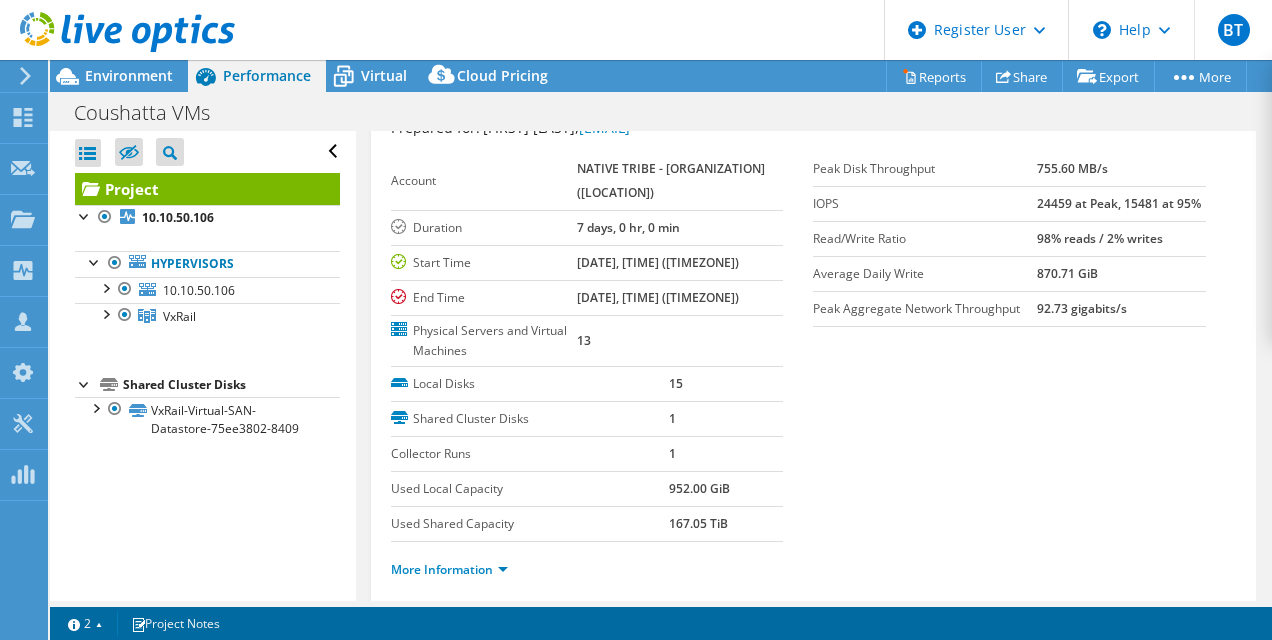 scroll, scrollTop: 0, scrollLeft: 0, axis: both 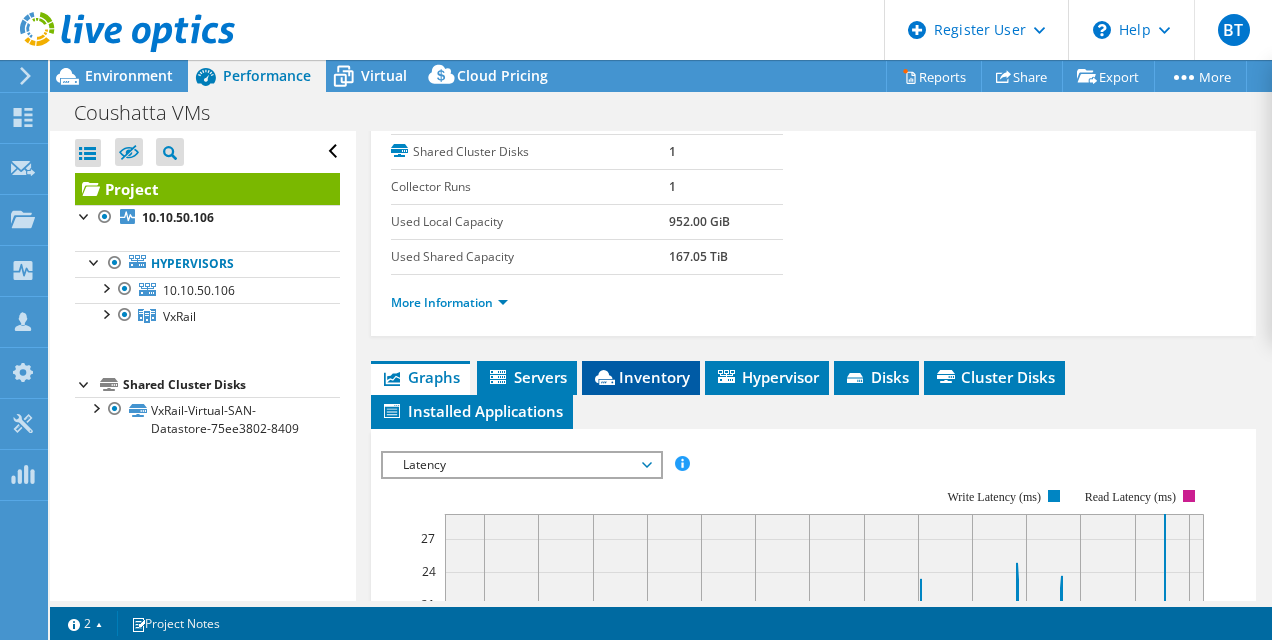 click on "Inventory" at bounding box center [641, 378] 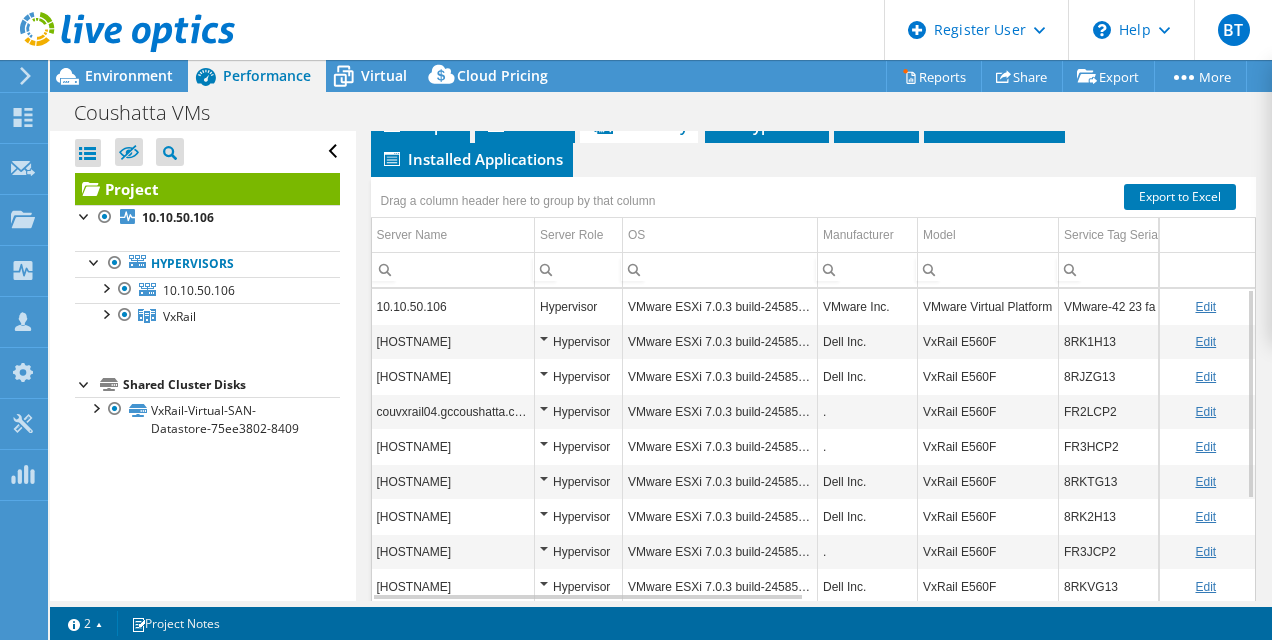 scroll, scrollTop: 610, scrollLeft: 0, axis: vertical 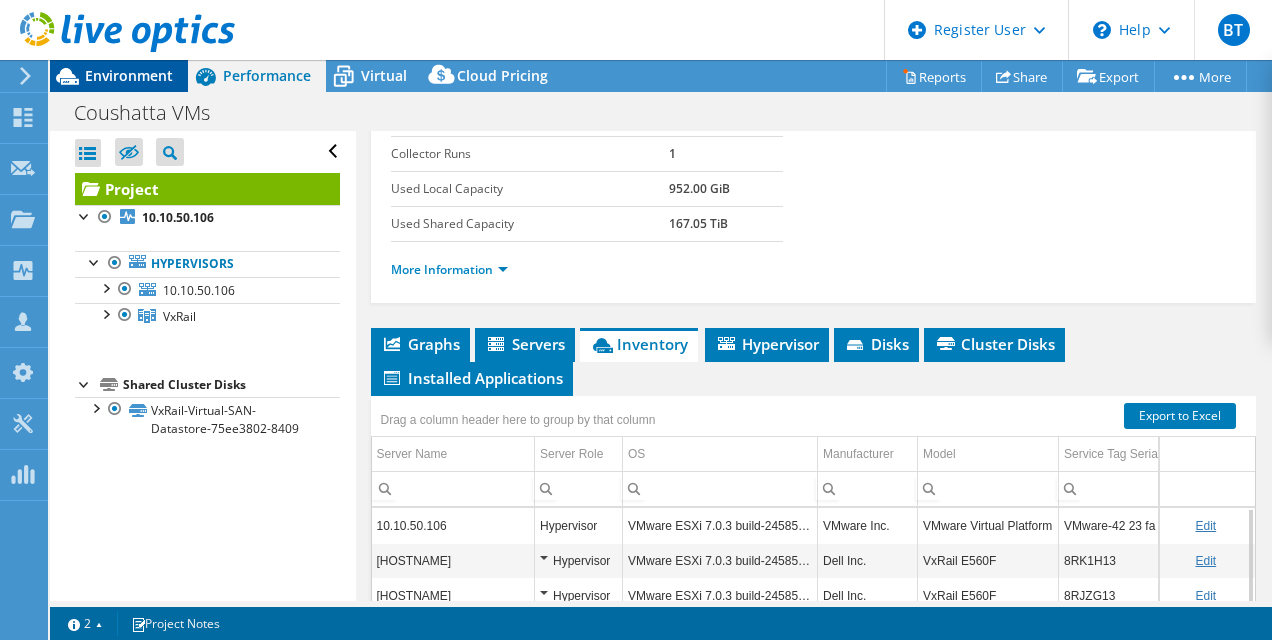 click on "Environment" at bounding box center [129, 75] 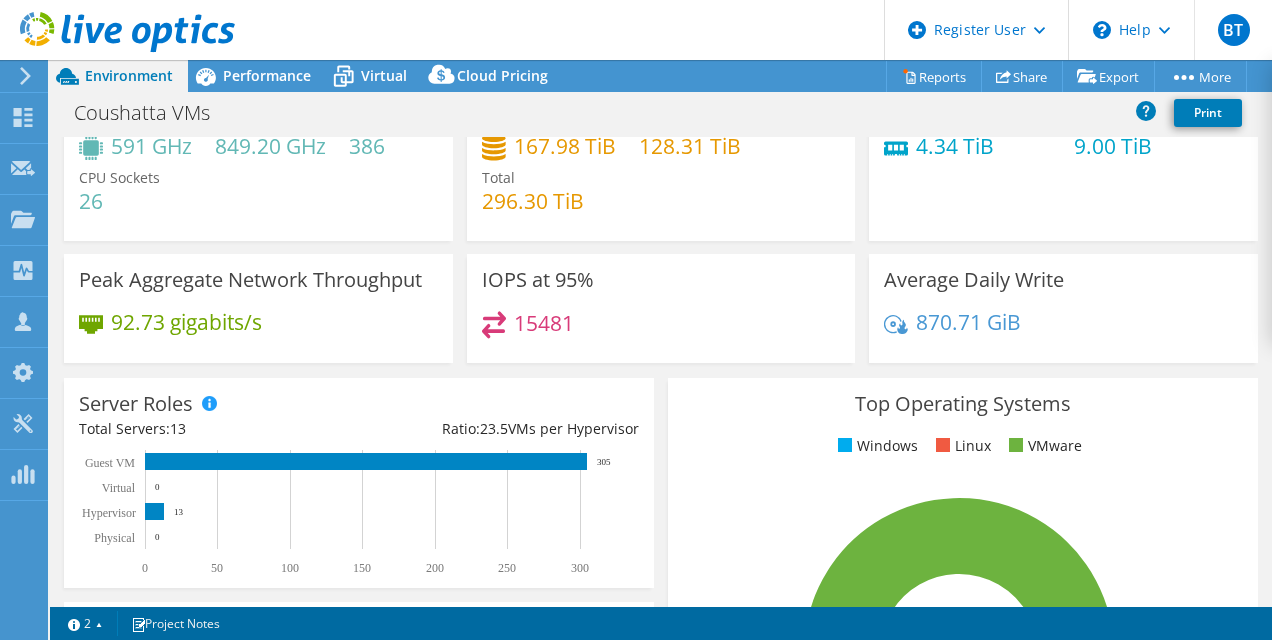 scroll, scrollTop: 100, scrollLeft: 0, axis: vertical 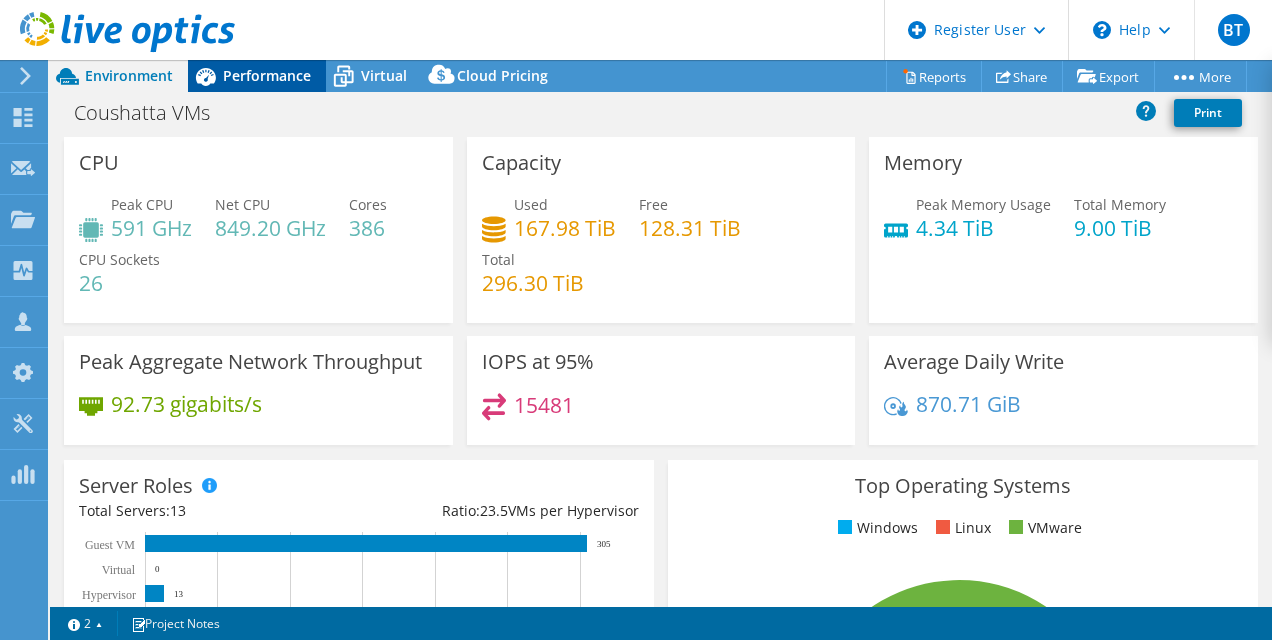 click on "Performance" at bounding box center [267, 75] 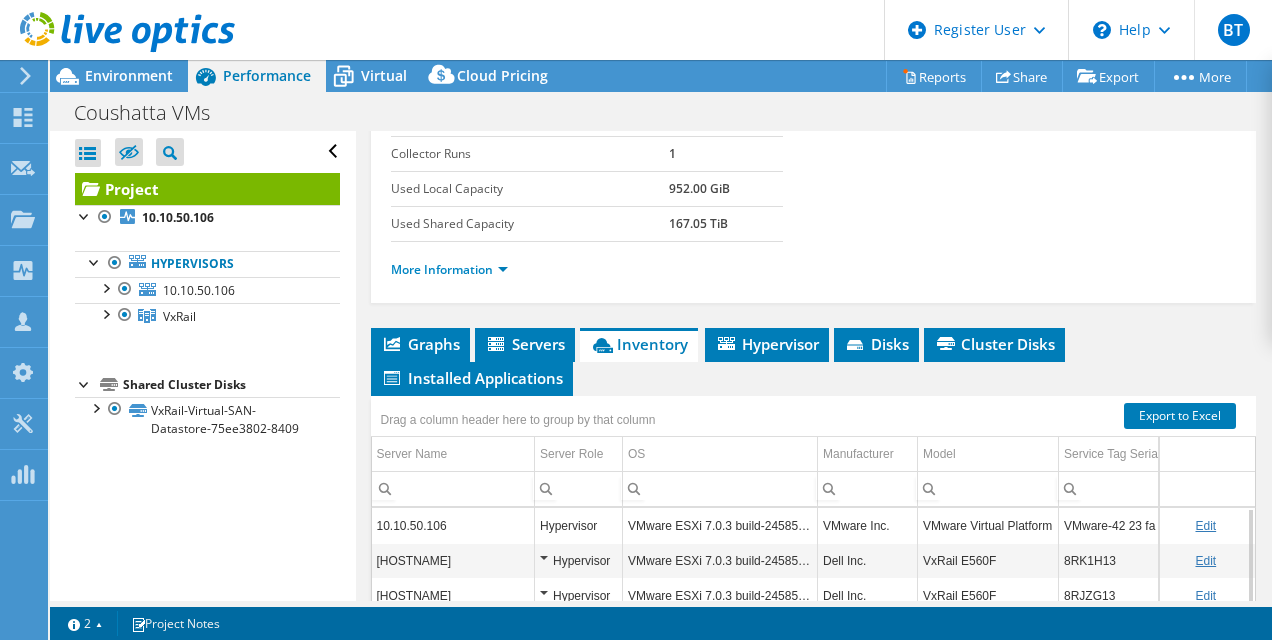 scroll, scrollTop: 274, scrollLeft: 0, axis: vertical 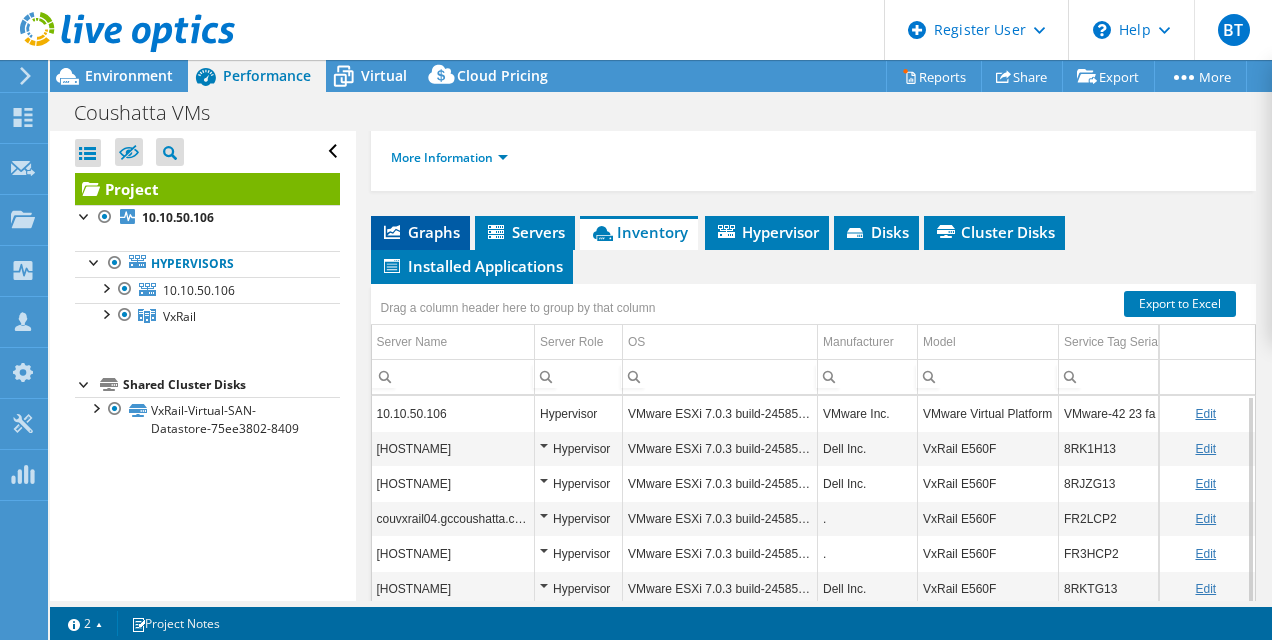 click on "Graphs" at bounding box center (420, 232) 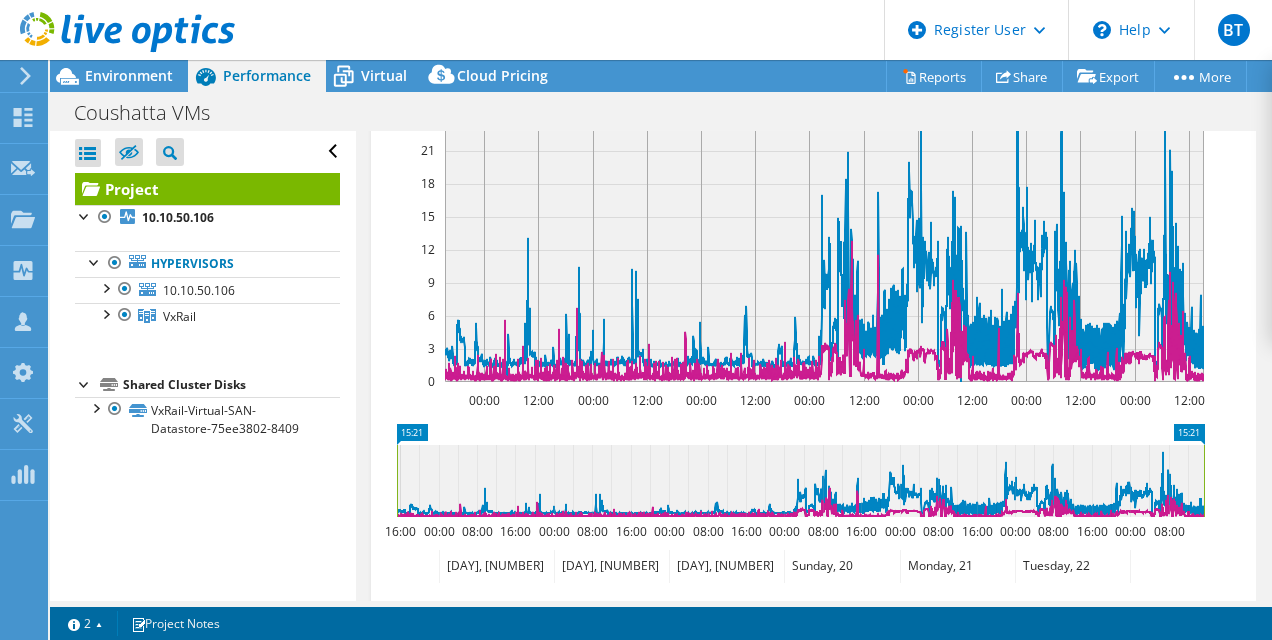 scroll, scrollTop: 783, scrollLeft: 0, axis: vertical 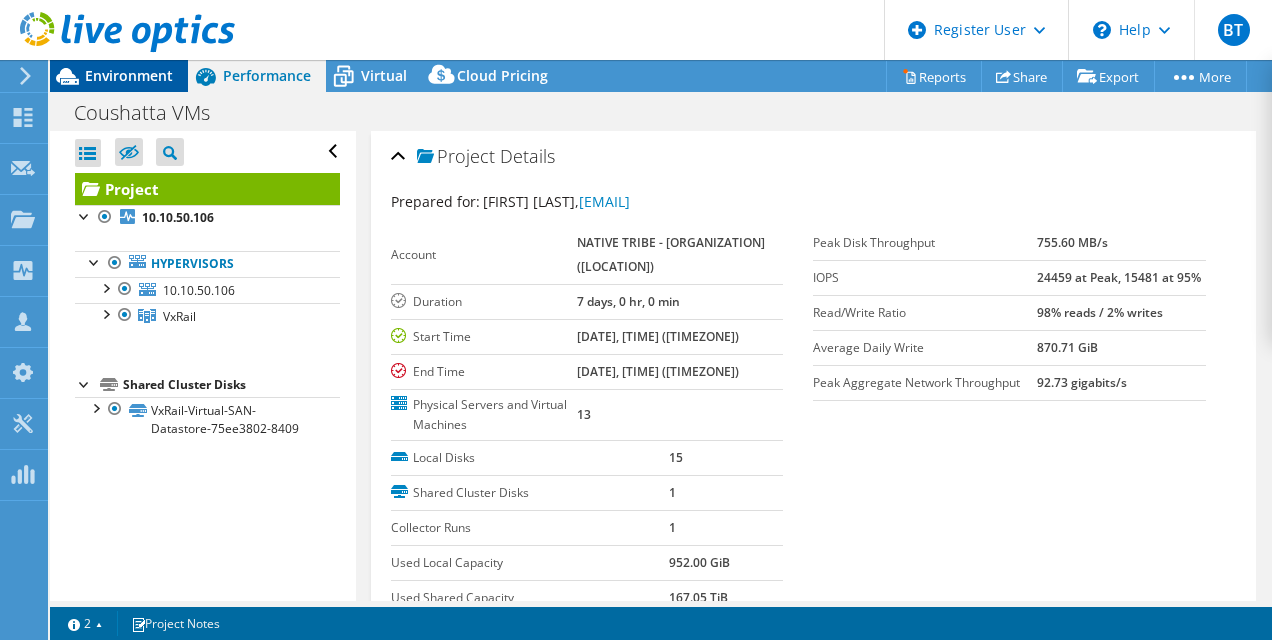 click on "Environment" at bounding box center (129, 75) 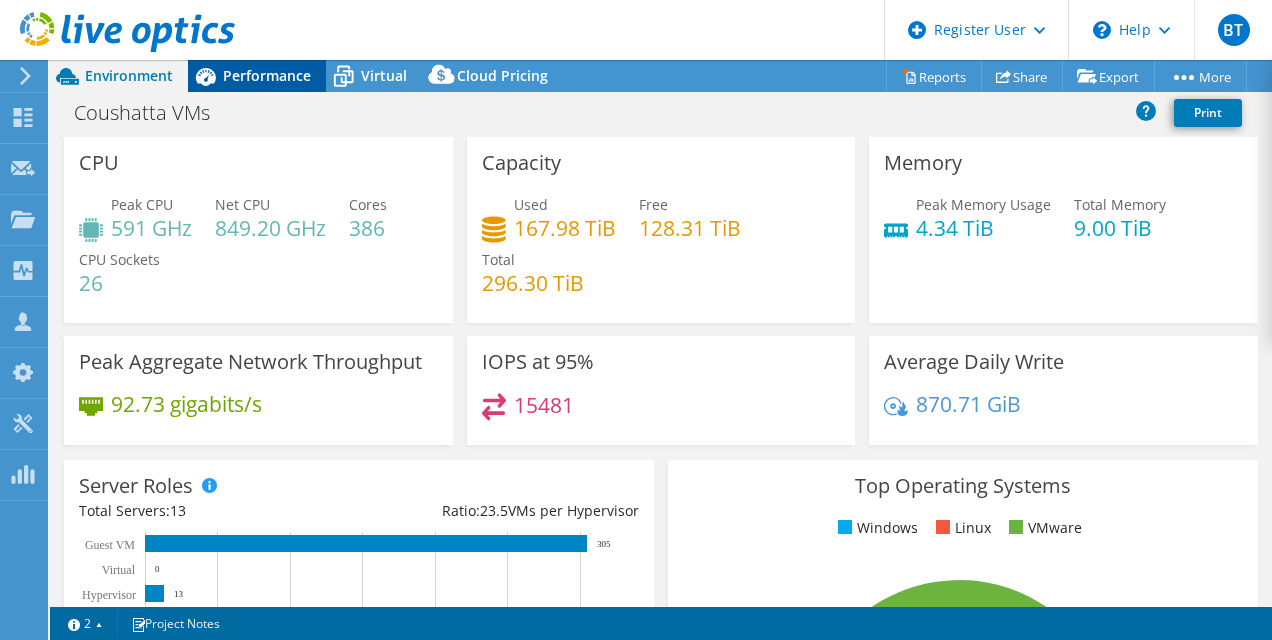 click on "Performance" at bounding box center (267, 75) 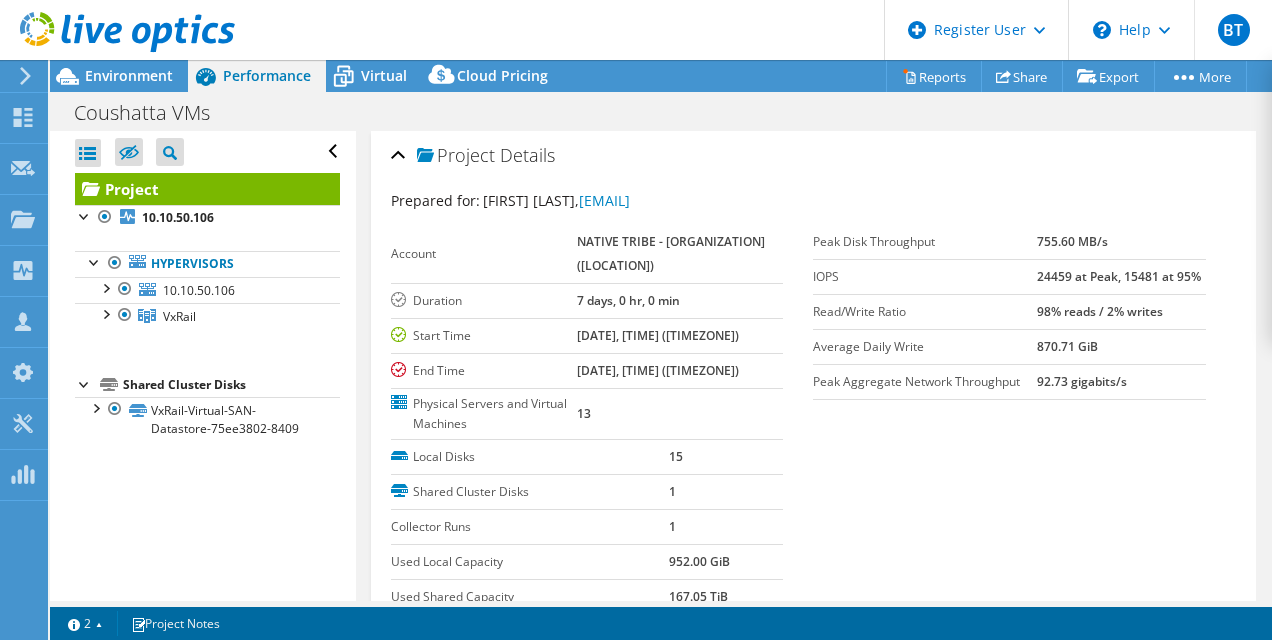 scroll, scrollTop: 0, scrollLeft: 0, axis: both 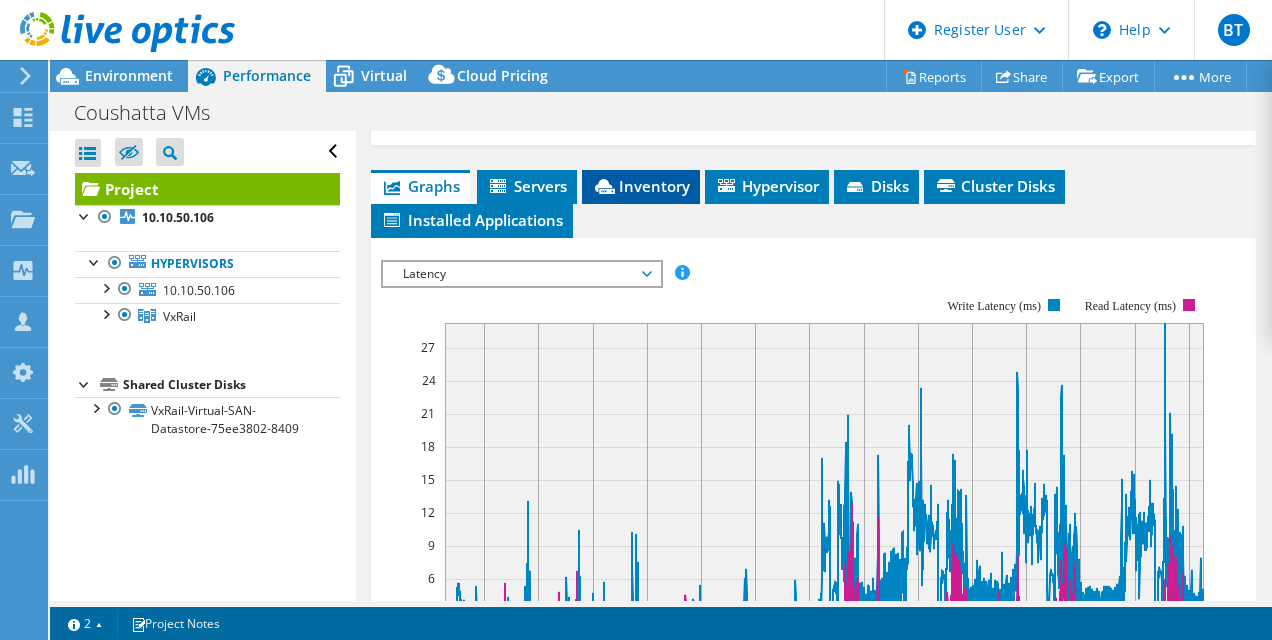 click on "Inventory" at bounding box center (641, 186) 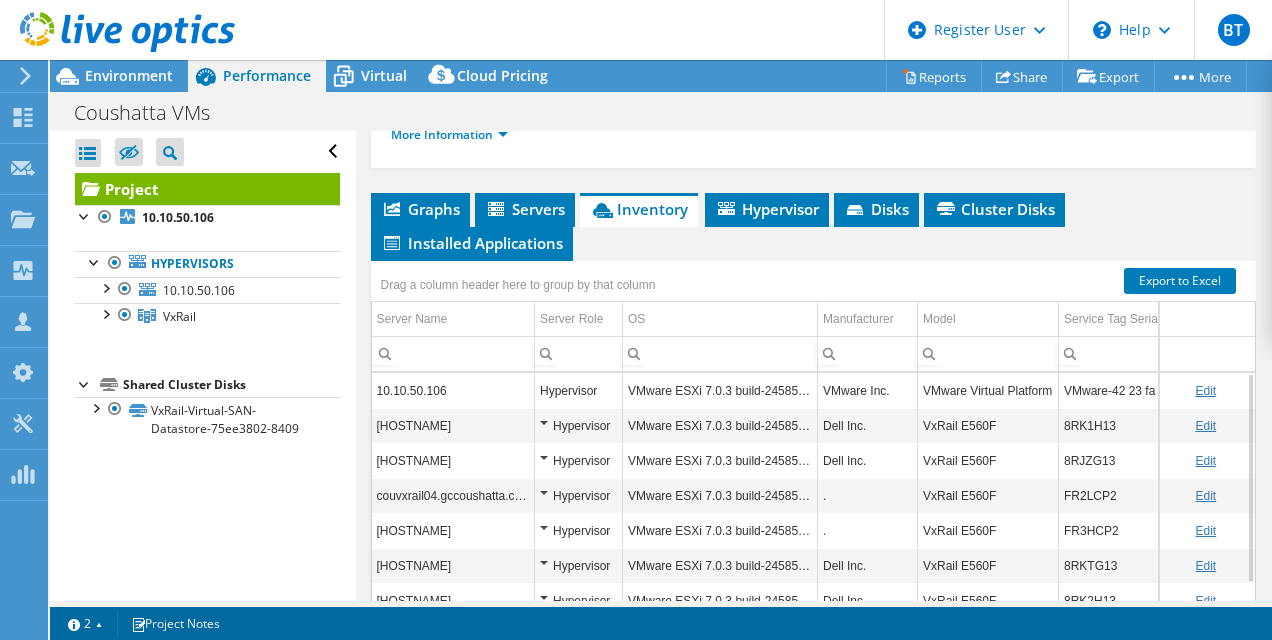 scroll, scrollTop: 532, scrollLeft: 0, axis: vertical 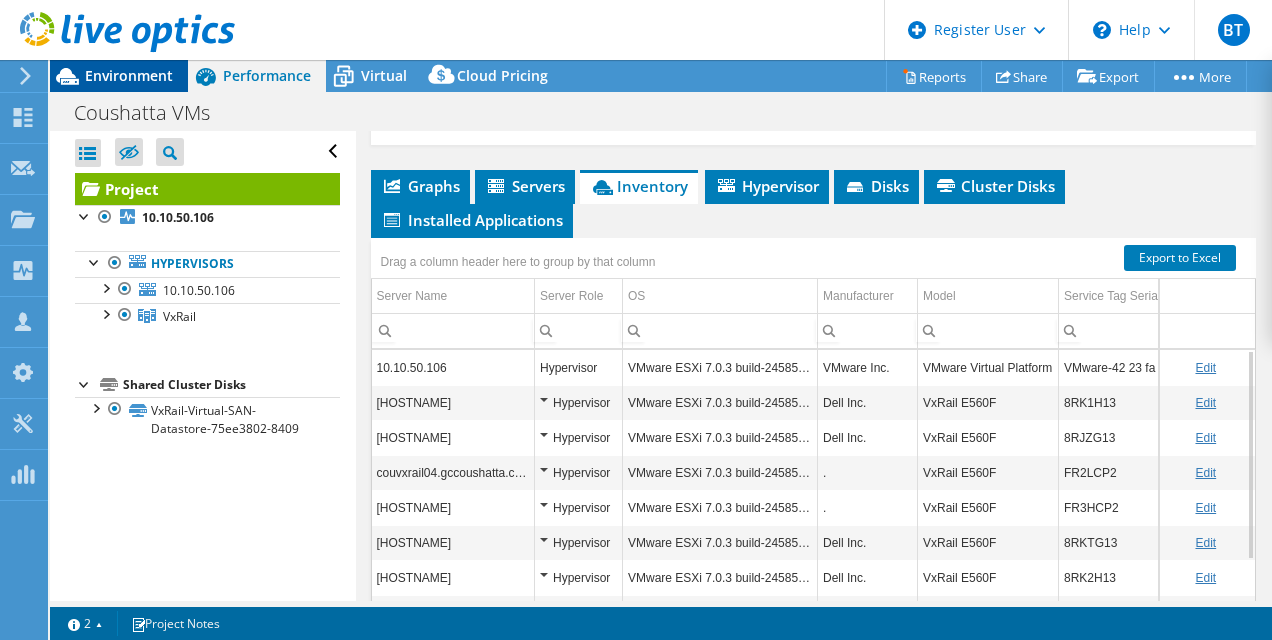 click on "Environment" at bounding box center [129, 75] 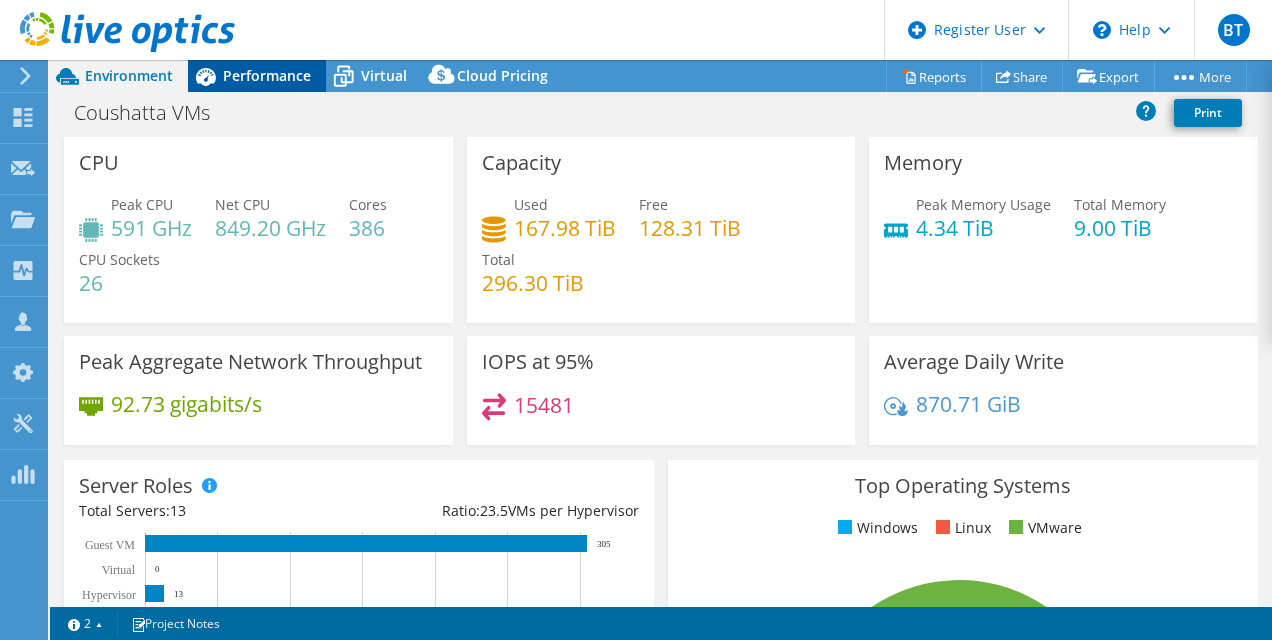 click on "Performance" at bounding box center [257, 76] 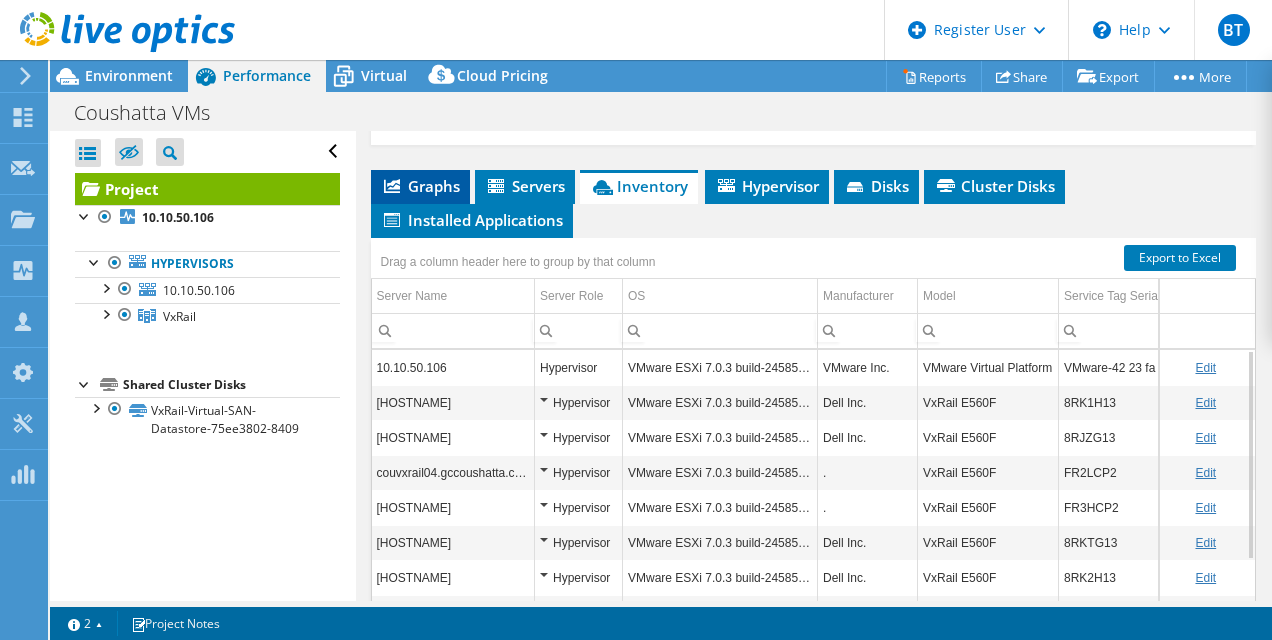 drag, startPoint x: 466, startPoint y: 189, endPoint x: 455, endPoint y: 188, distance: 11.045361 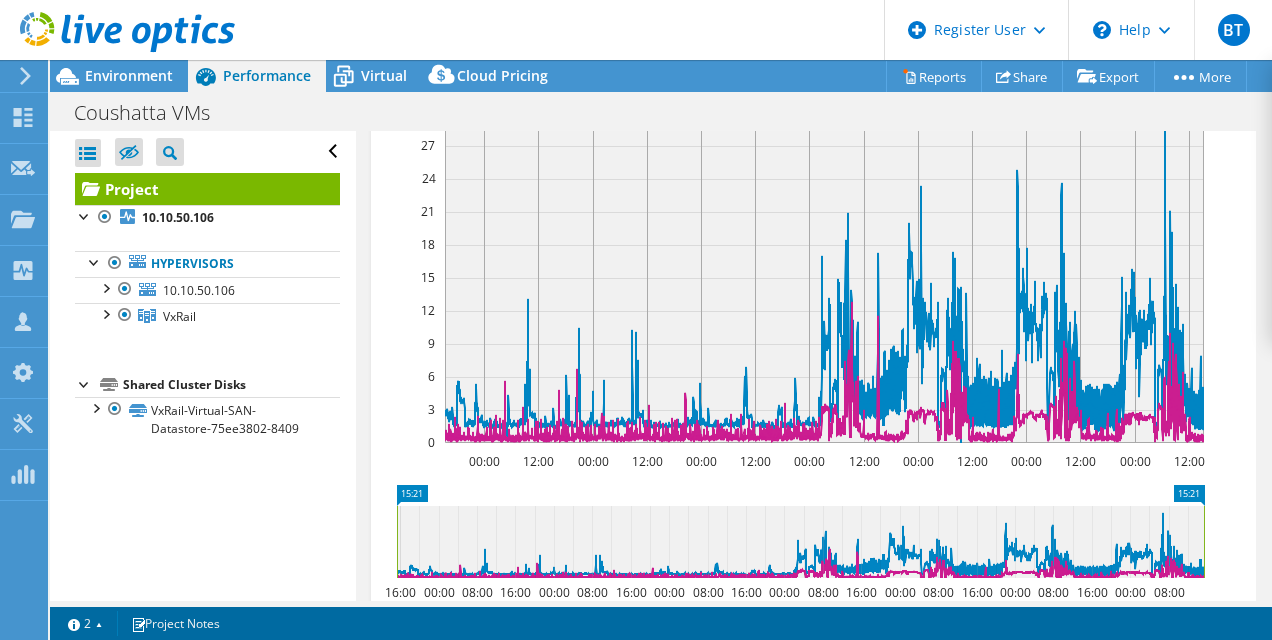 scroll, scrollTop: 739, scrollLeft: 0, axis: vertical 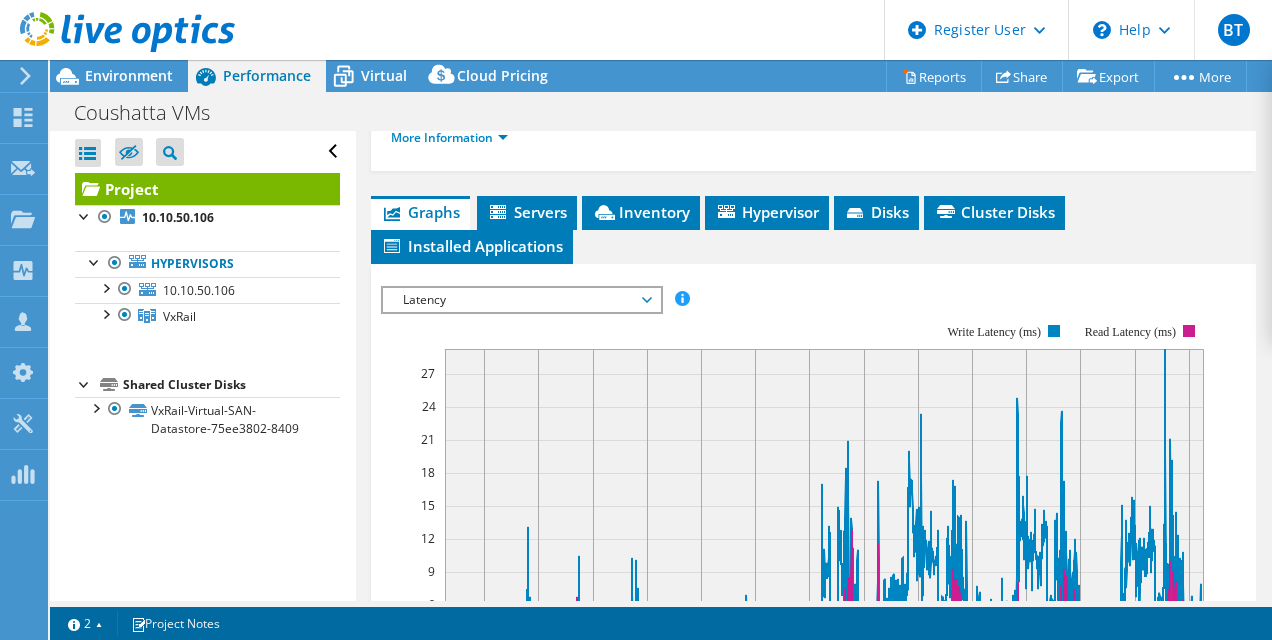click on "Latency" at bounding box center (521, 300) 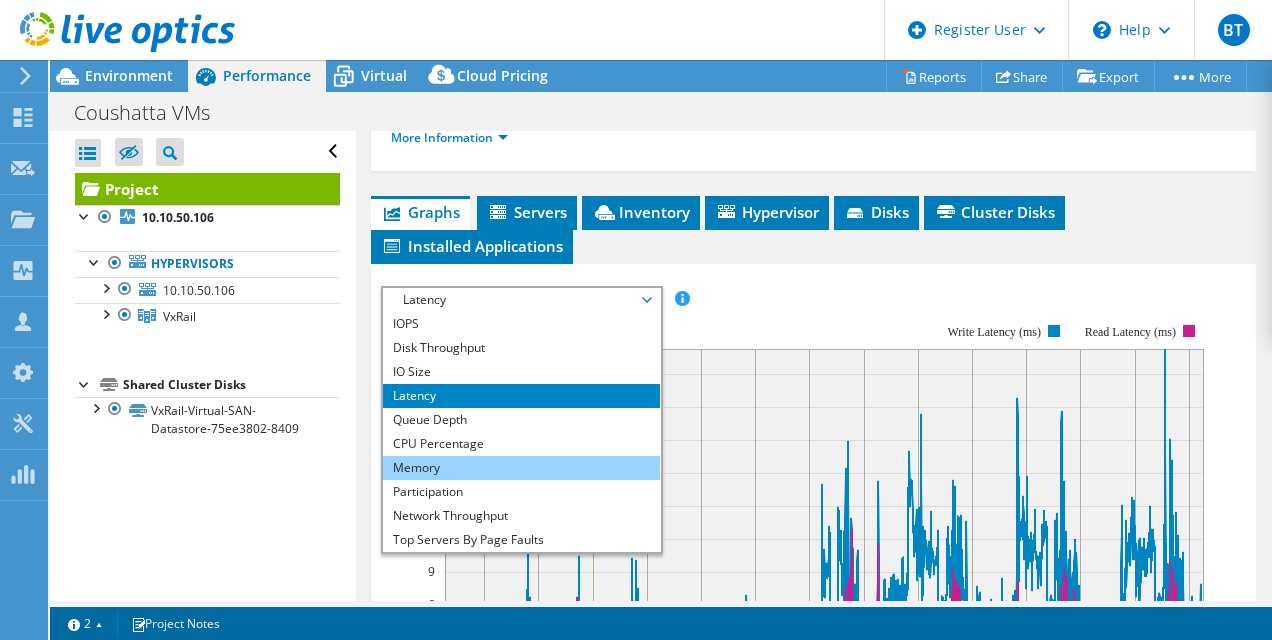 scroll, scrollTop: 406, scrollLeft: 0, axis: vertical 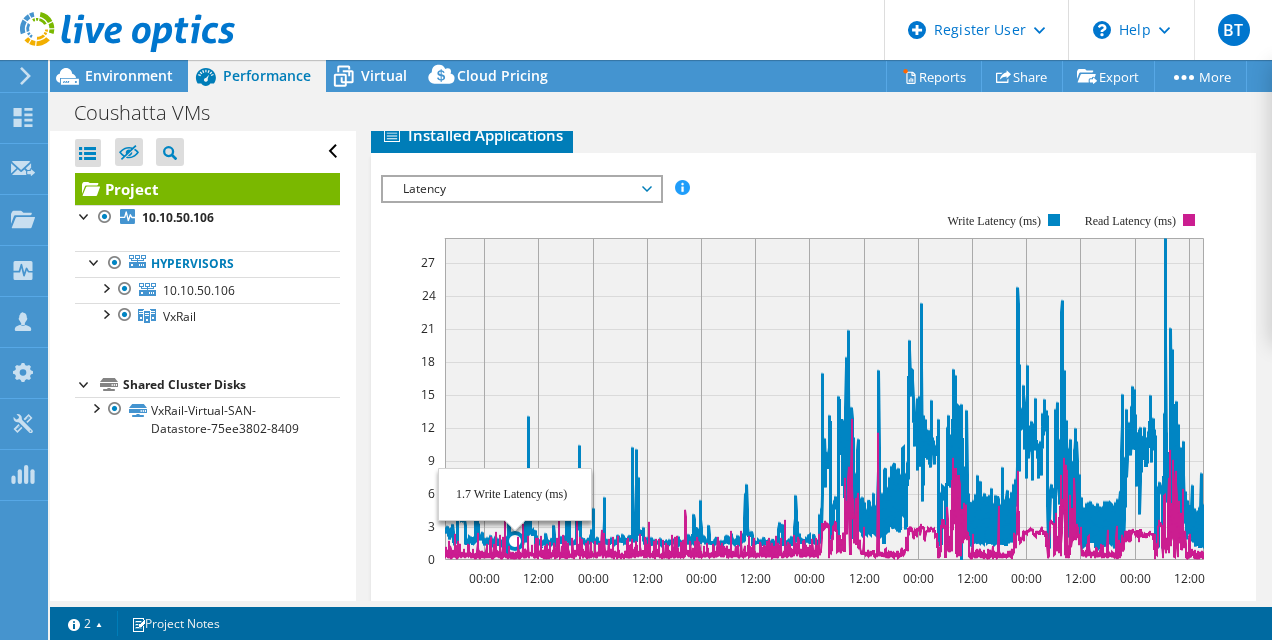 click on "Latency" at bounding box center [521, 189] 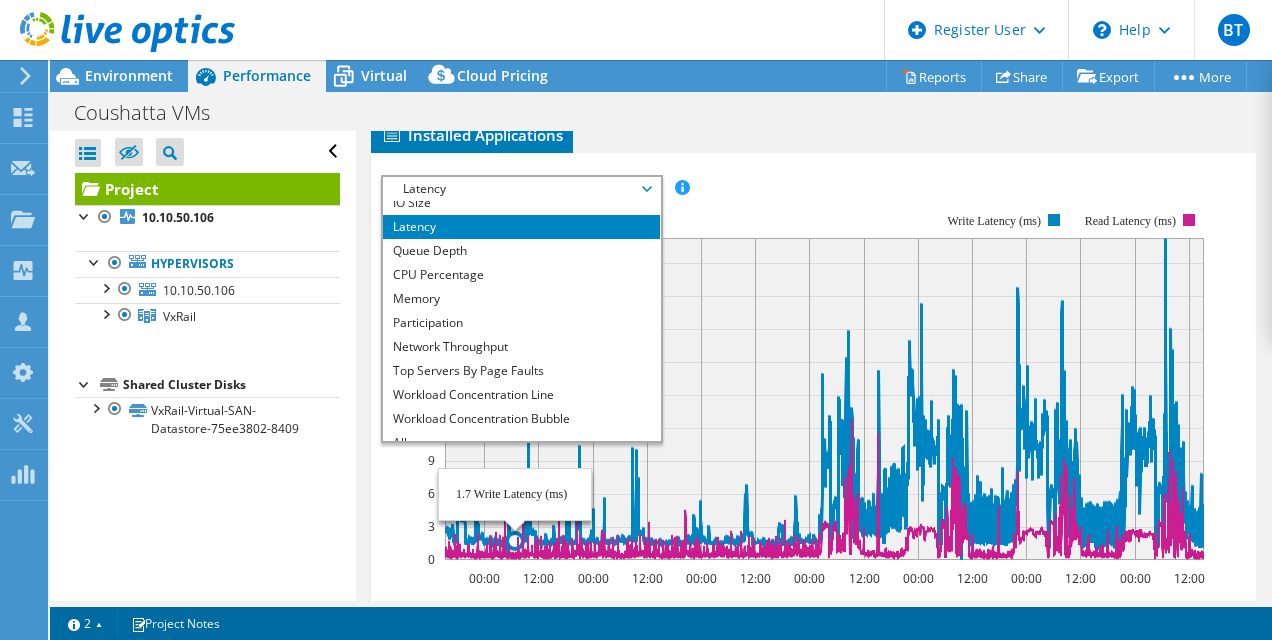 scroll, scrollTop: 72, scrollLeft: 0, axis: vertical 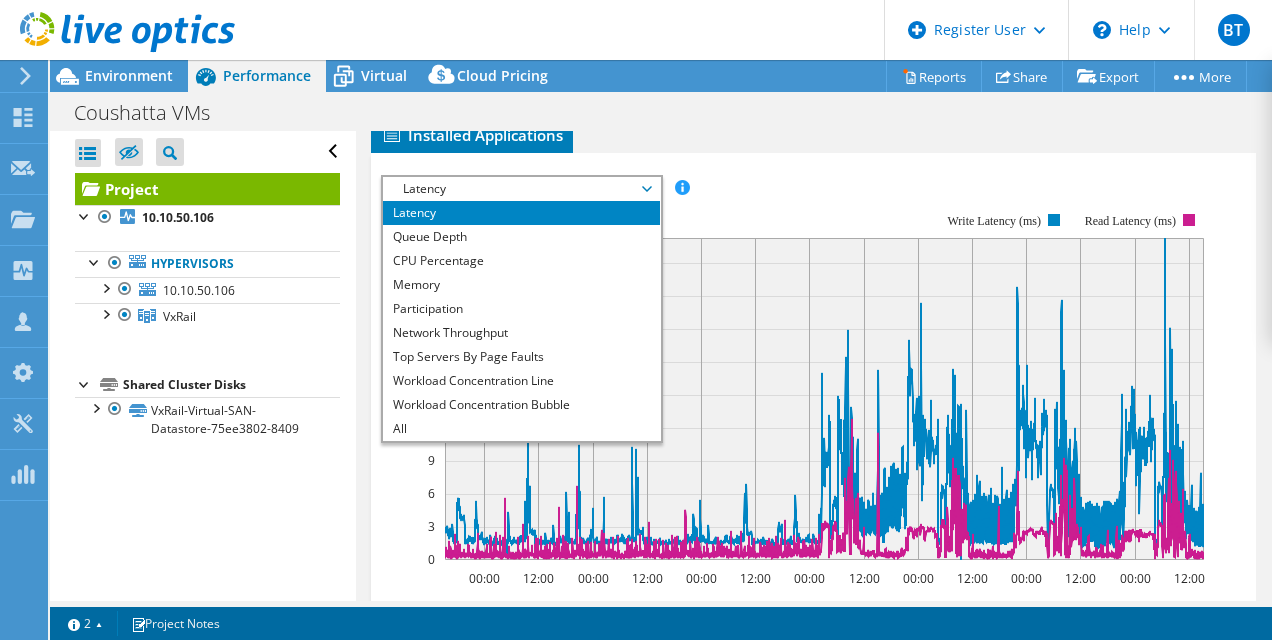click 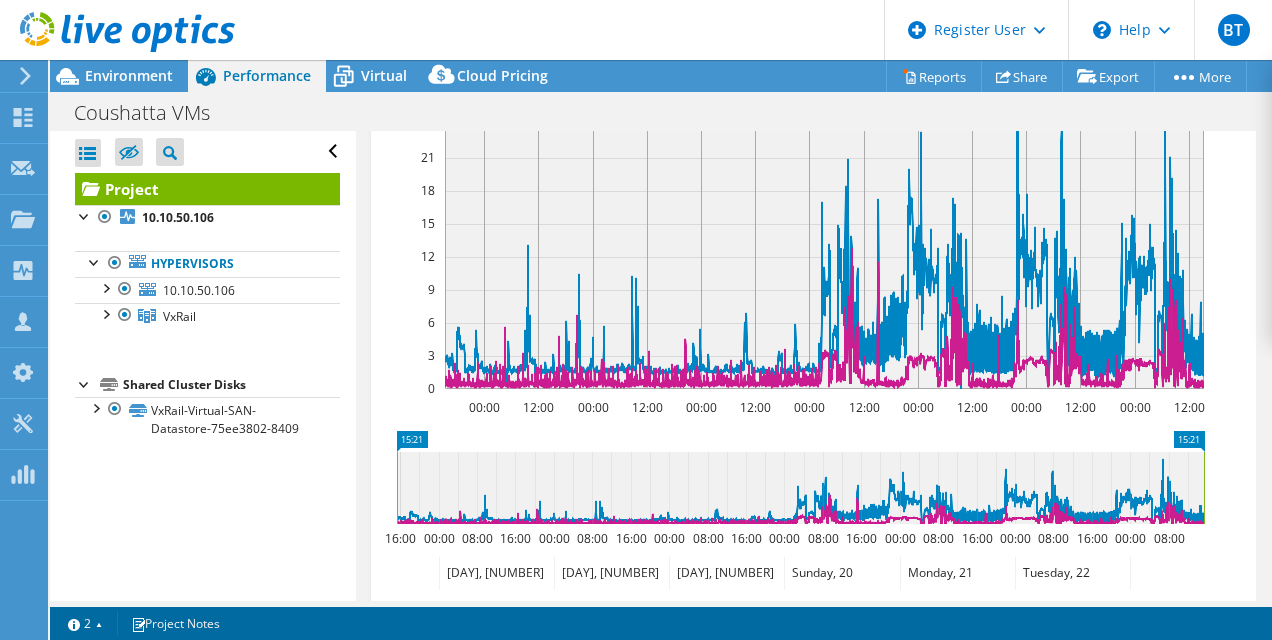 scroll, scrollTop: 795, scrollLeft: 0, axis: vertical 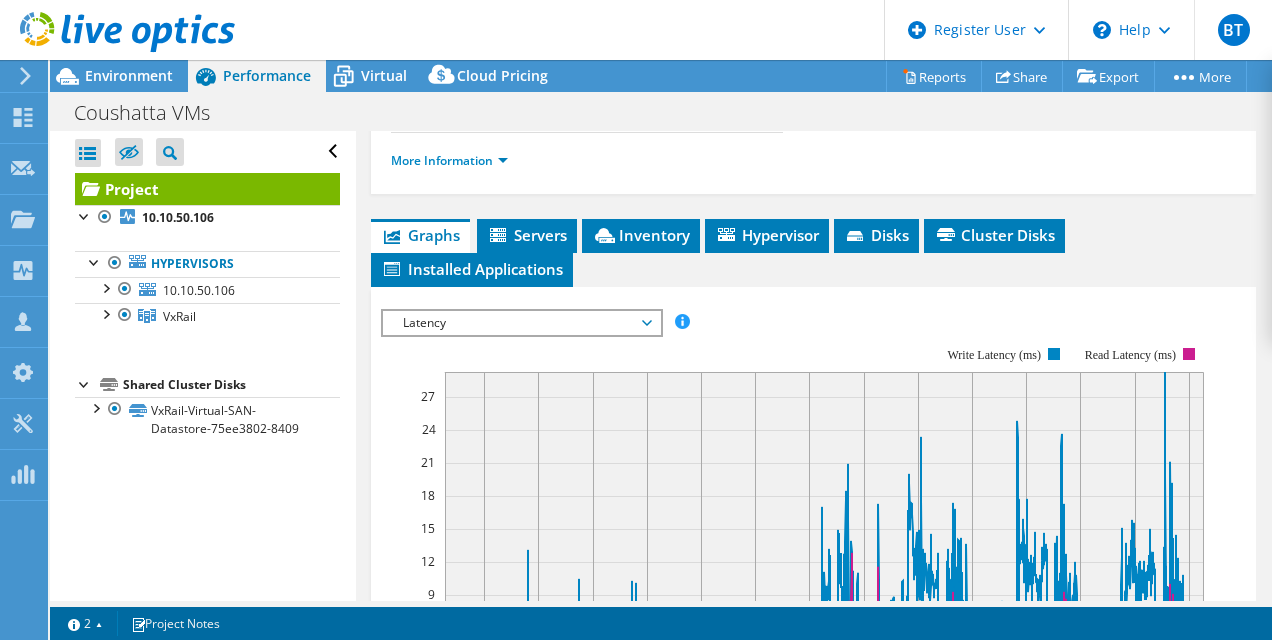 click on "Latency" at bounding box center (521, 323) 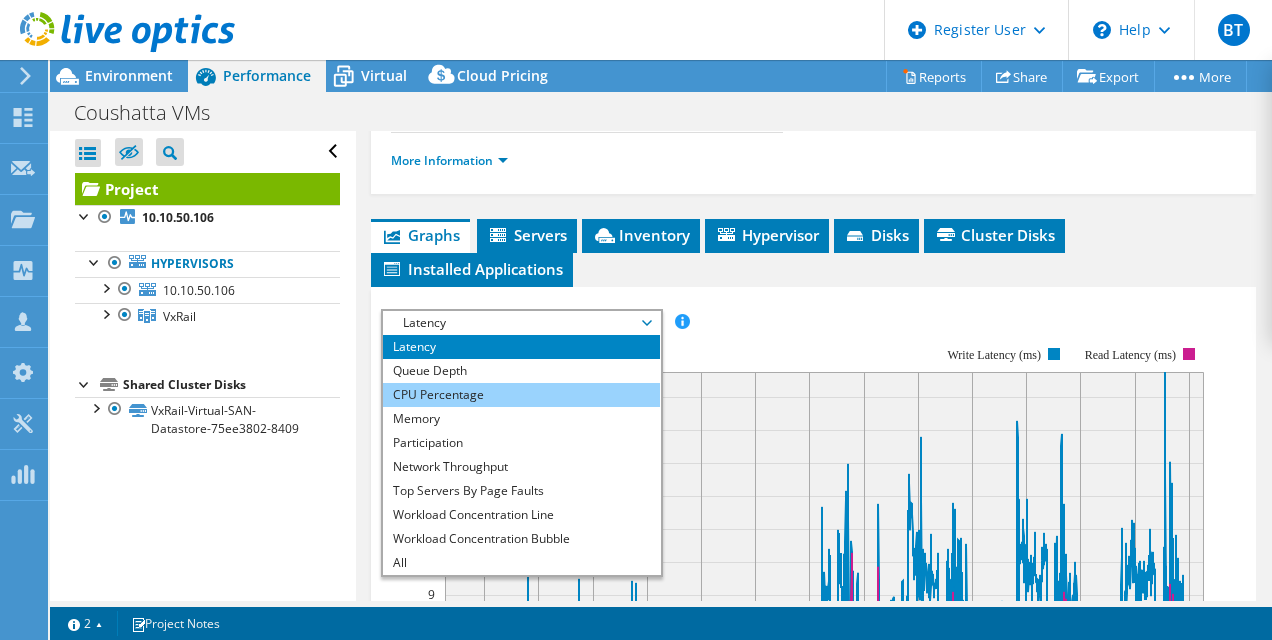 click on "CPU Percentage" at bounding box center (521, 395) 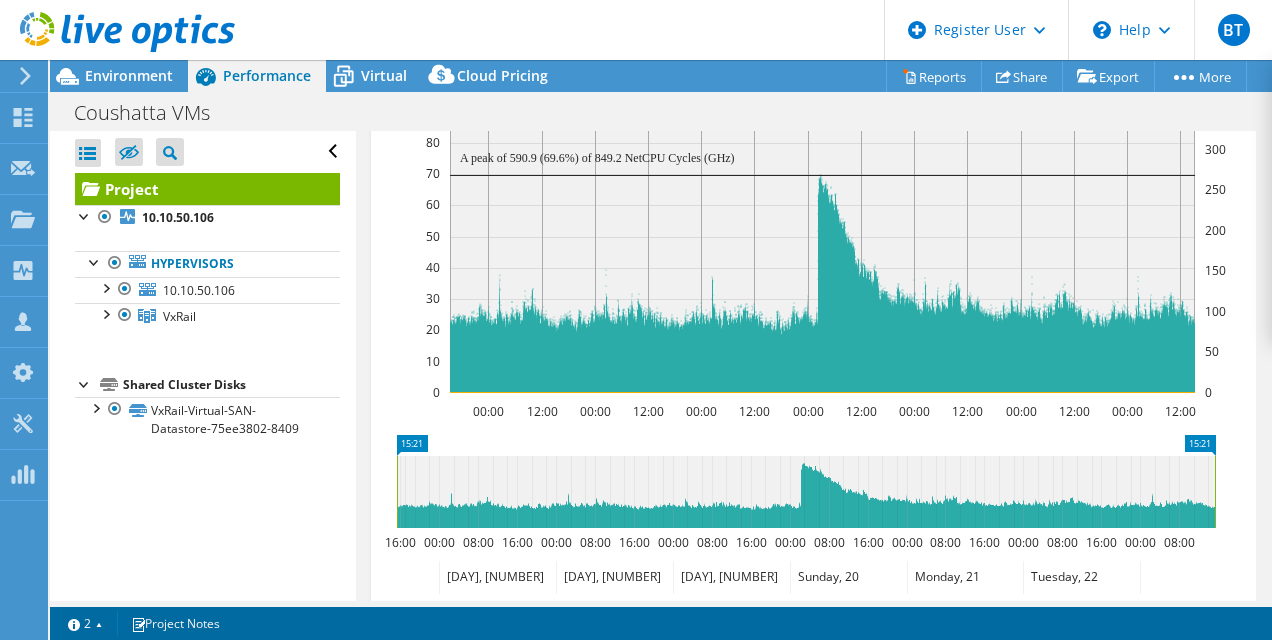 scroll, scrollTop: 794, scrollLeft: 0, axis: vertical 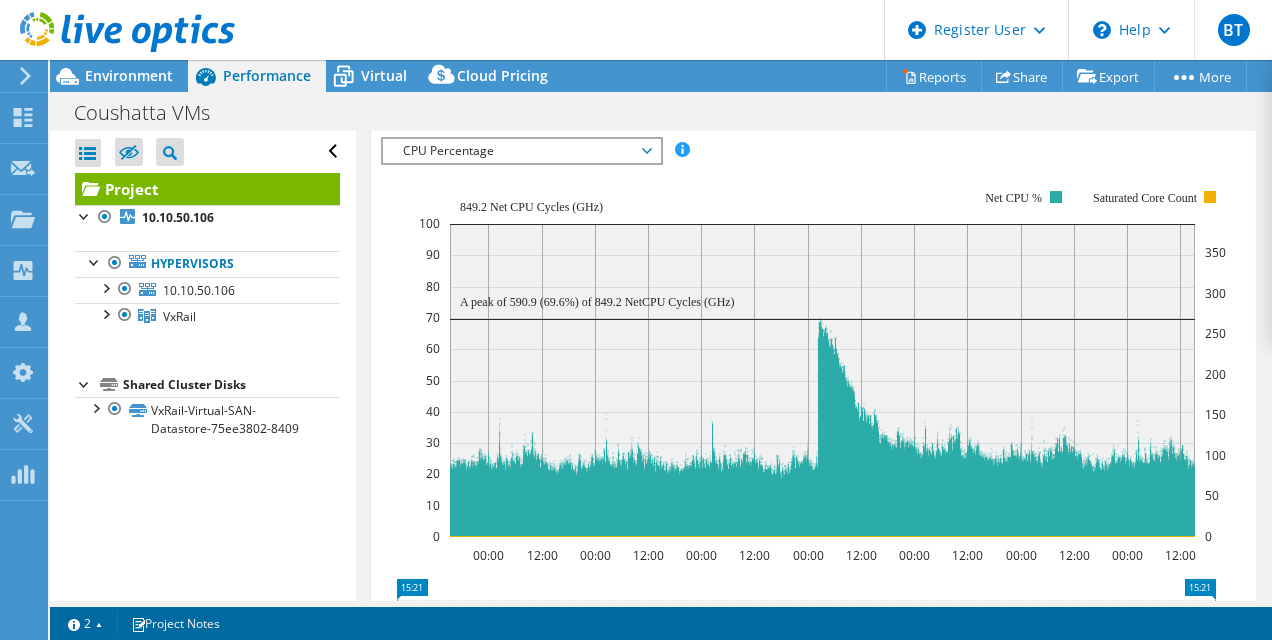 click on "CPU Percentage" at bounding box center [521, 151] 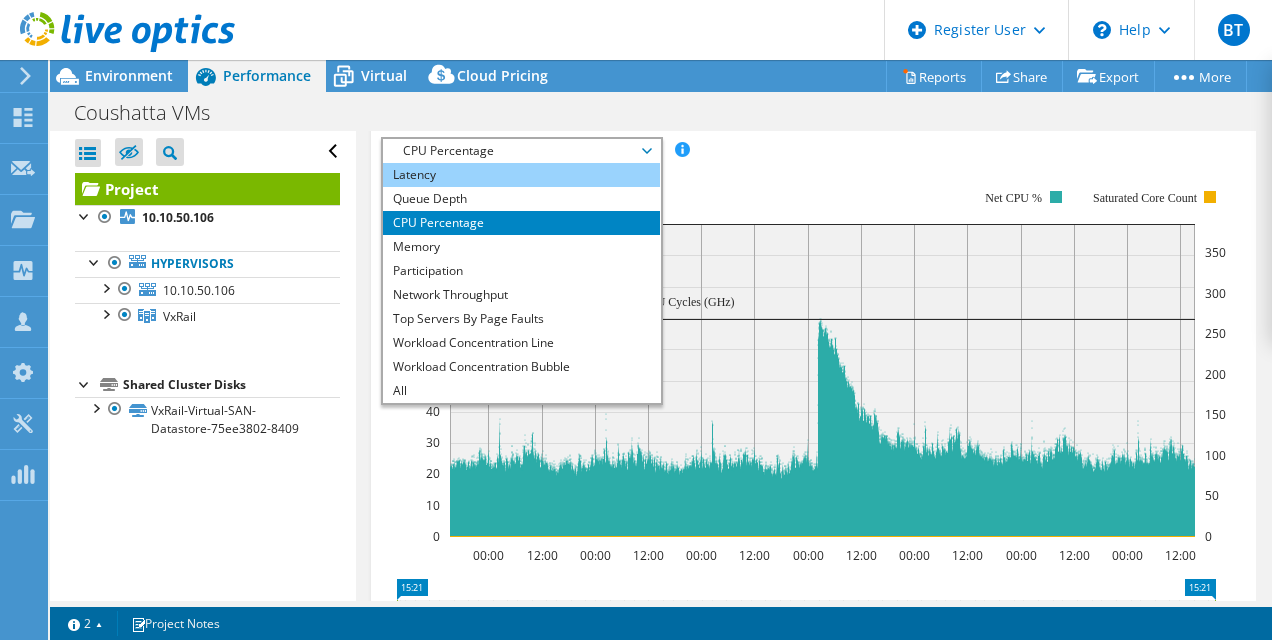click on "Latency" at bounding box center [521, 175] 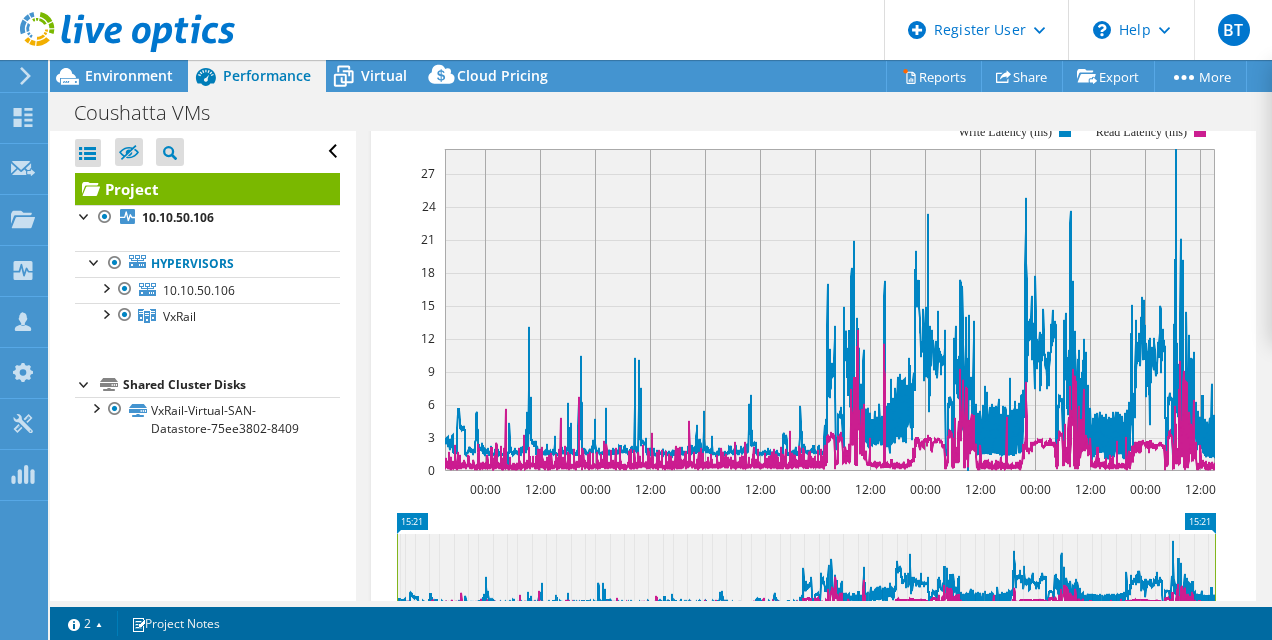 scroll, scrollTop: 676, scrollLeft: 0, axis: vertical 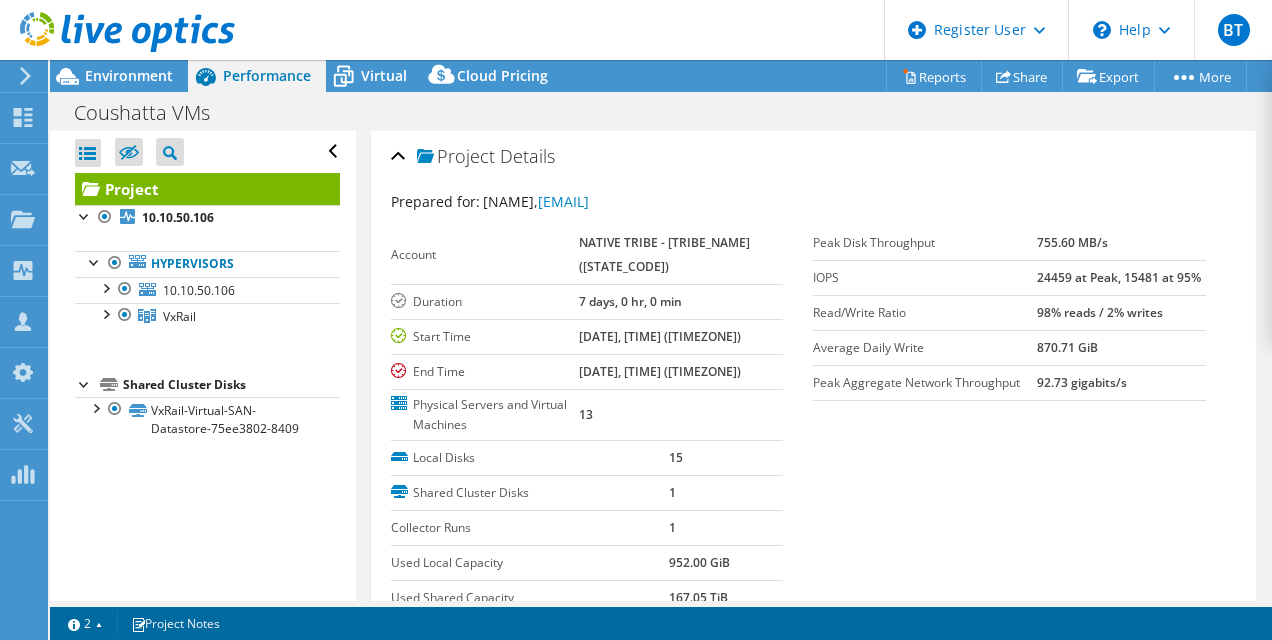 select on "USD" 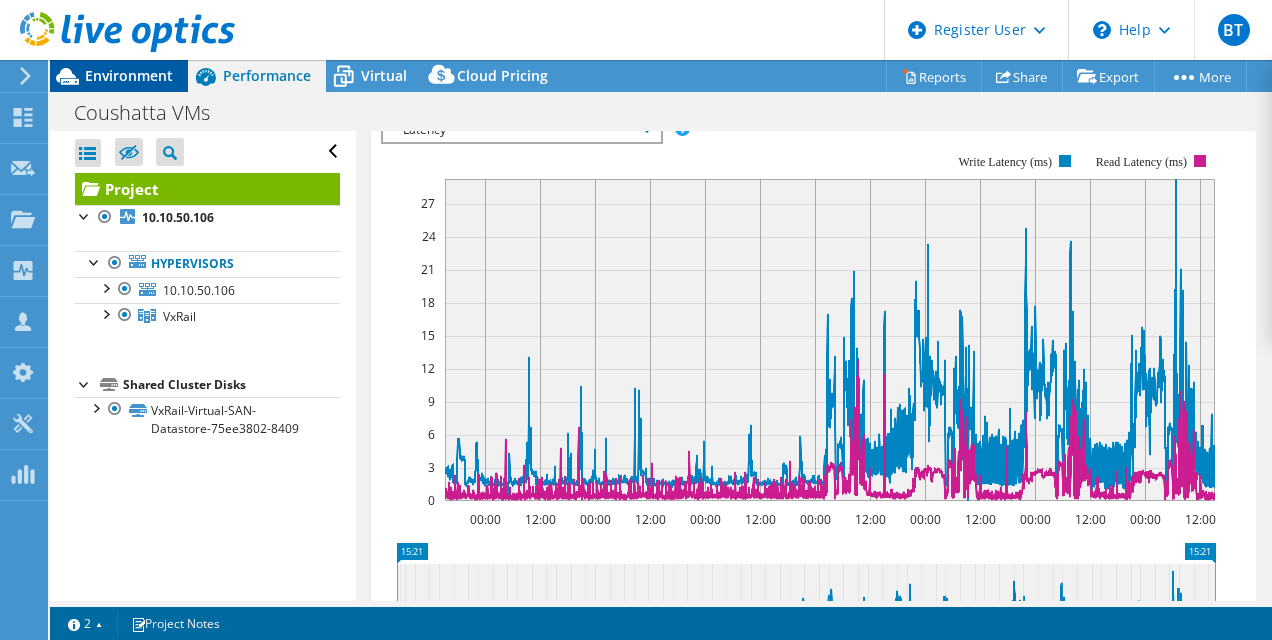 click on "Environment" at bounding box center [129, 75] 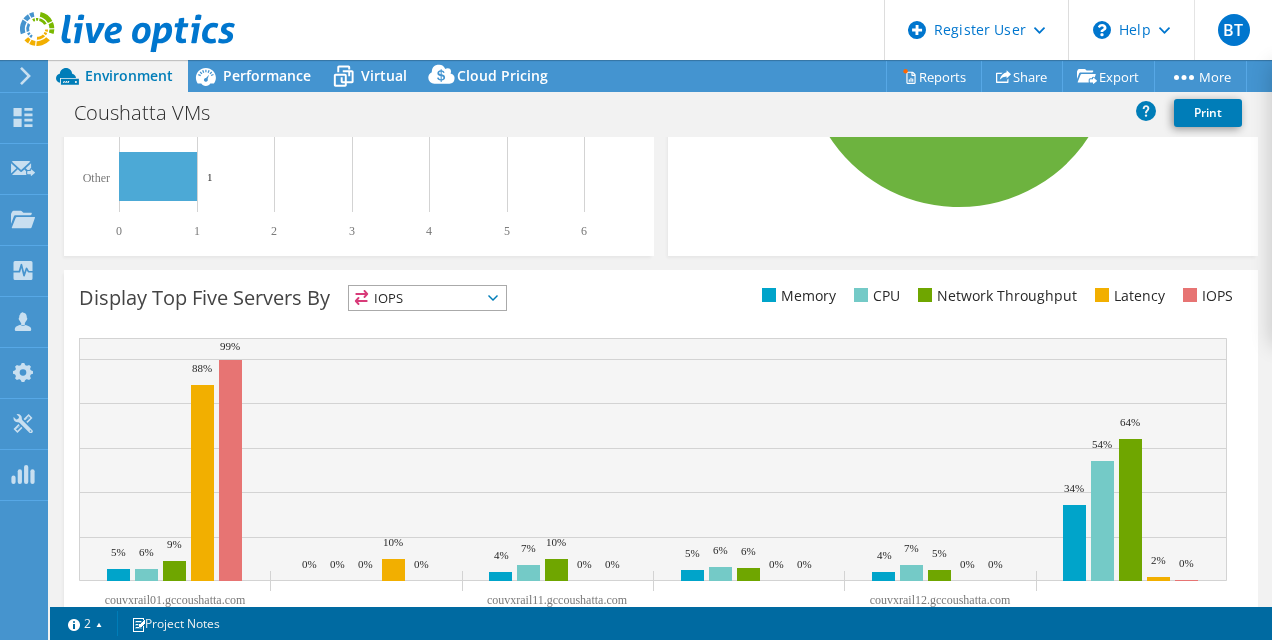 scroll, scrollTop: 749, scrollLeft: 0, axis: vertical 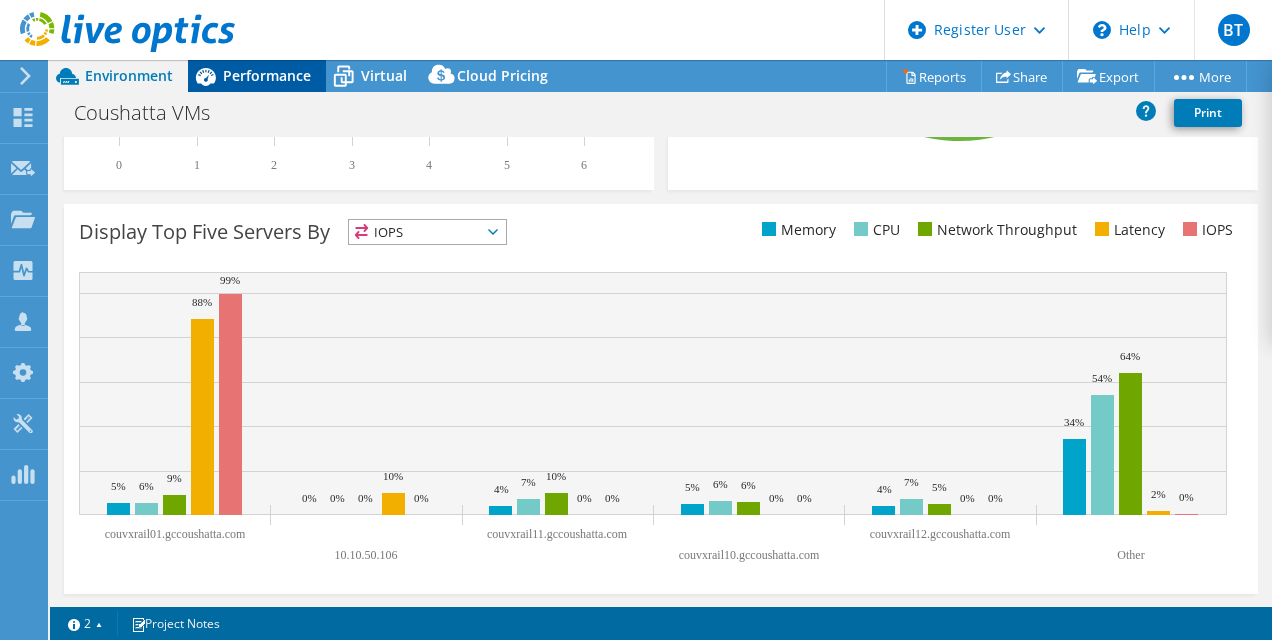 click on "Performance" at bounding box center (267, 75) 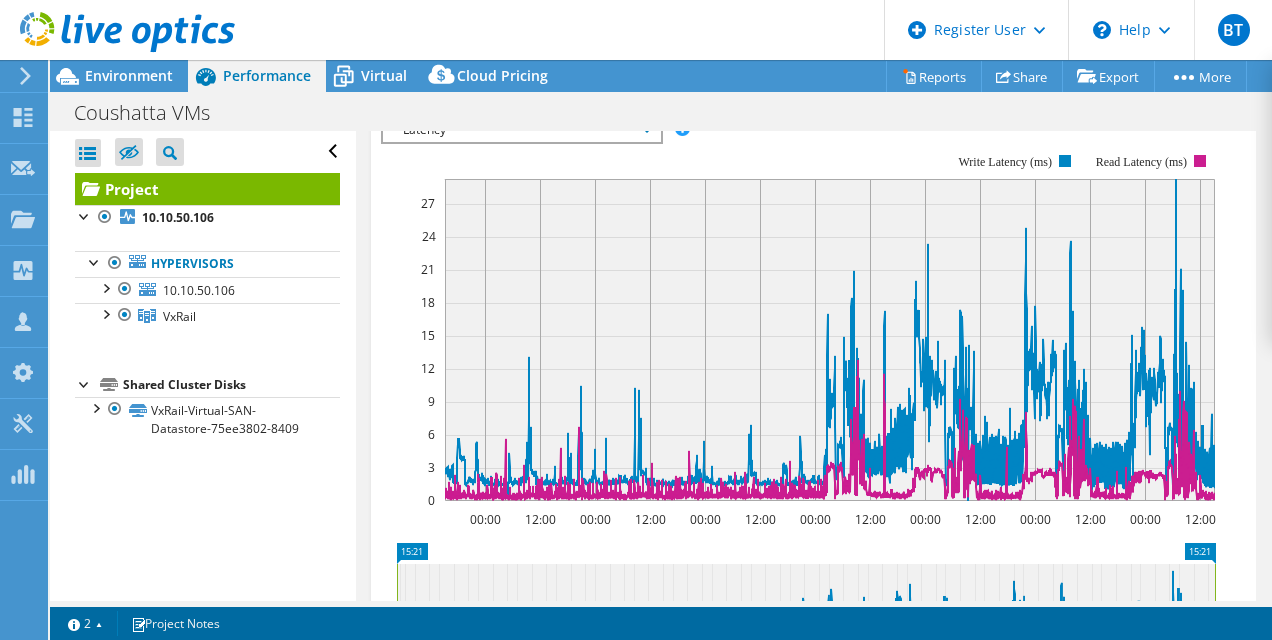 scroll, scrollTop: 0, scrollLeft: 0, axis: both 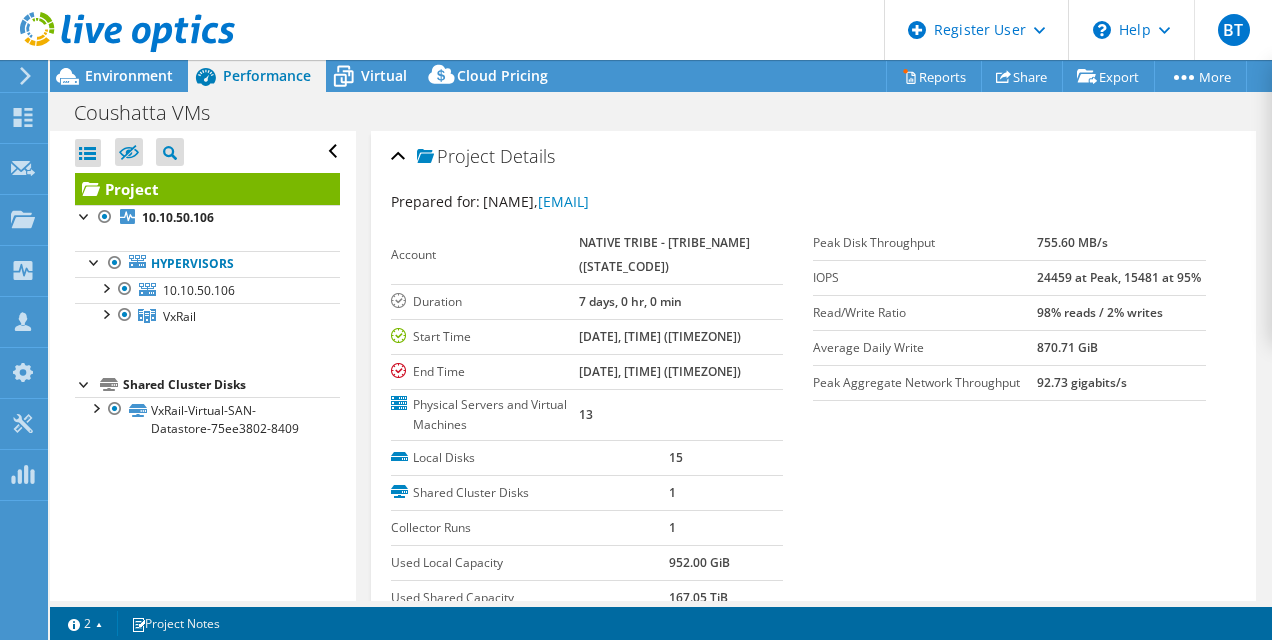 drag, startPoint x: 583, startPoint y: 333, endPoint x: 672, endPoint y: 372, distance: 97.16995 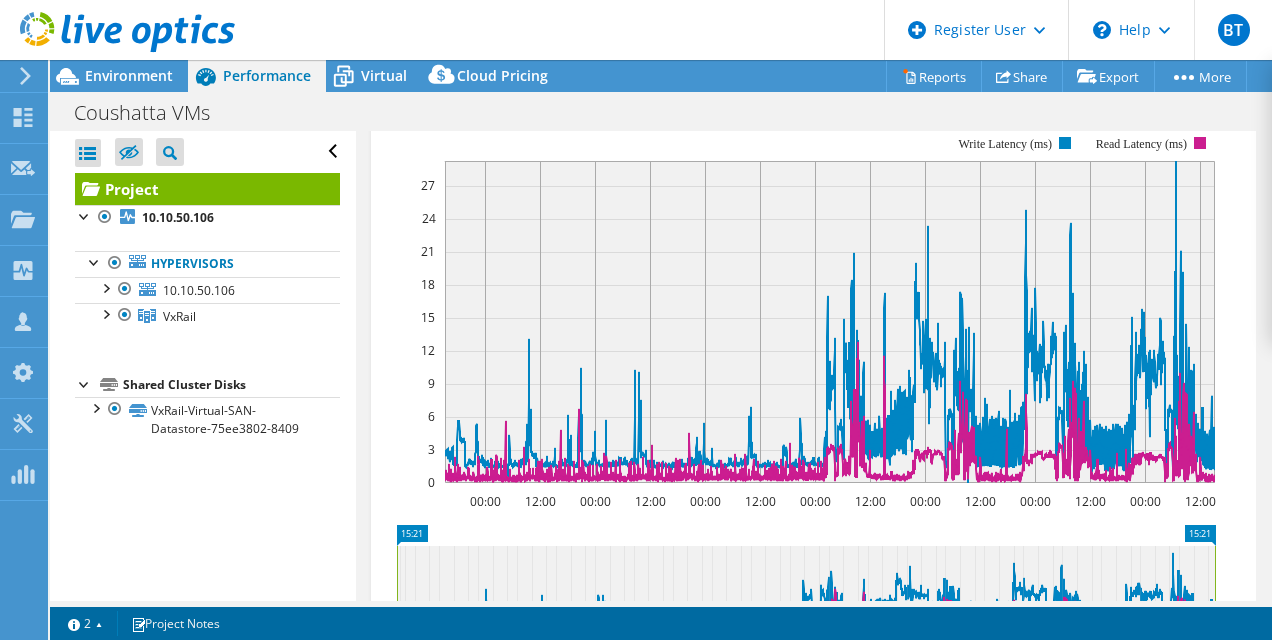 scroll, scrollTop: 687, scrollLeft: 0, axis: vertical 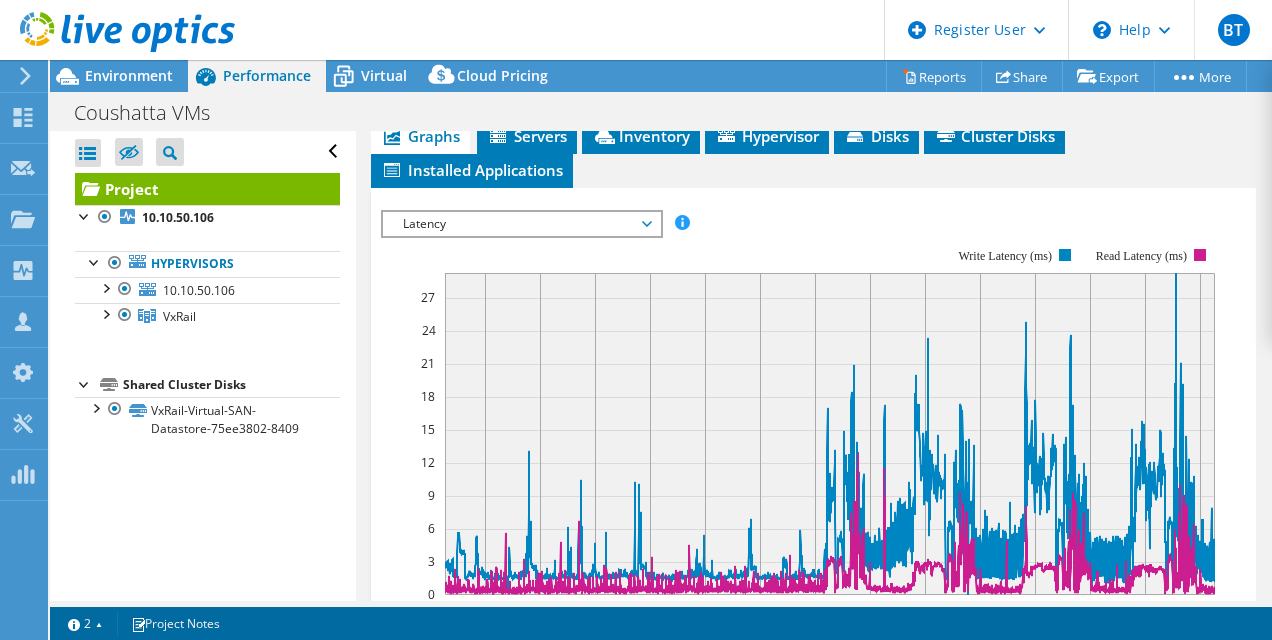 click 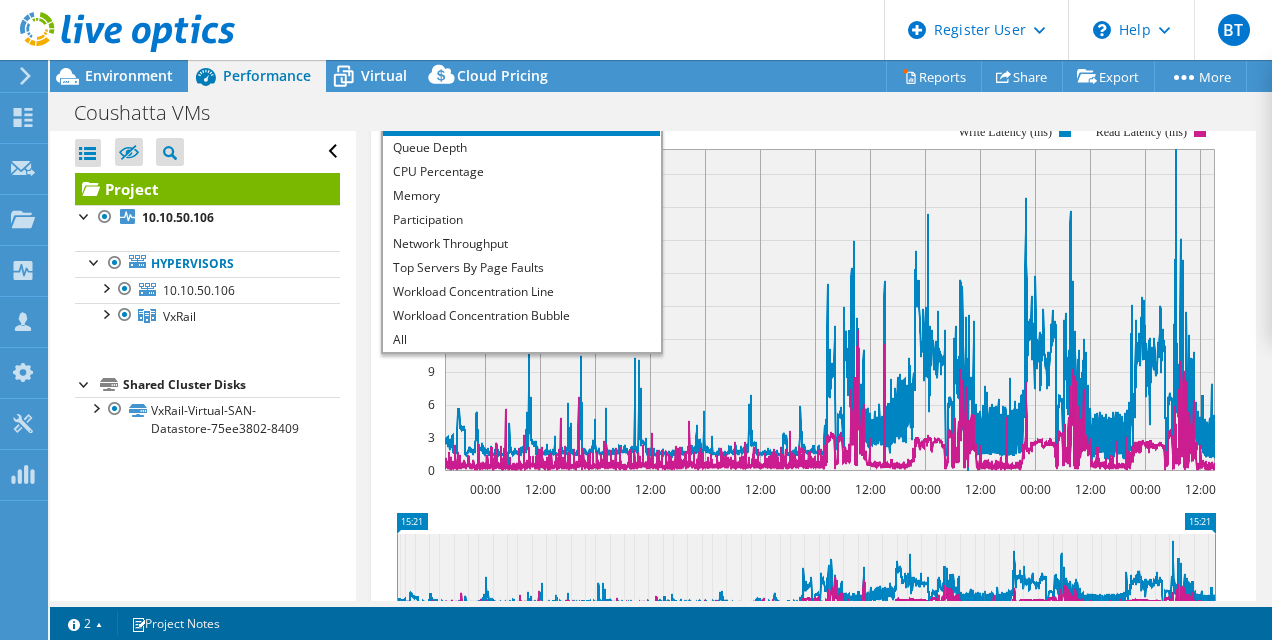 scroll, scrollTop: 782, scrollLeft: 0, axis: vertical 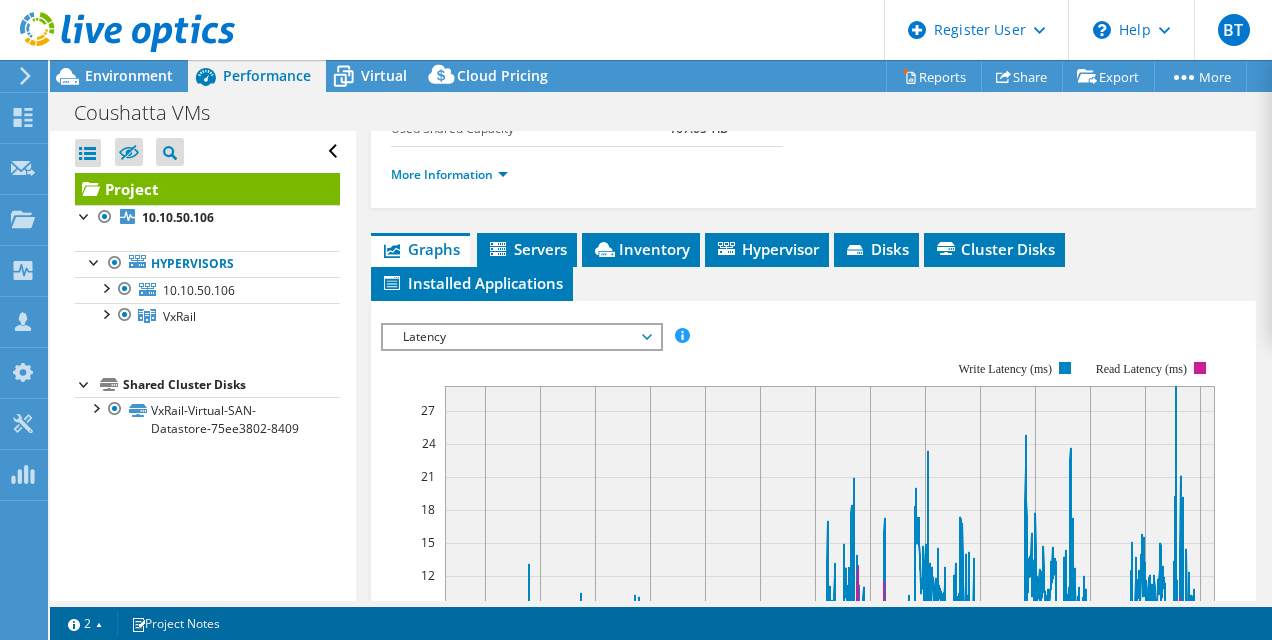 click on "Latency" at bounding box center [521, 337] 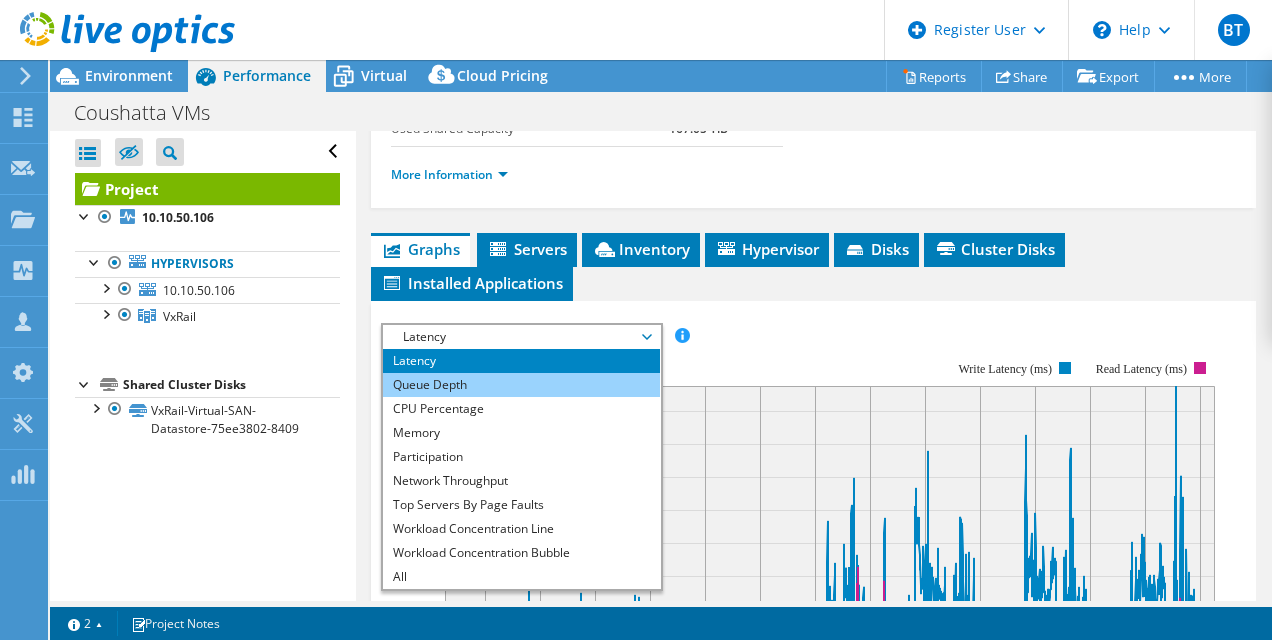click on "Queue Depth" at bounding box center [521, 385] 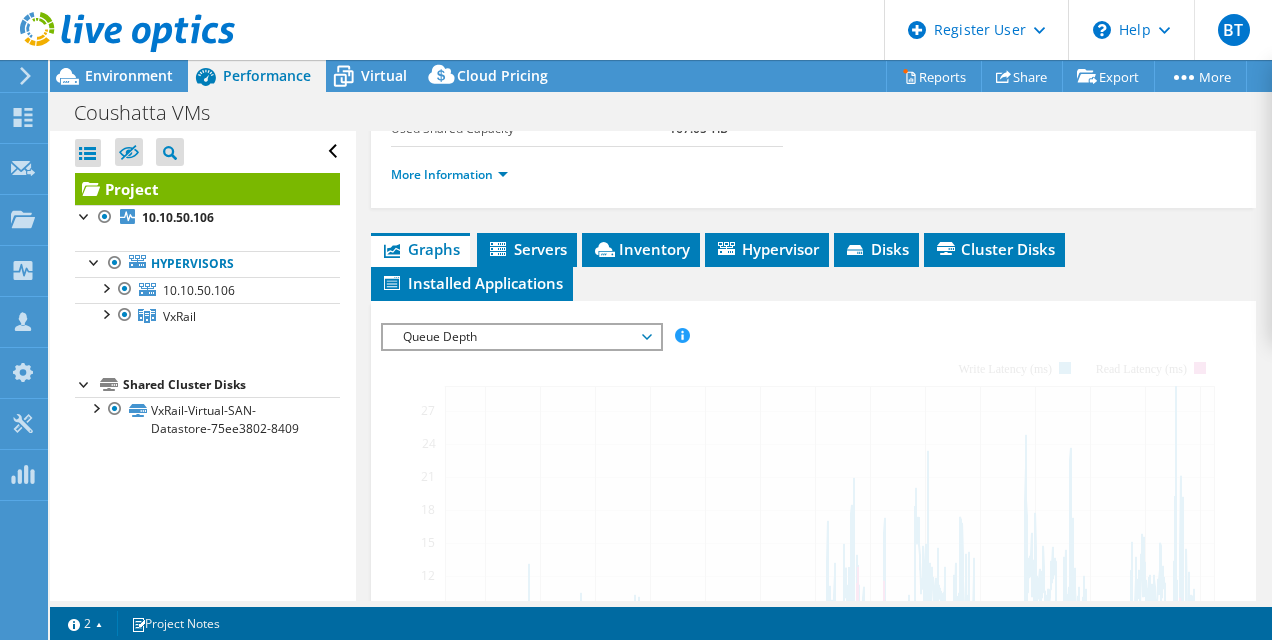 click at bounding box center (814, 664) 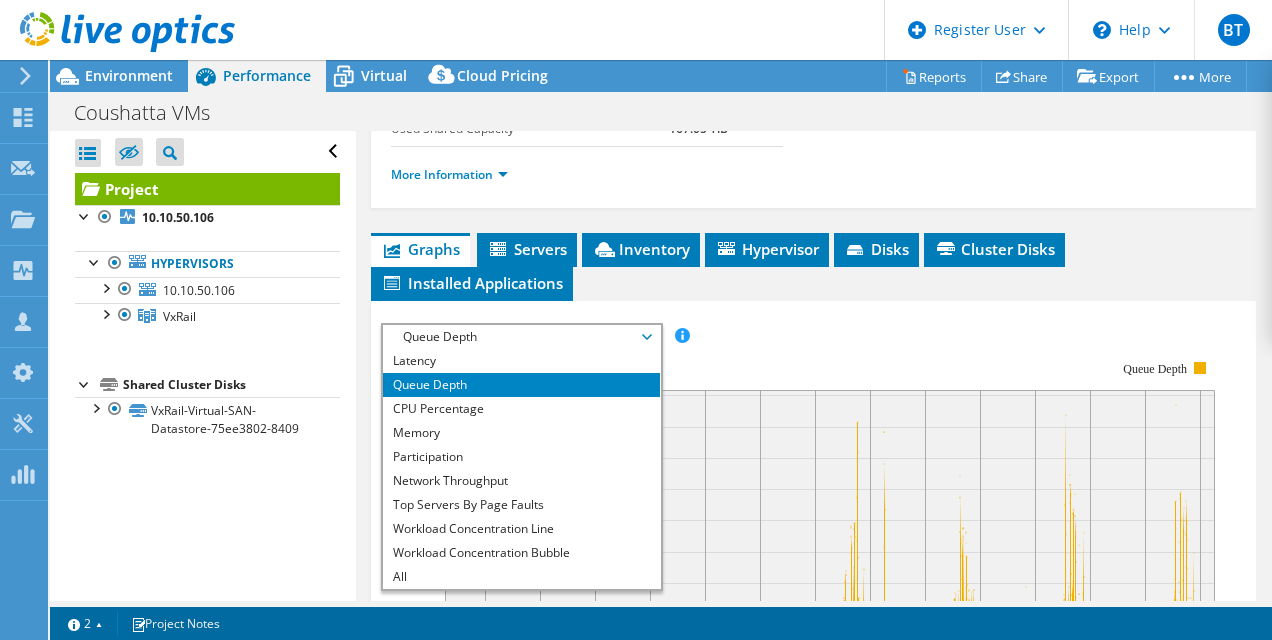 click on "Queue Depth" at bounding box center [521, 337] 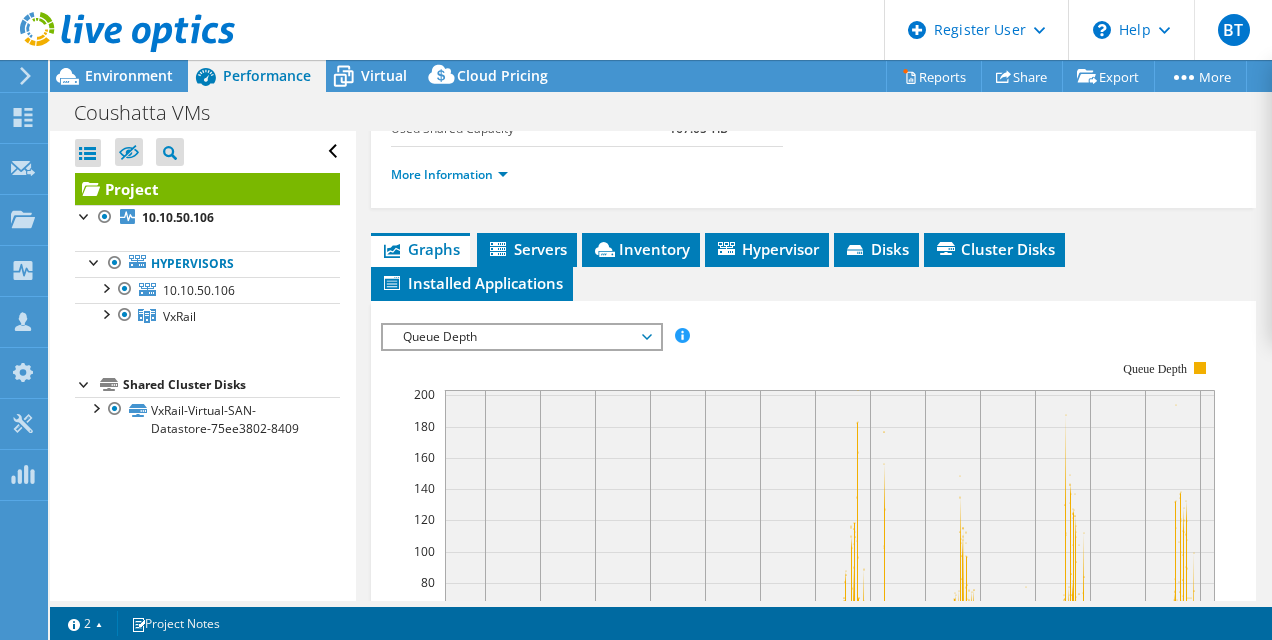 click on "Queue Depth" at bounding box center (521, 337) 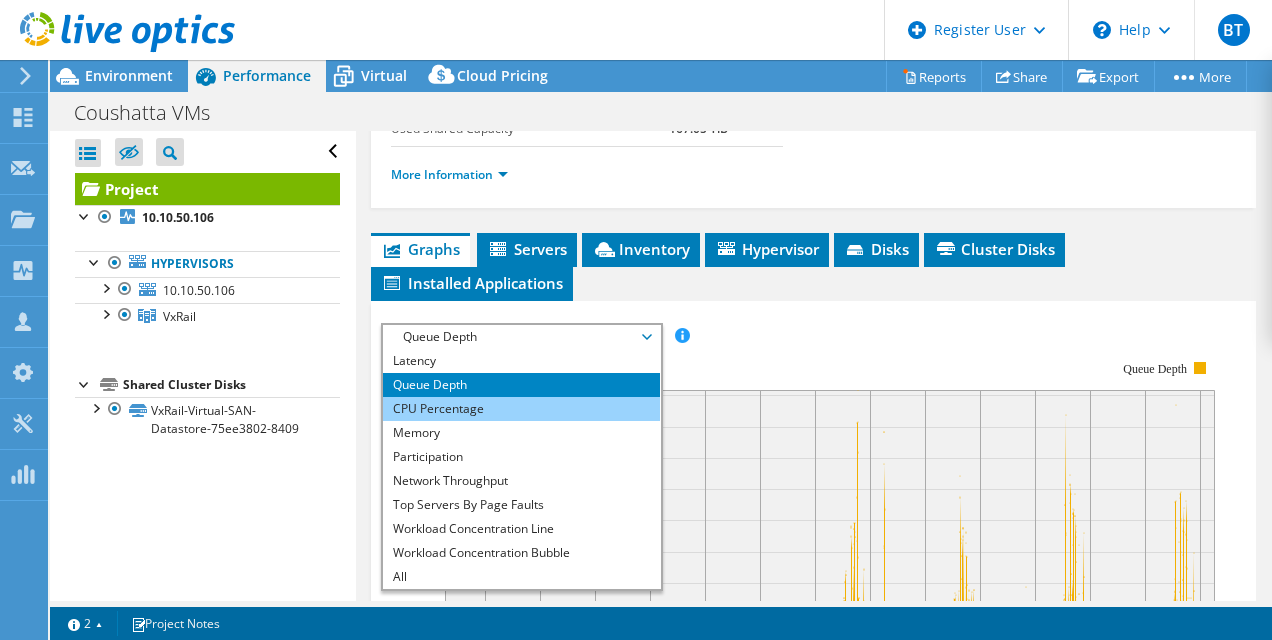 click on "CPU Percentage" at bounding box center (521, 409) 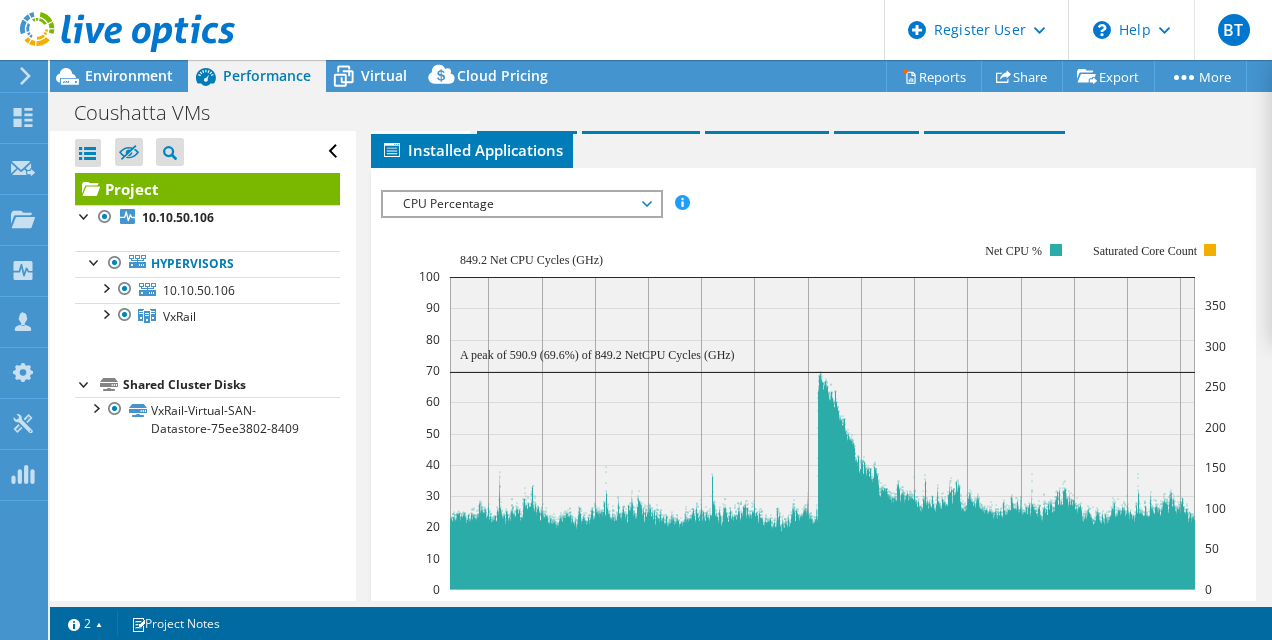 scroll, scrollTop: 656, scrollLeft: 0, axis: vertical 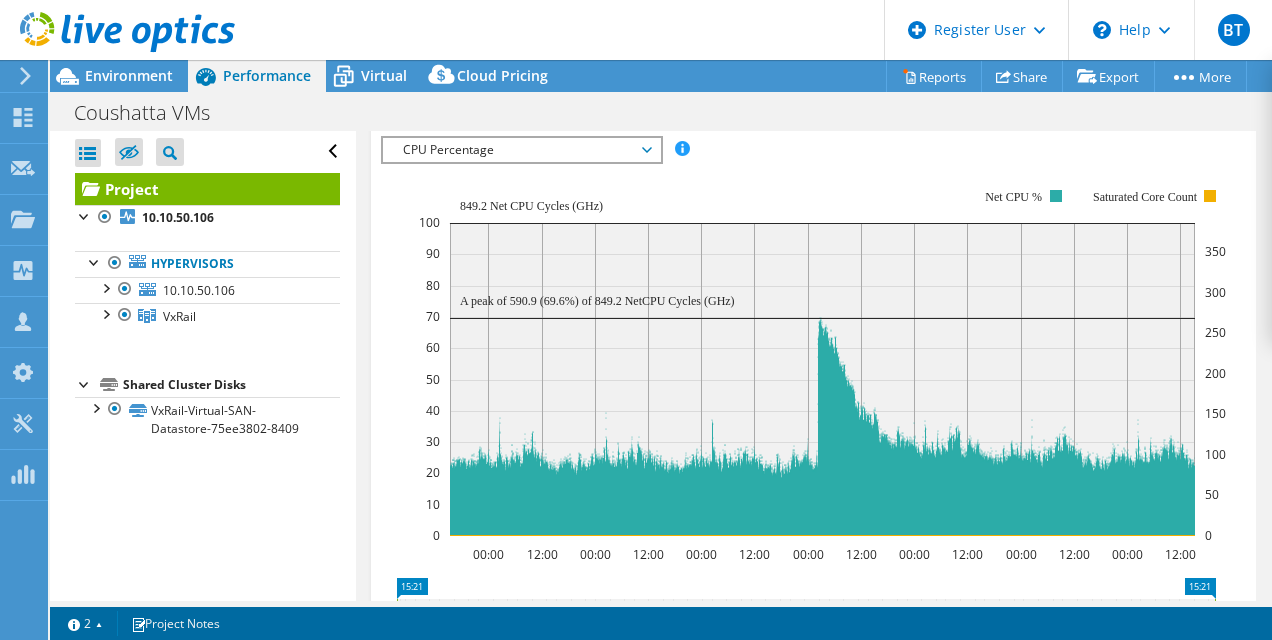 click on "CPU Percentage" at bounding box center (521, 150) 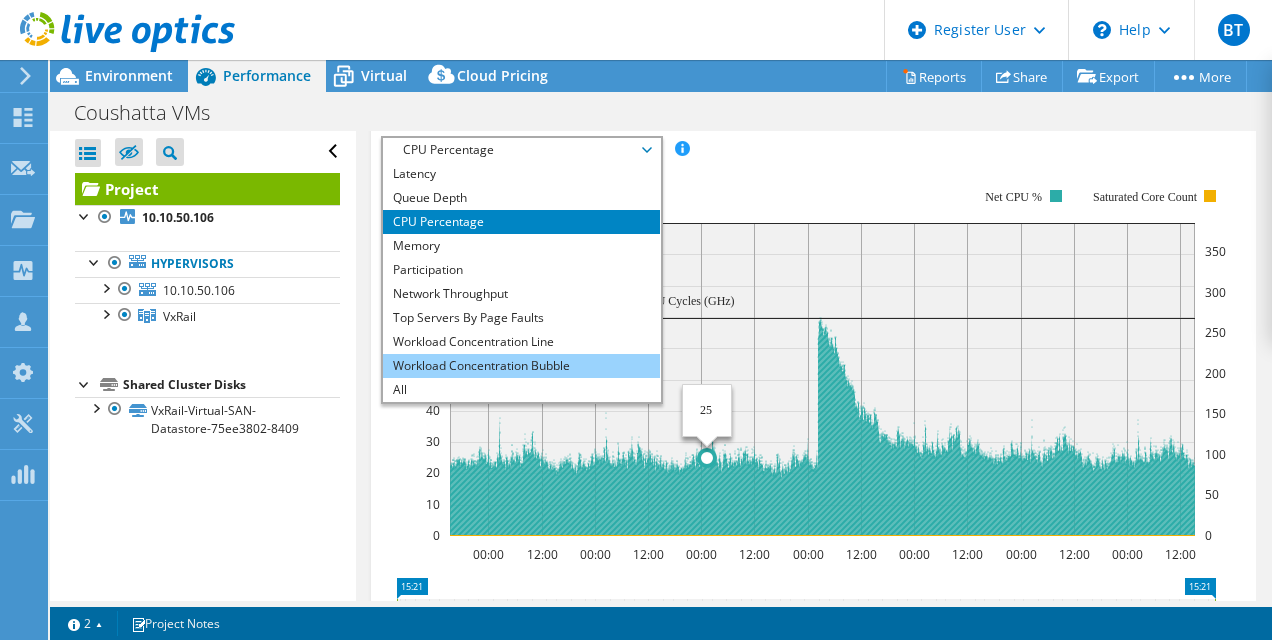 click on "Workload Concentration Bubble" at bounding box center (521, 366) 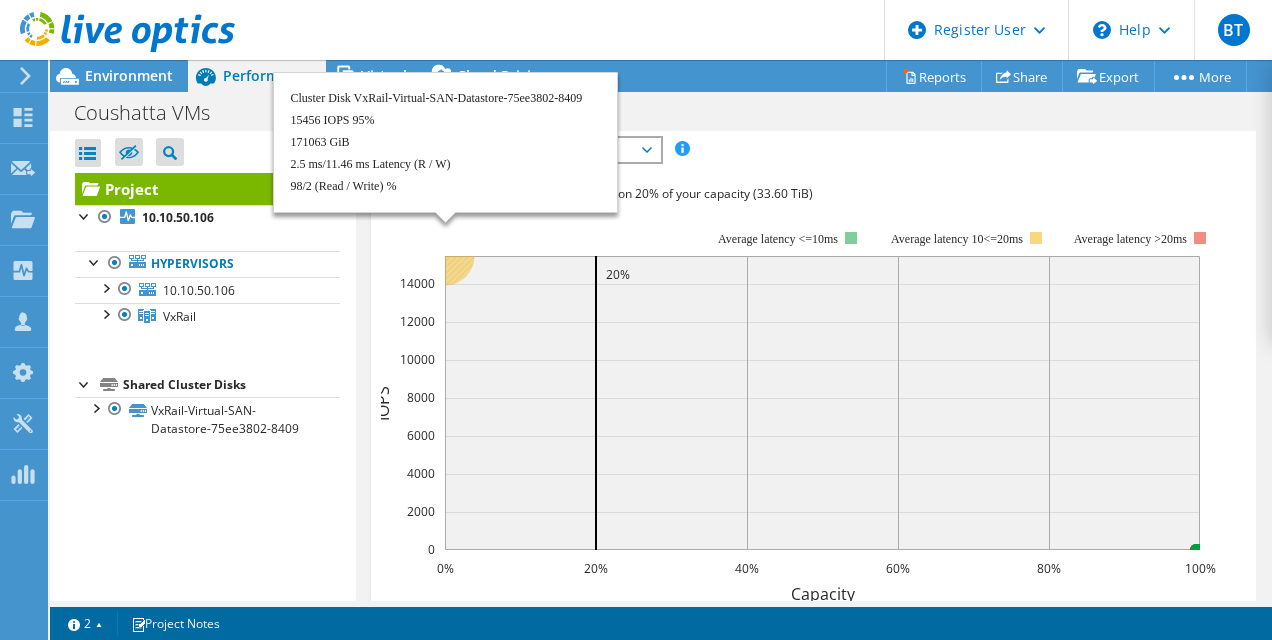 click 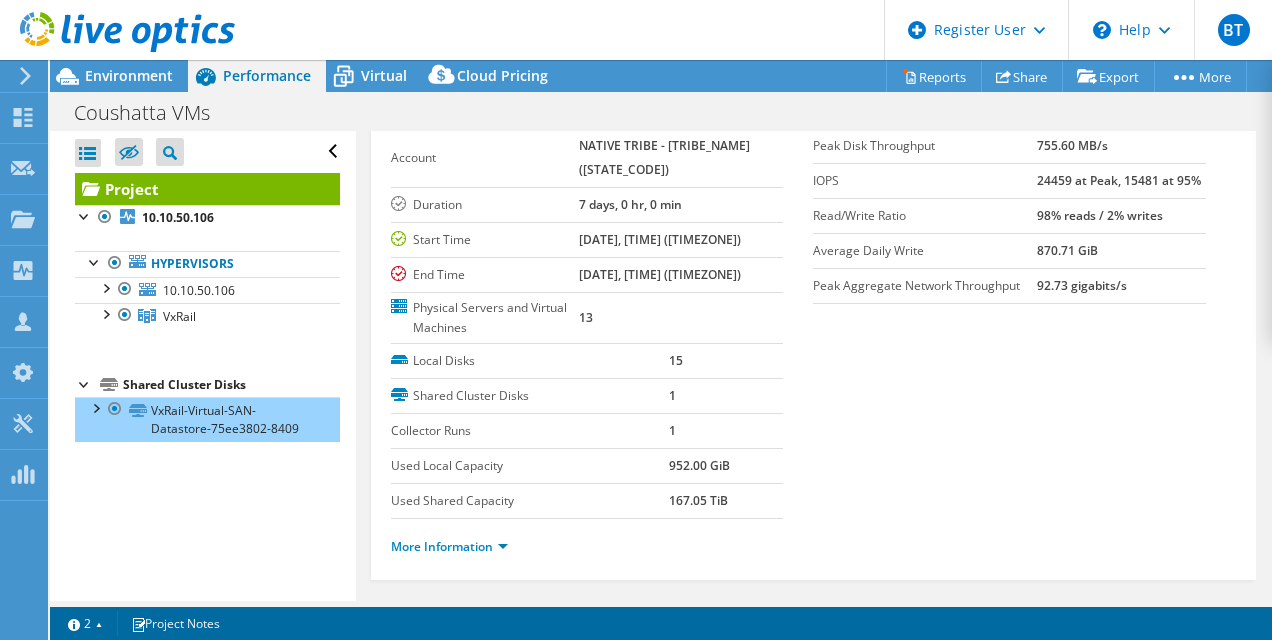 scroll, scrollTop: 0, scrollLeft: 0, axis: both 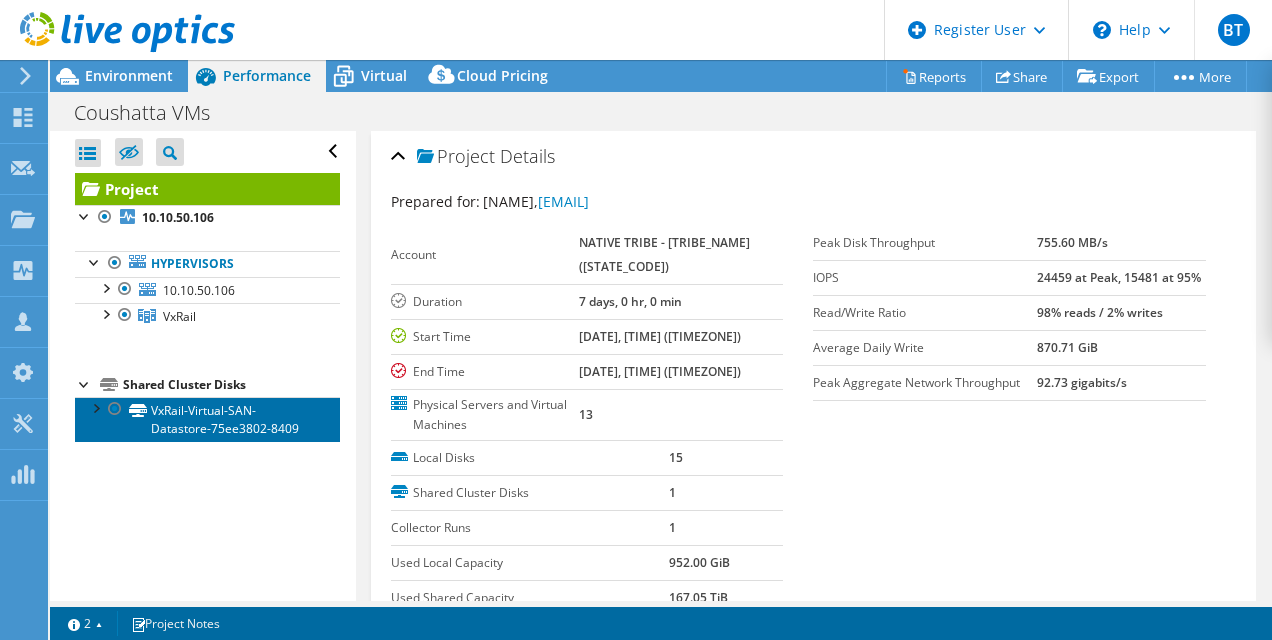drag, startPoint x: 228, startPoint y: 421, endPoint x: 239, endPoint y: 423, distance: 11.18034 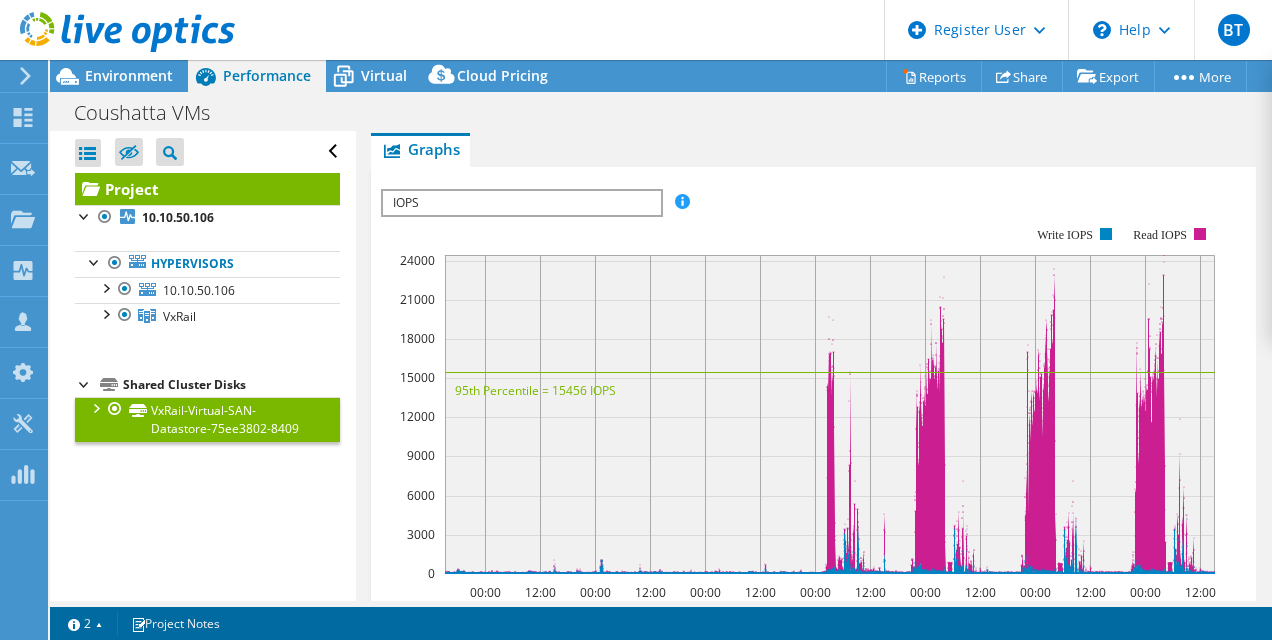 scroll, scrollTop: 0, scrollLeft: 0, axis: both 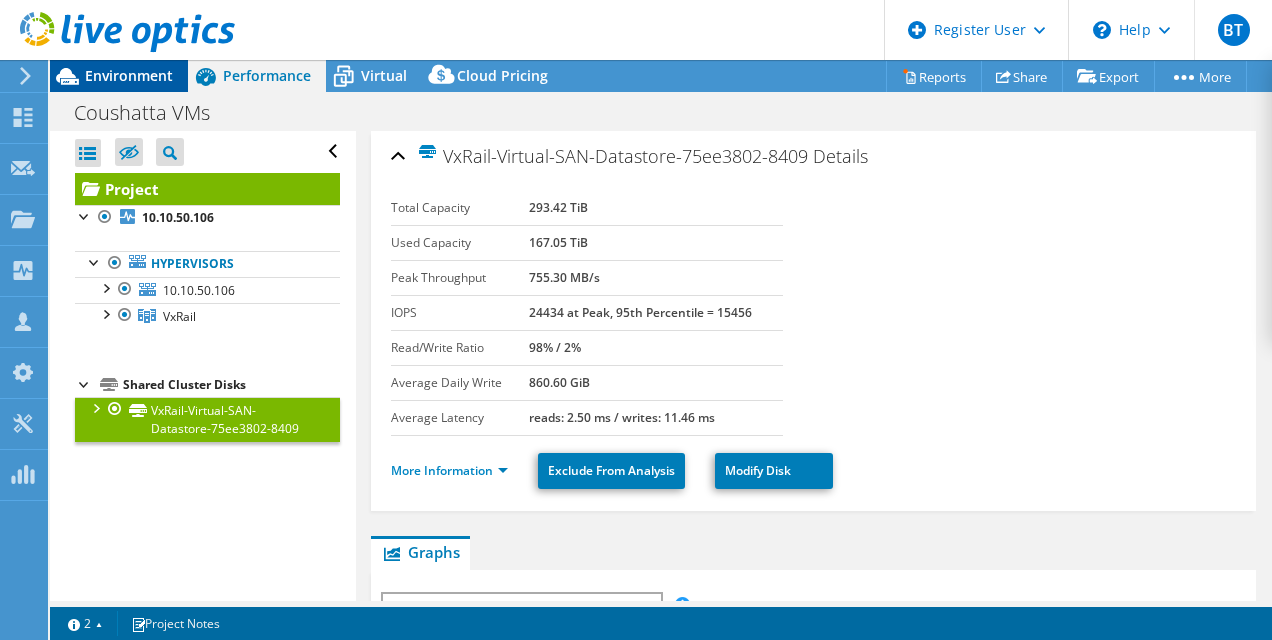 click on "Environment" at bounding box center (129, 75) 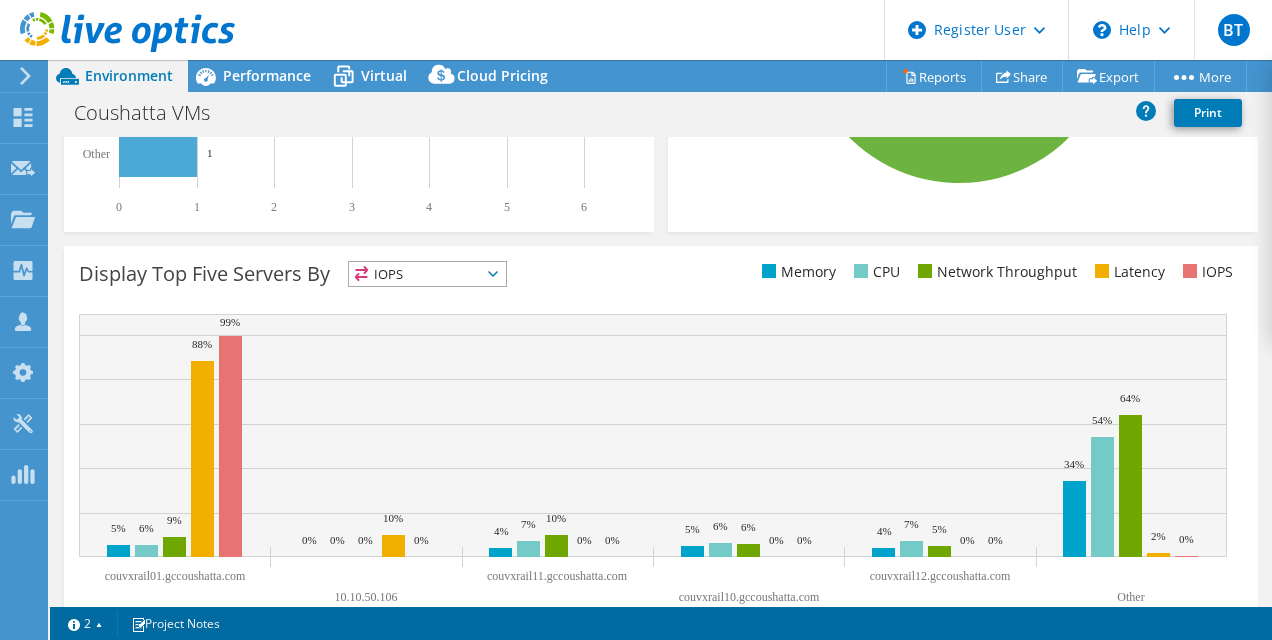 scroll, scrollTop: 749, scrollLeft: 0, axis: vertical 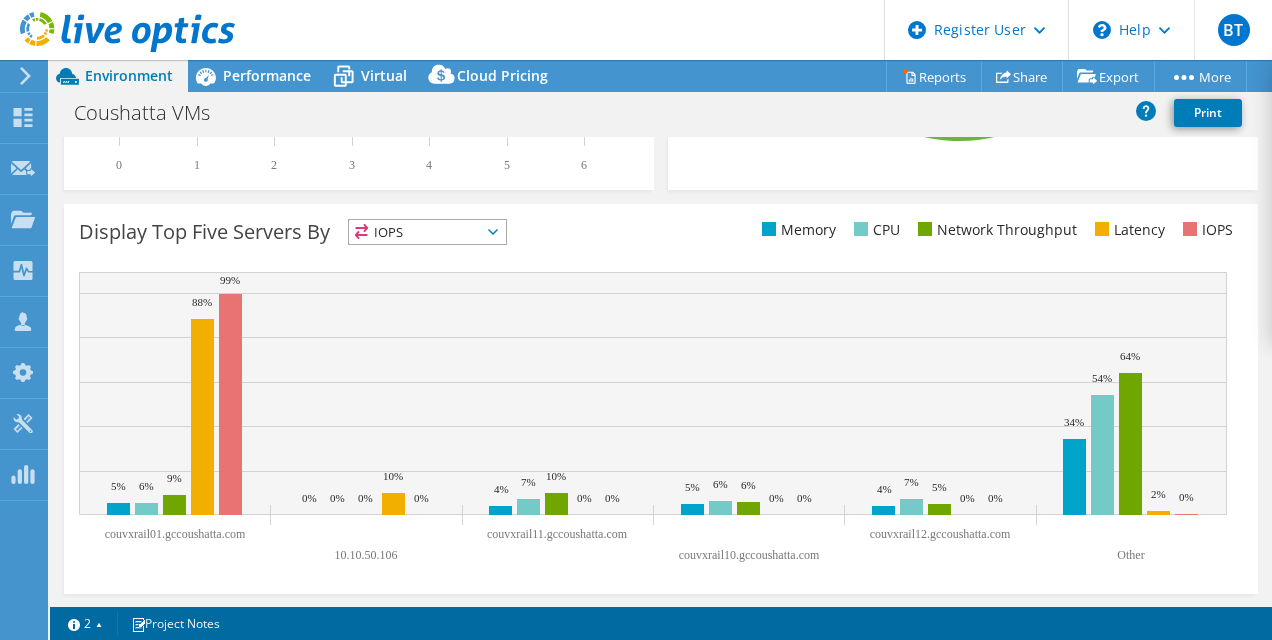 click on "IOPS" at bounding box center [427, 232] 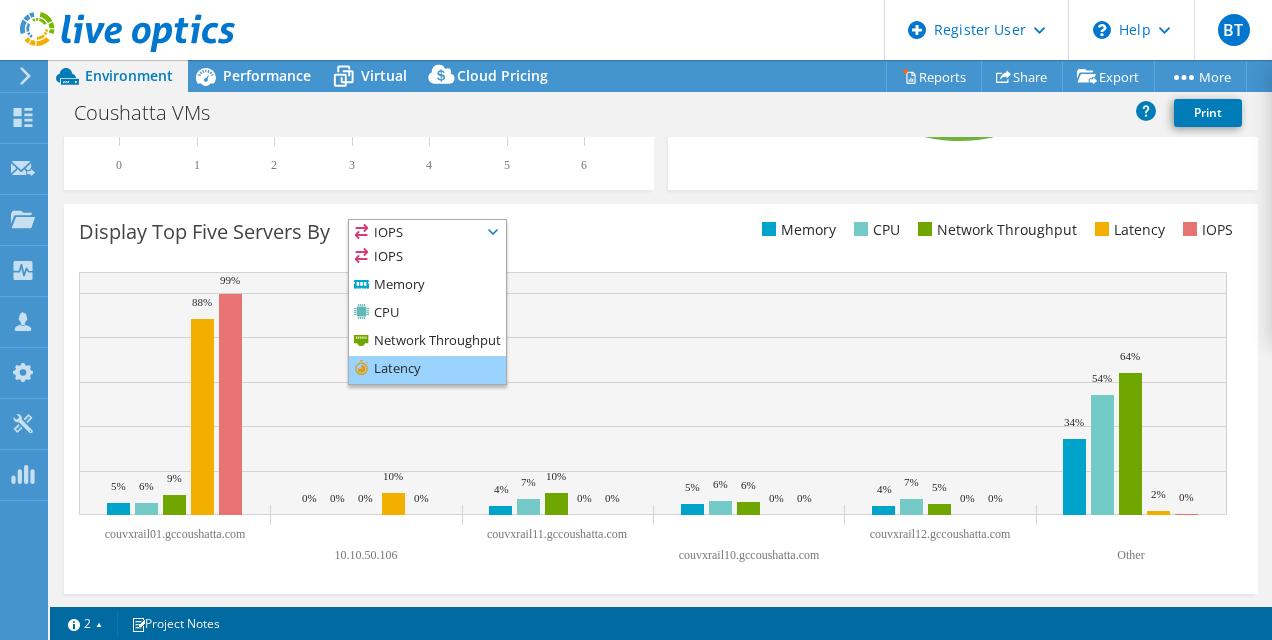 click on "Latency" at bounding box center (427, 370) 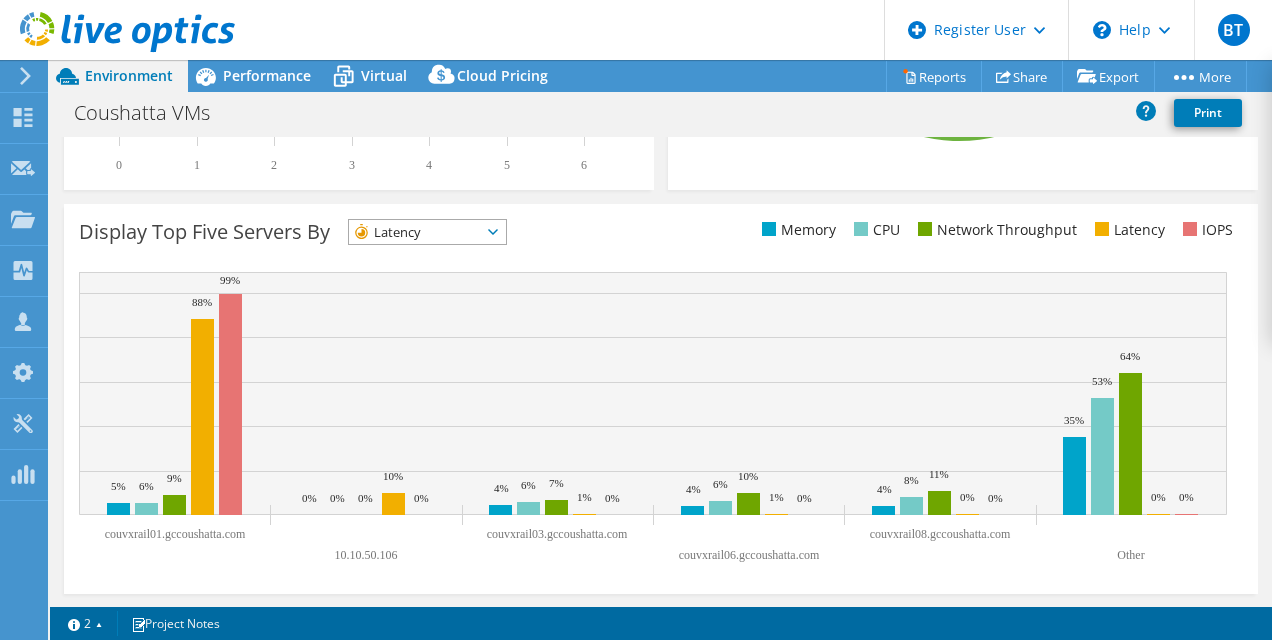 click on "Latency" at bounding box center [415, 232] 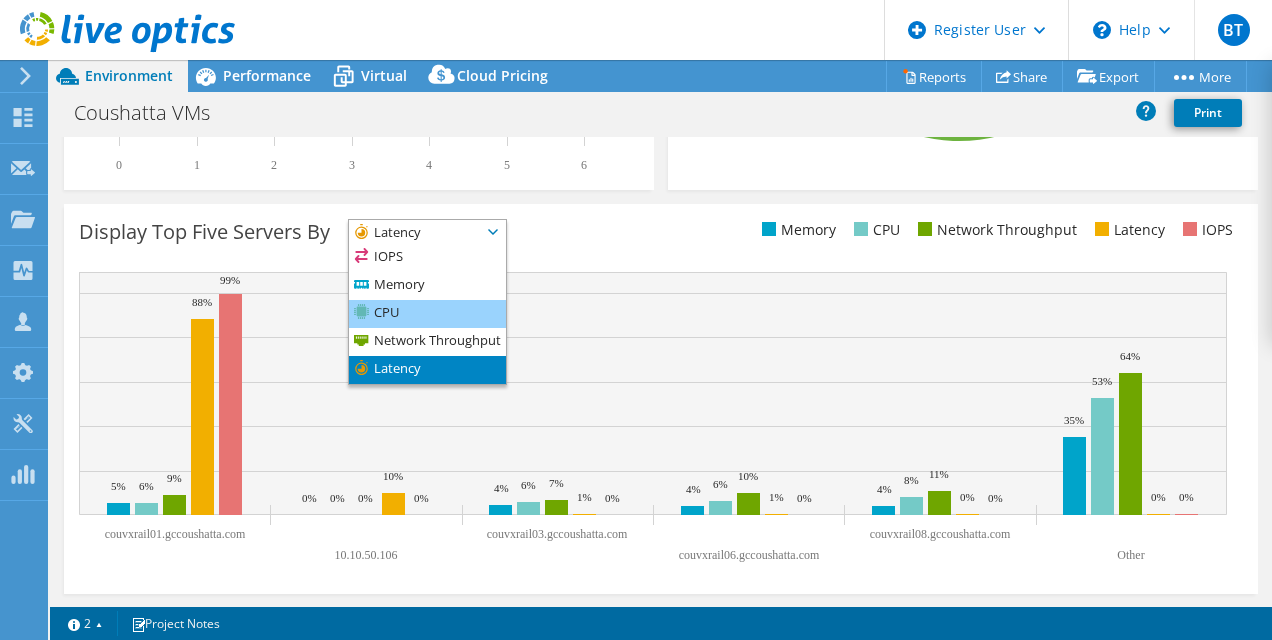 click on "CPU" at bounding box center [427, 314] 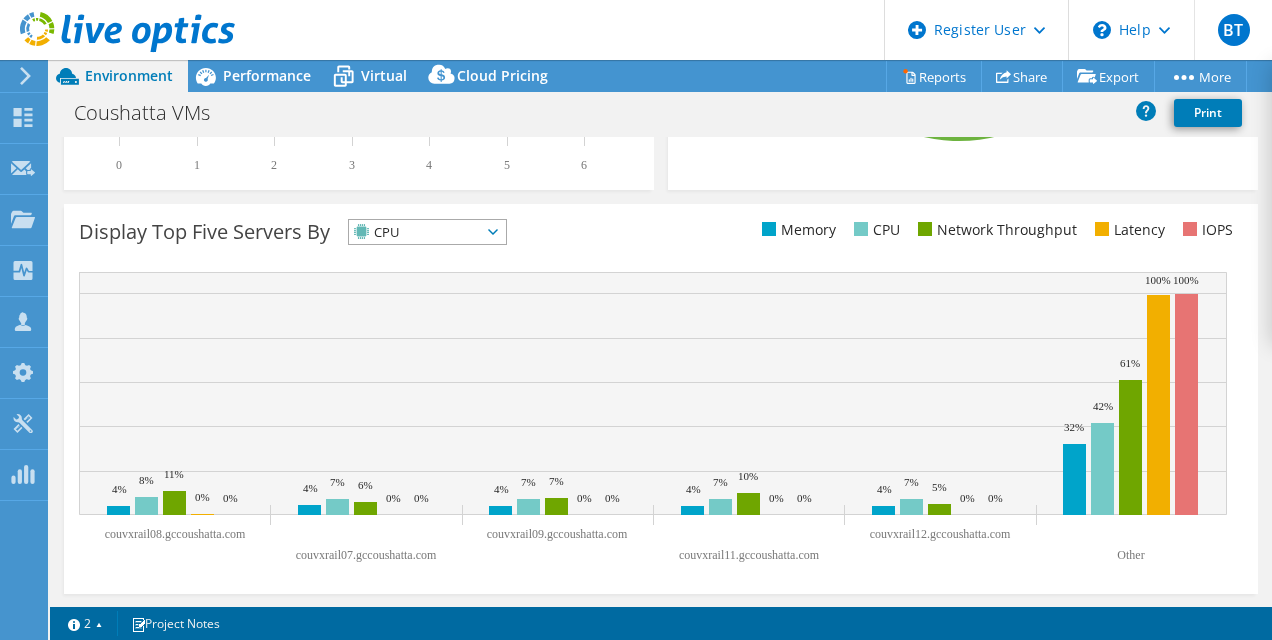 click on "CPU" at bounding box center (415, 232) 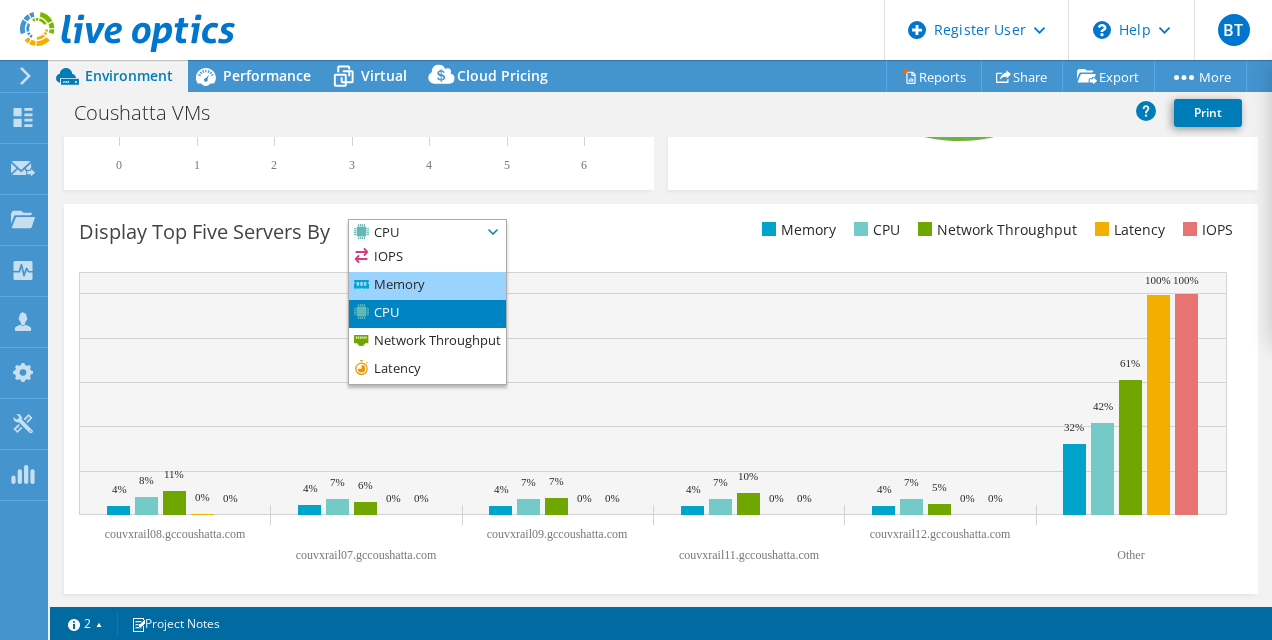 click on "Memory" at bounding box center [427, 286] 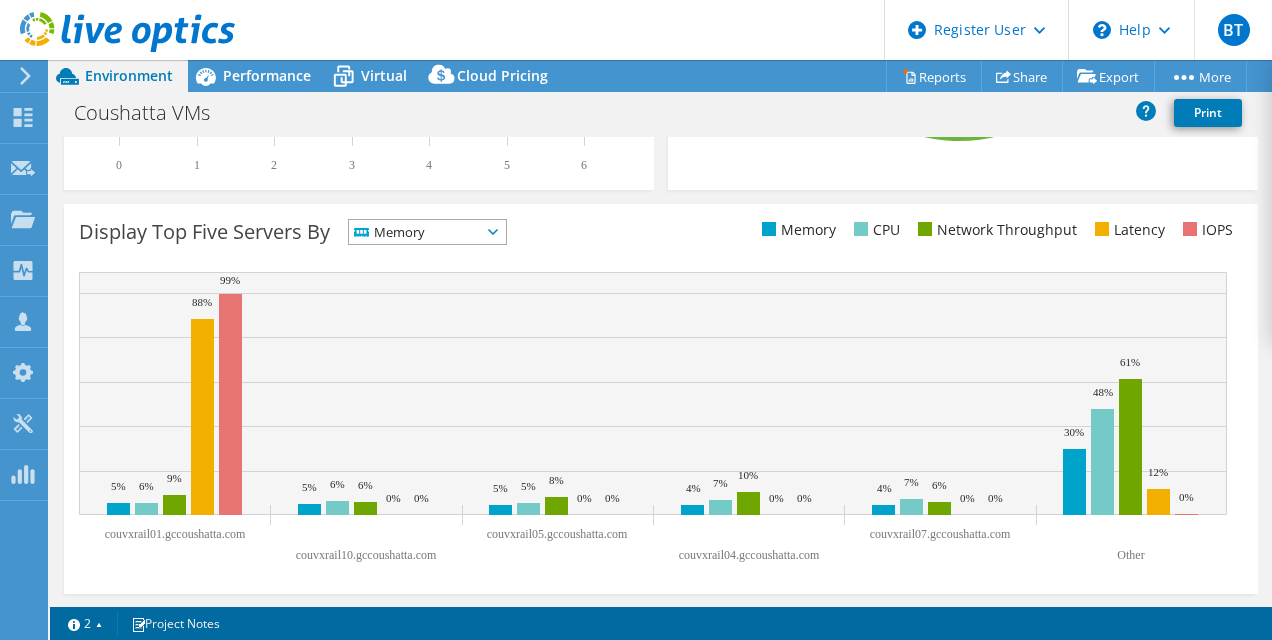 click on "Memory" at bounding box center [415, 232] 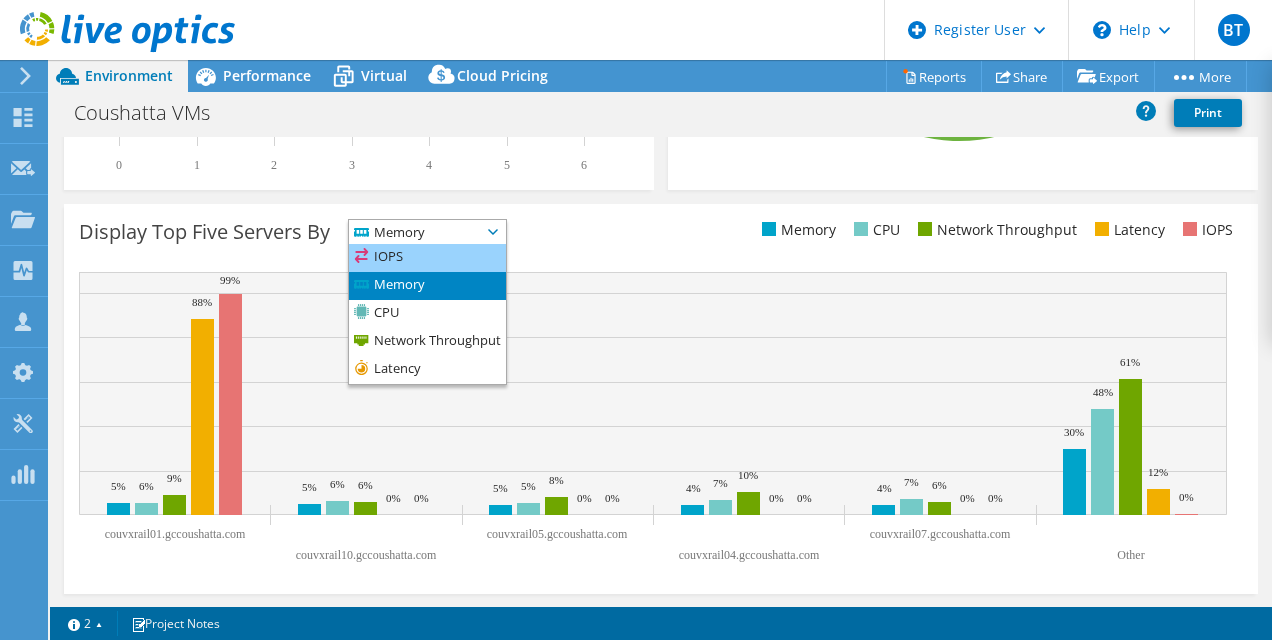click on "IOPS" at bounding box center (427, 258) 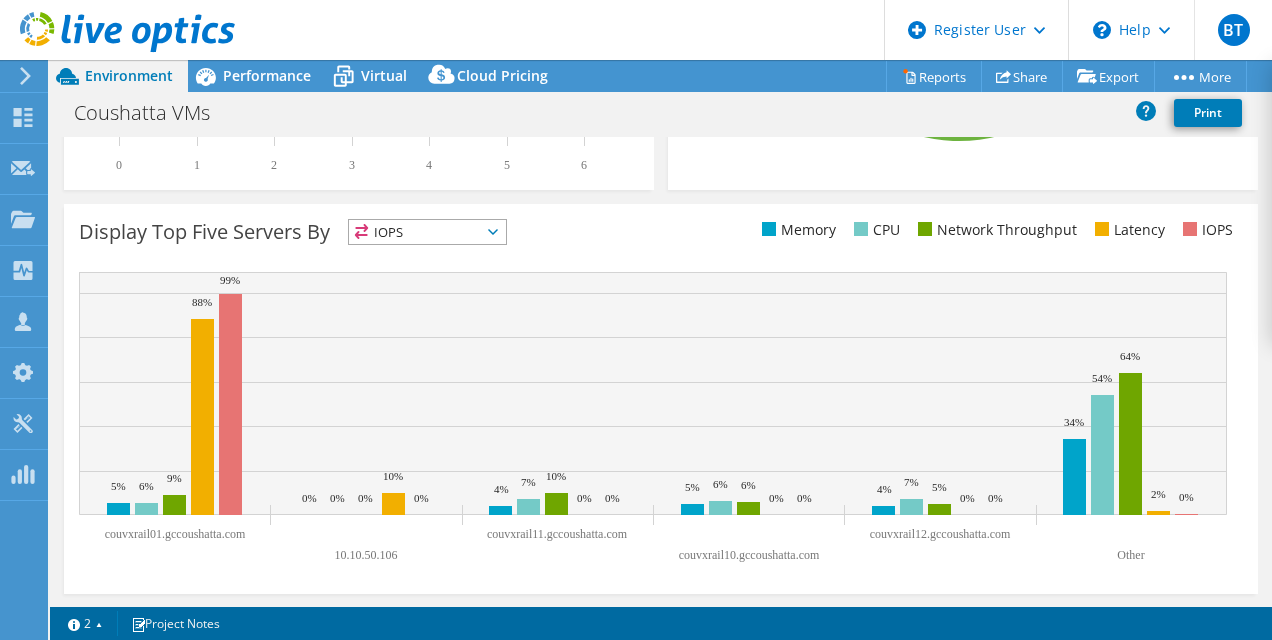 click on "IOPS" at bounding box center [415, 232] 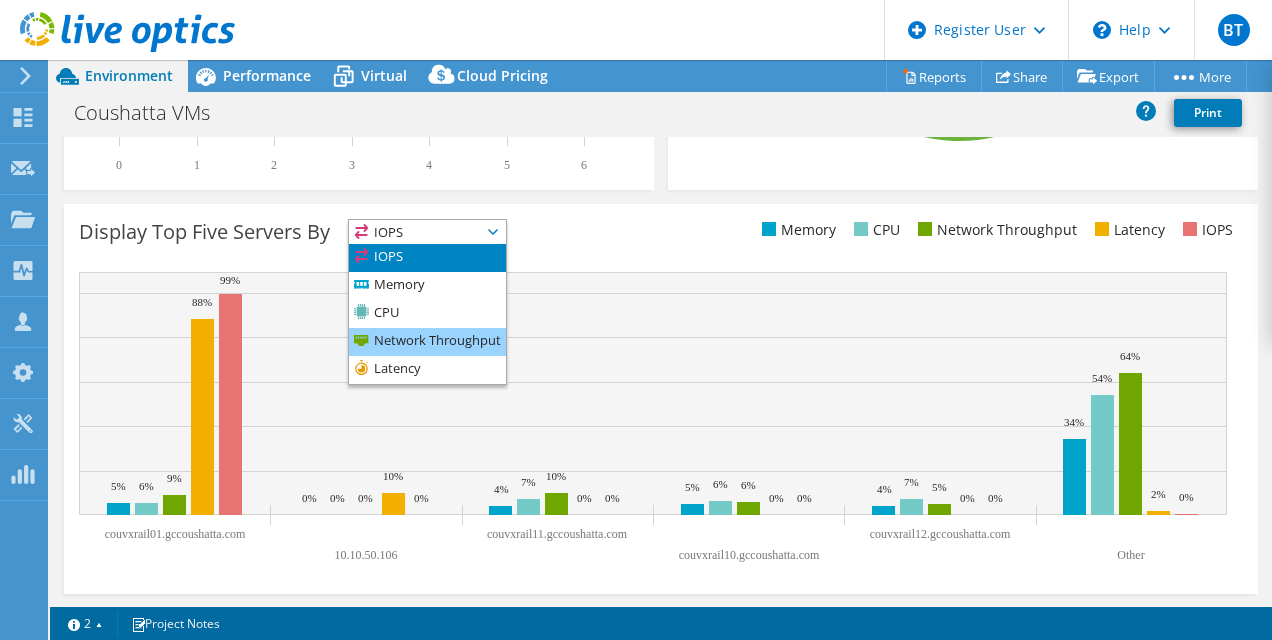 click on "Network Throughput" at bounding box center [427, 342] 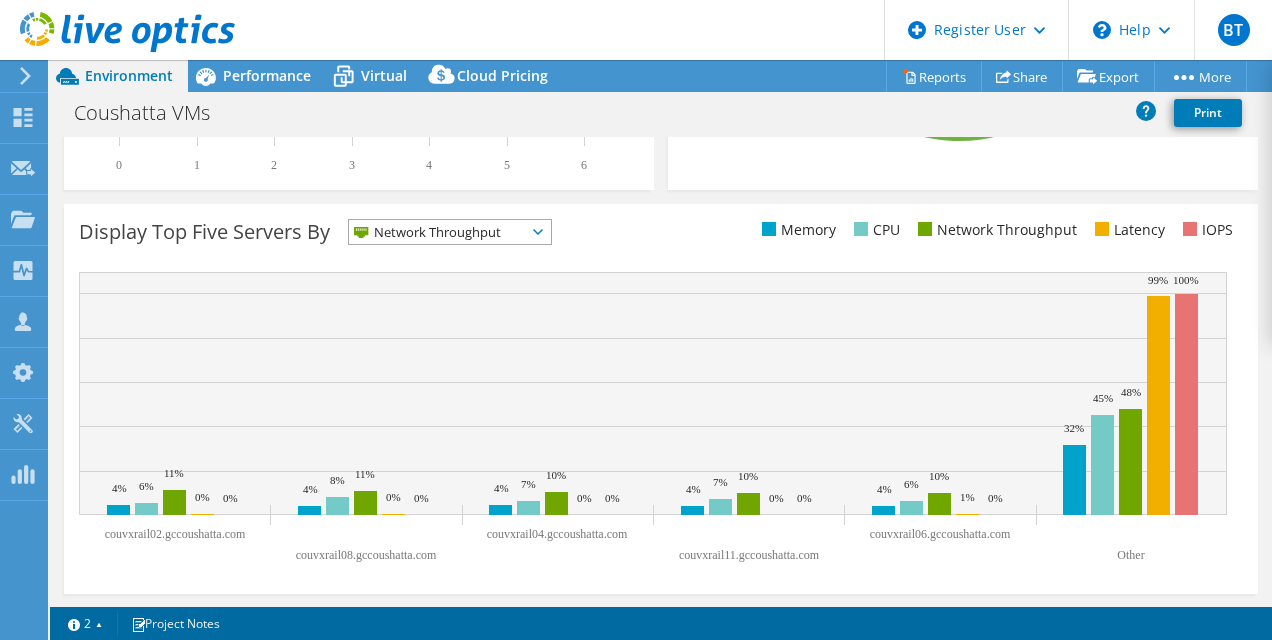 click on "Network Throughput" at bounding box center (437, 232) 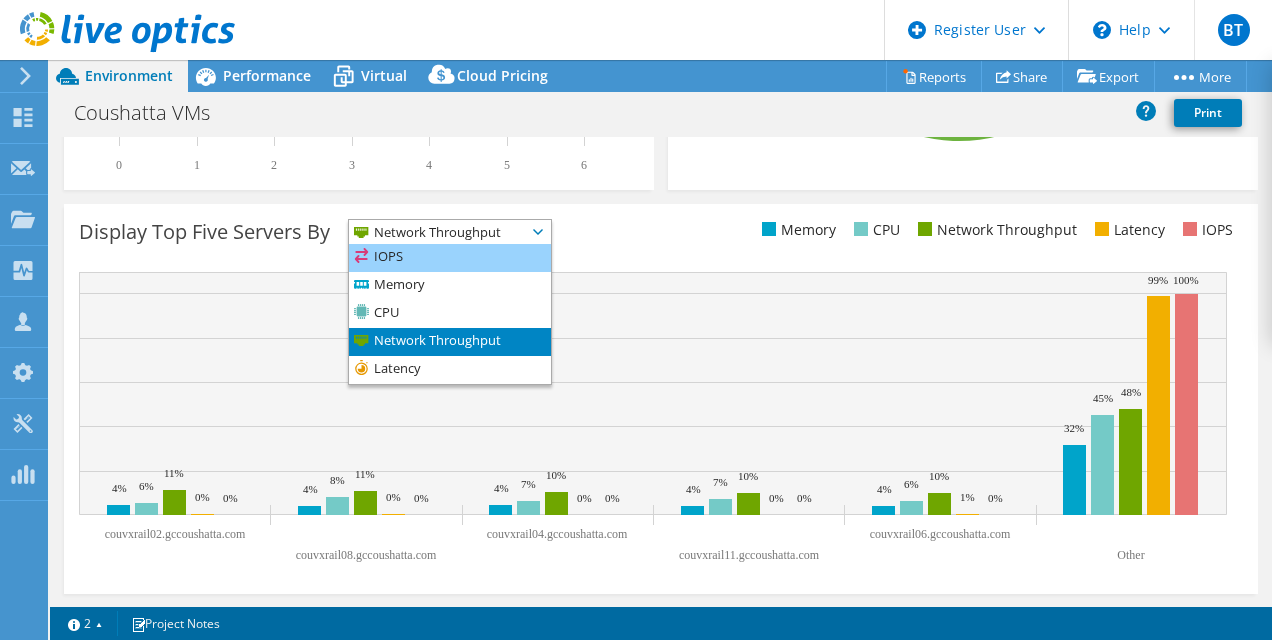 click on "IOPS" at bounding box center [450, 258] 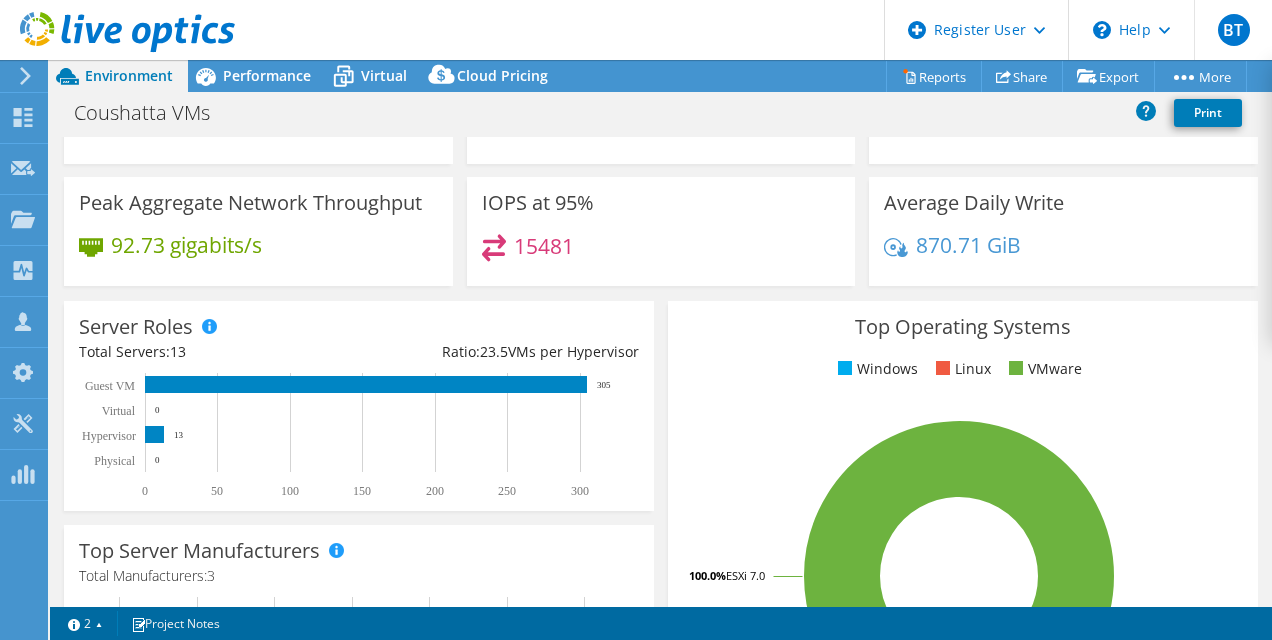 scroll, scrollTop: 0, scrollLeft: 0, axis: both 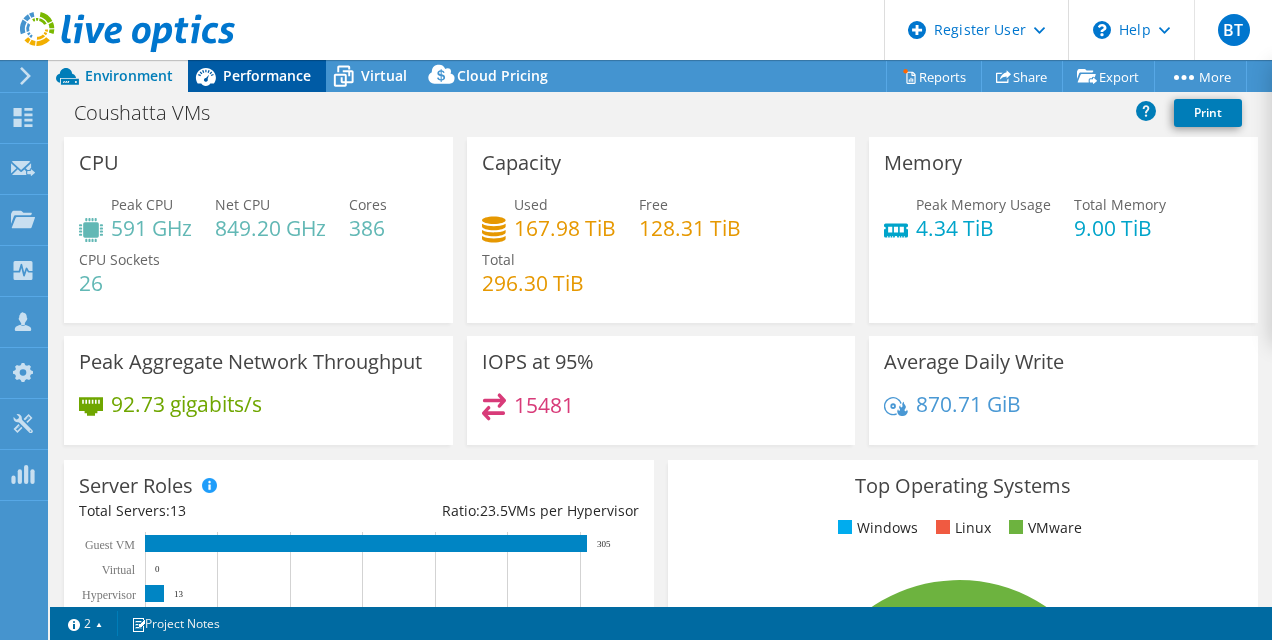 click on "Performance" at bounding box center (267, 75) 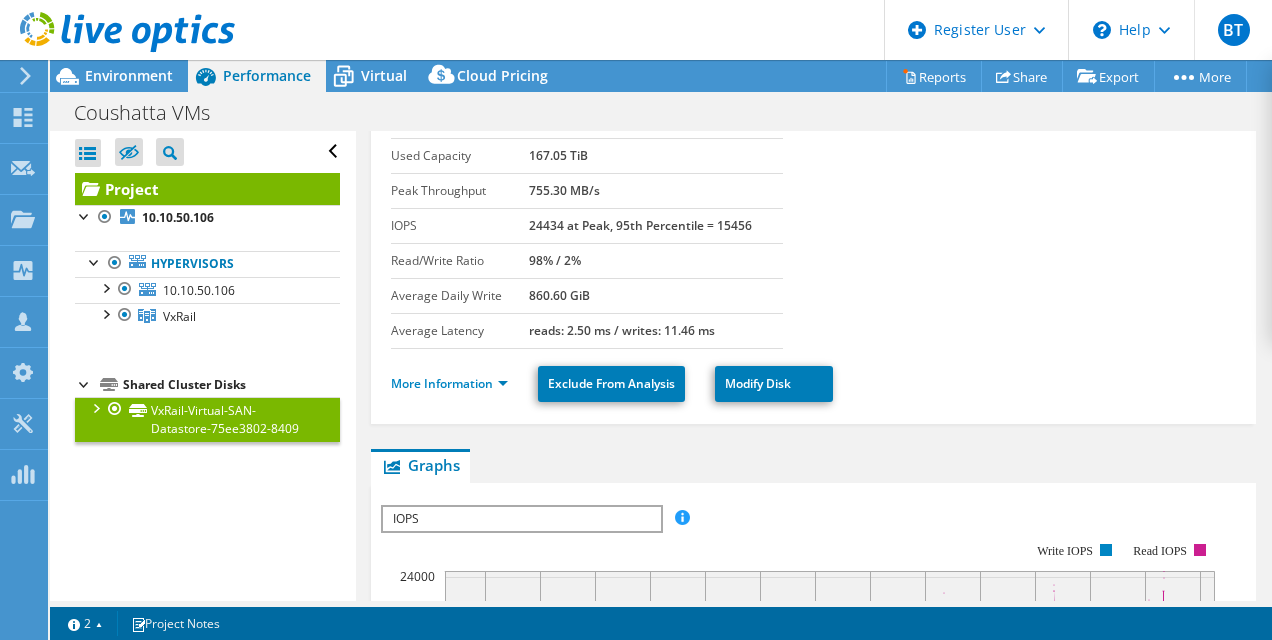 scroll, scrollTop: 100, scrollLeft: 0, axis: vertical 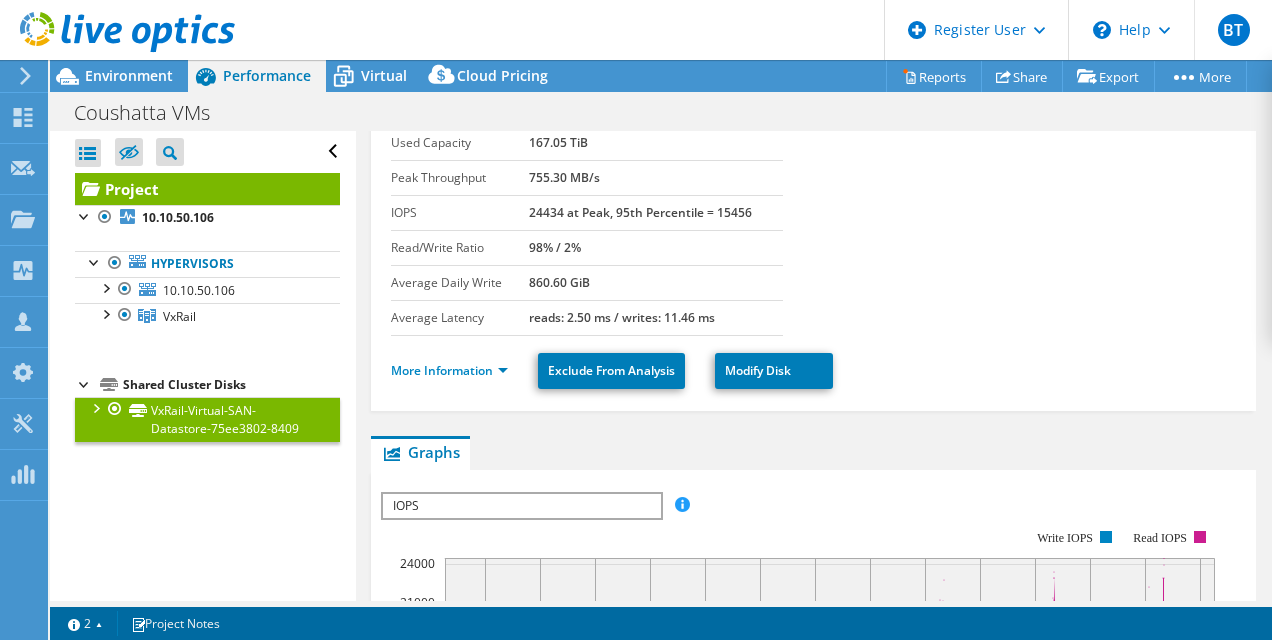 click on "VxRail-Virtual-SAN-Datastore-75ee3802-8409" at bounding box center [207, 419] 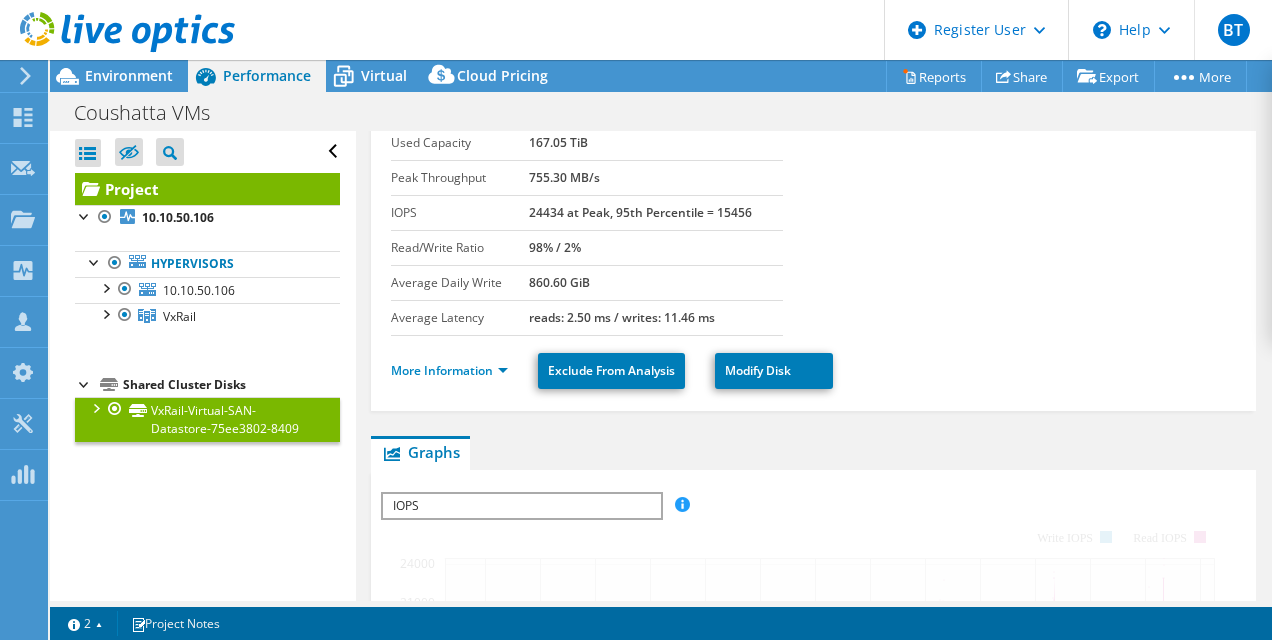 click on "Project" at bounding box center [207, 189] 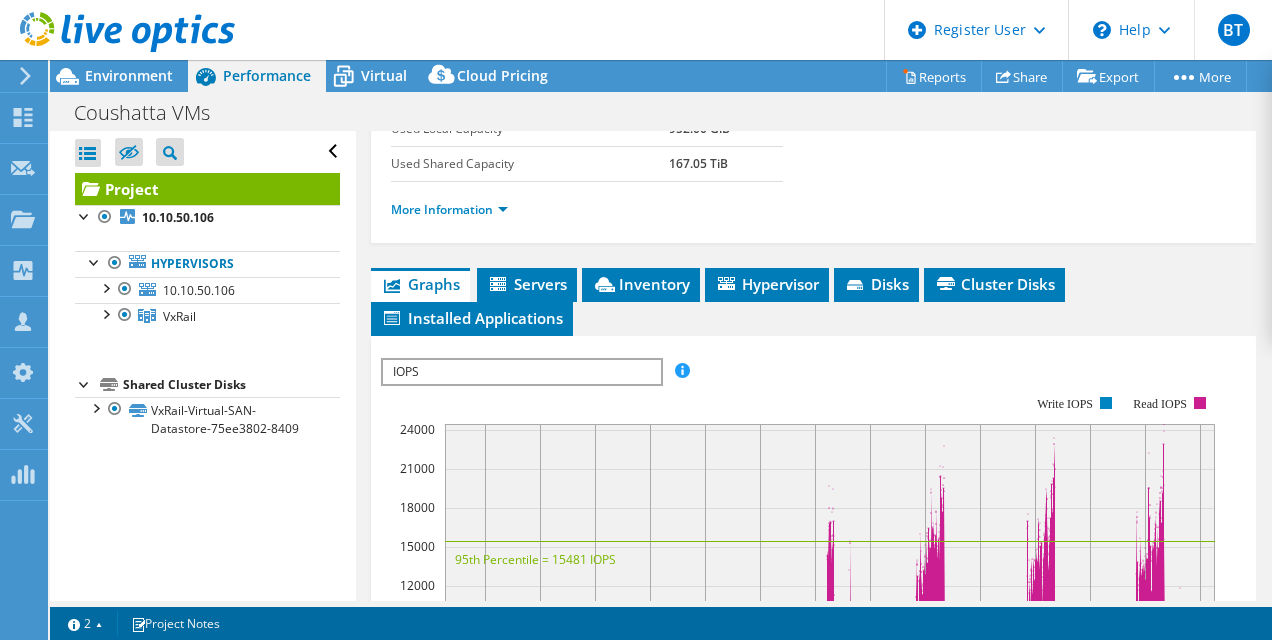 scroll, scrollTop: 546, scrollLeft: 0, axis: vertical 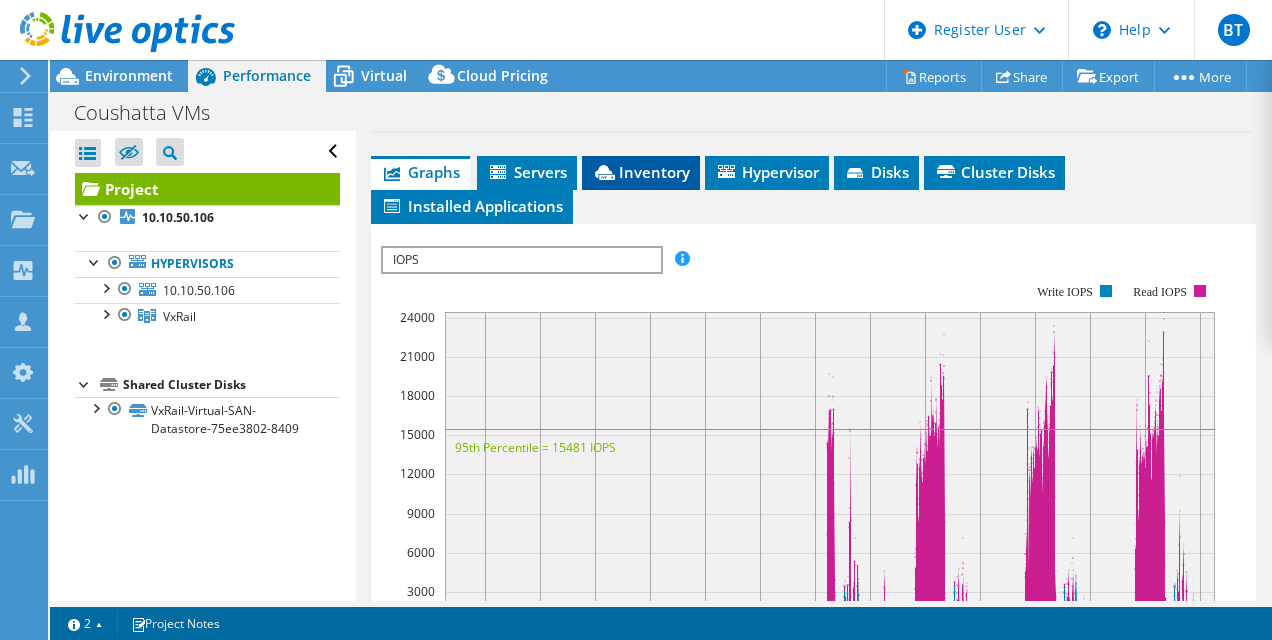 click on "Inventory" at bounding box center [641, 172] 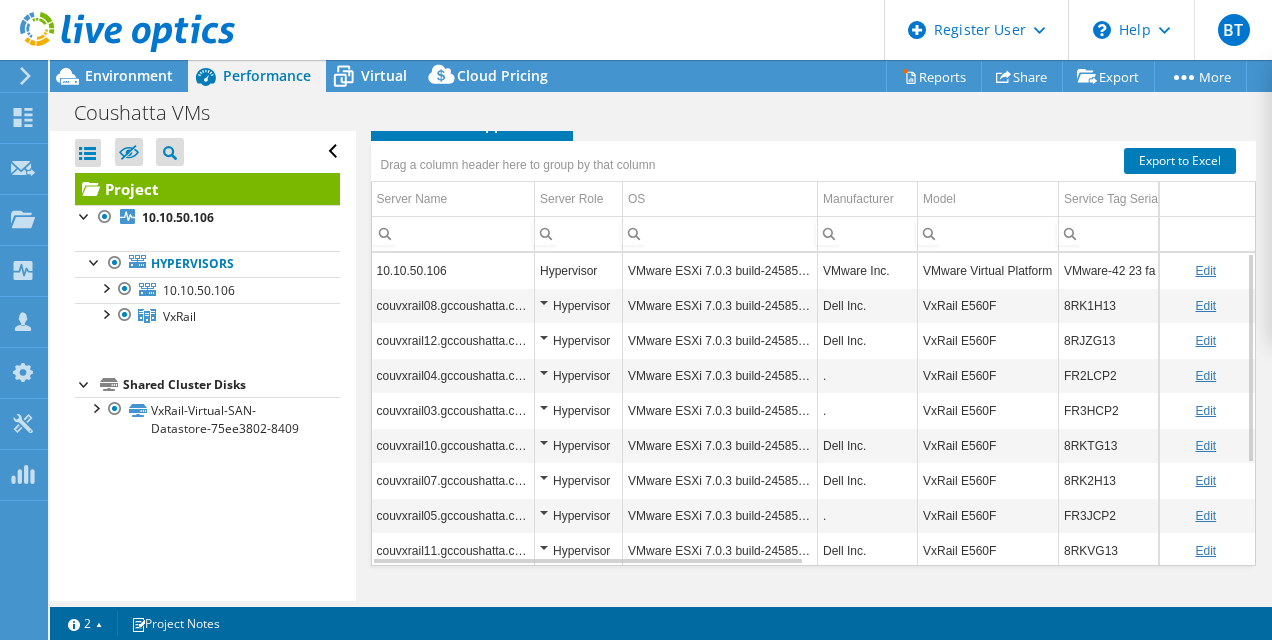 scroll, scrollTop: 630, scrollLeft: 0, axis: vertical 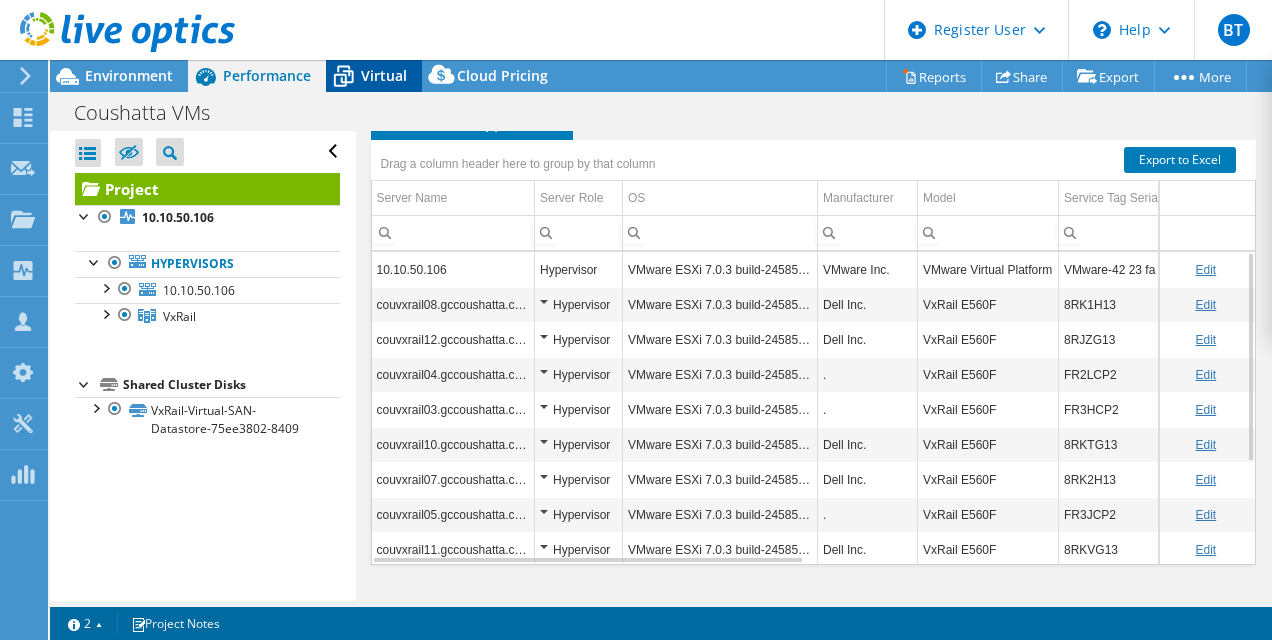 click on "Virtual" at bounding box center [384, 75] 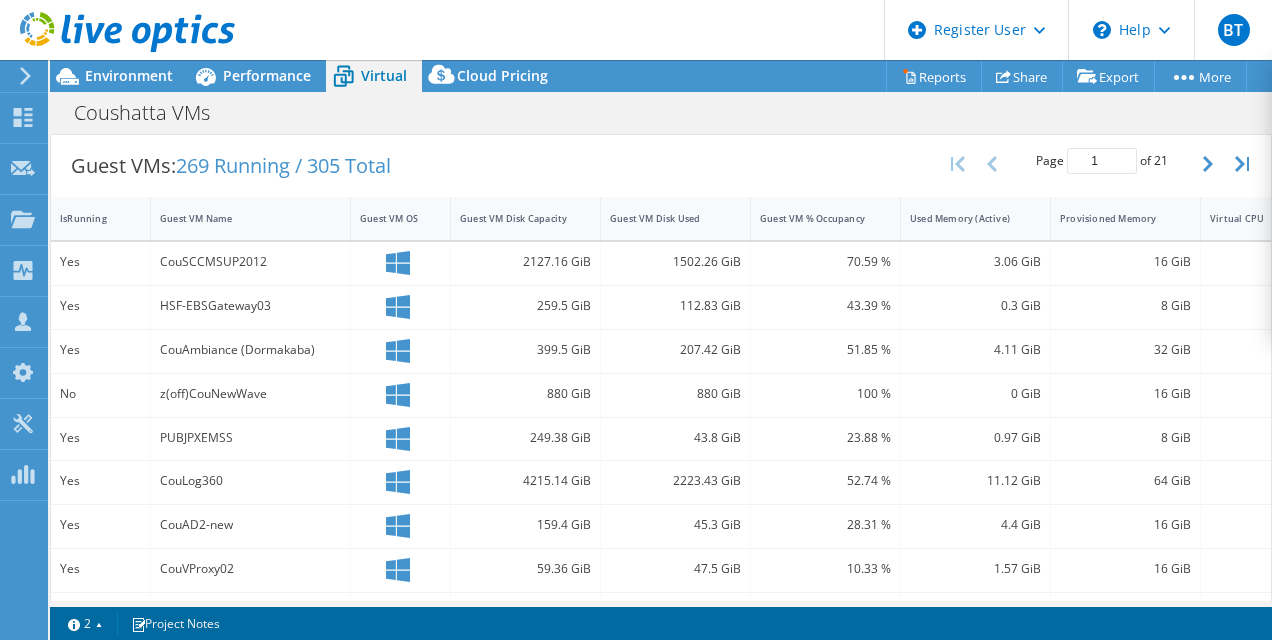 scroll, scrollTop: 546, scrollLeft: 0, axis: vertical 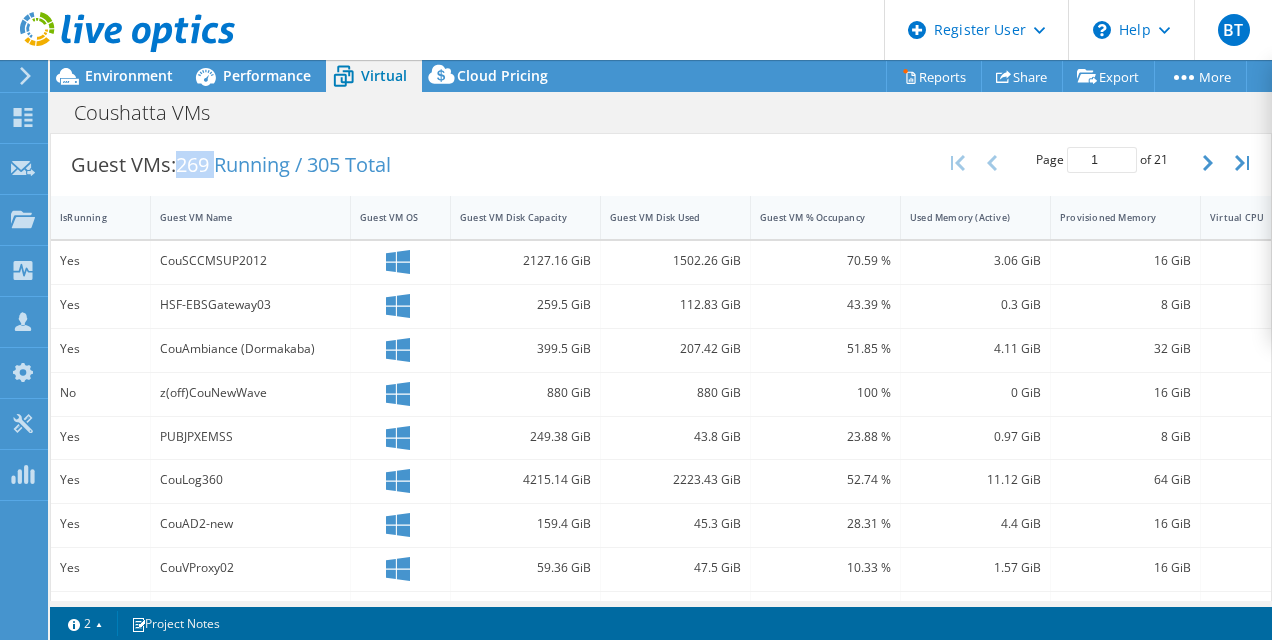 drag, startPoint x: 186, startPoint y: 170, endPoint x: 223, endPoint y: 172, distance: 37.054016 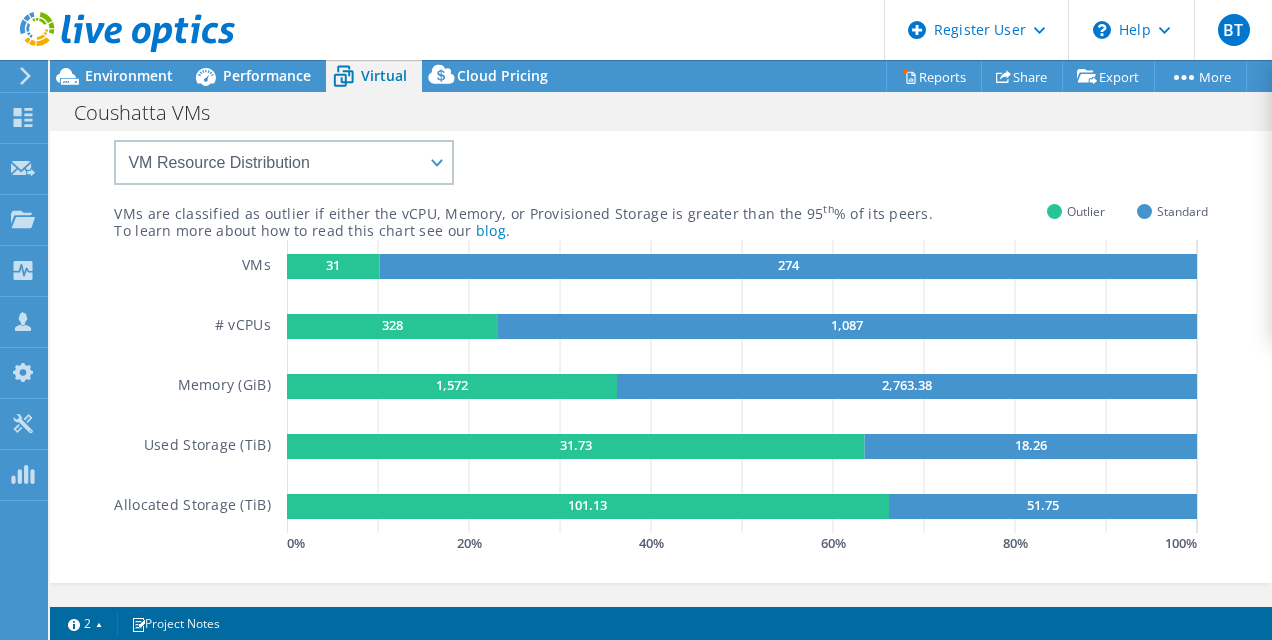 scroll, scrollTop: 0, scrollLeft: 0, axis: both 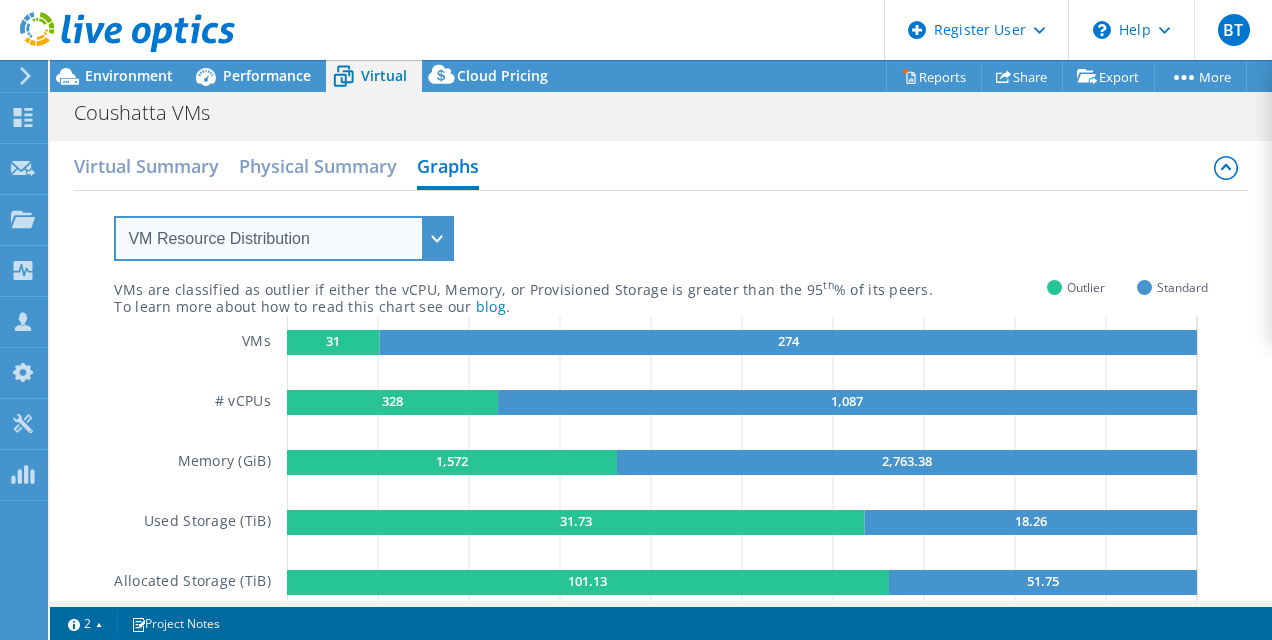 click on "VM Resource Distribution Provisioning Contrast Over Provisioning" at bounding box center [284, 238] 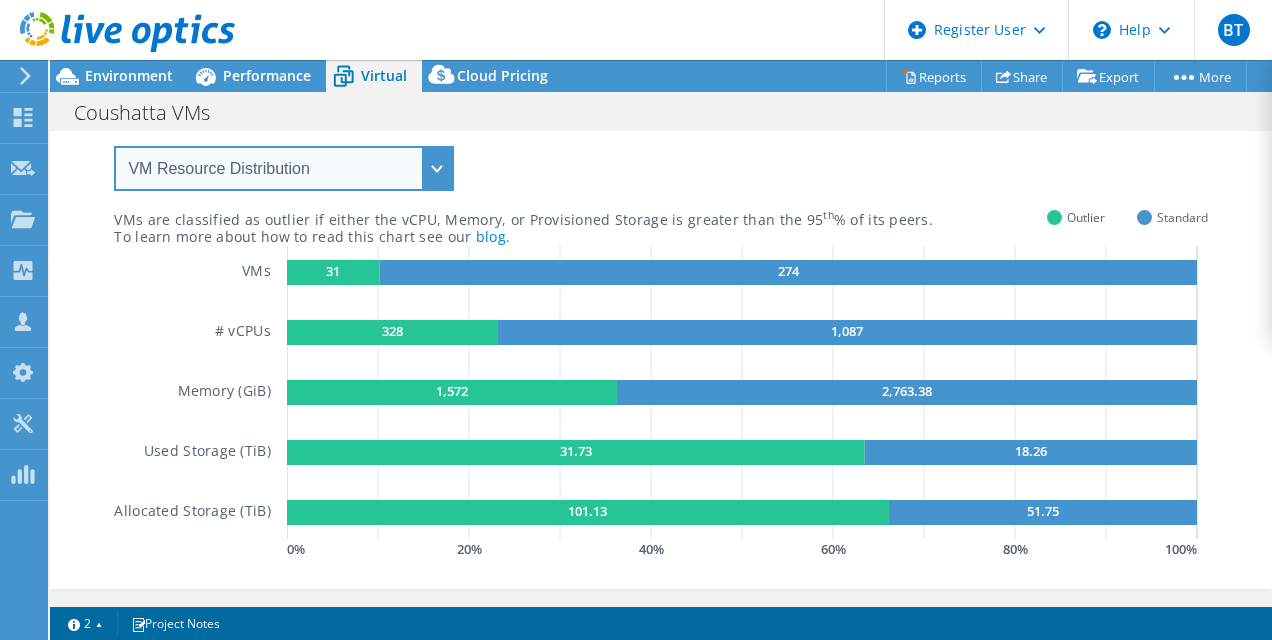 scroll, scrollTop: 0, scrollLeft: 0, axis: both 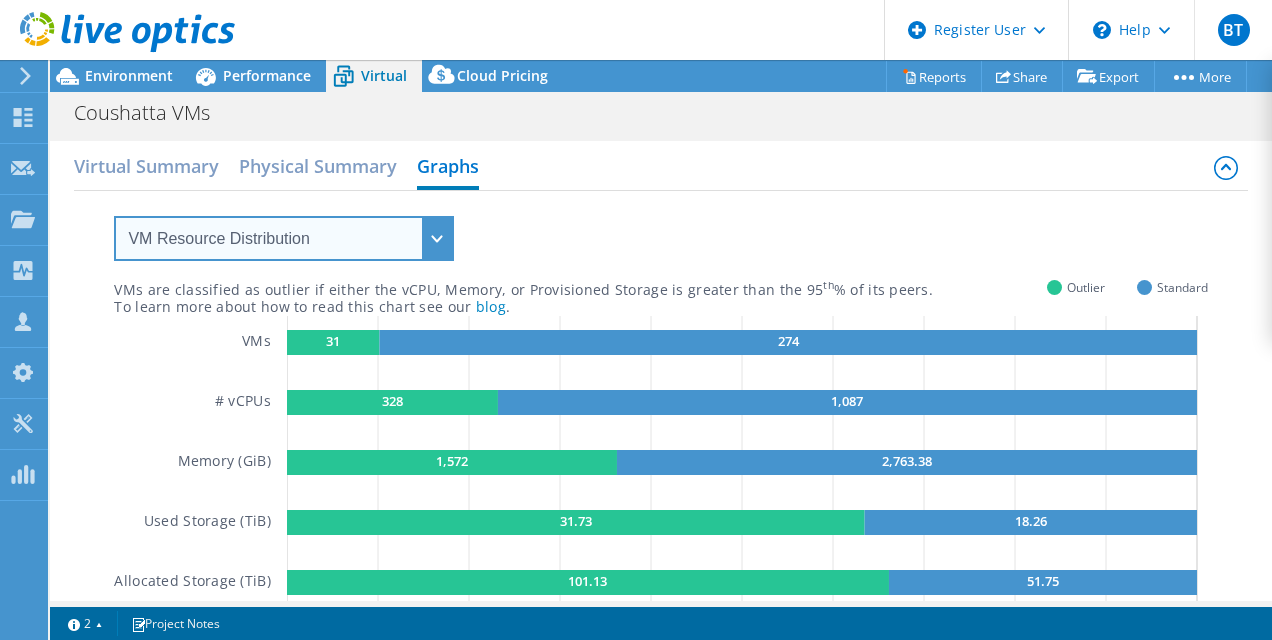 click on "VM Resource Distribution Provisioning Contrast Over Provisioning" at bounding box center [284, 238] 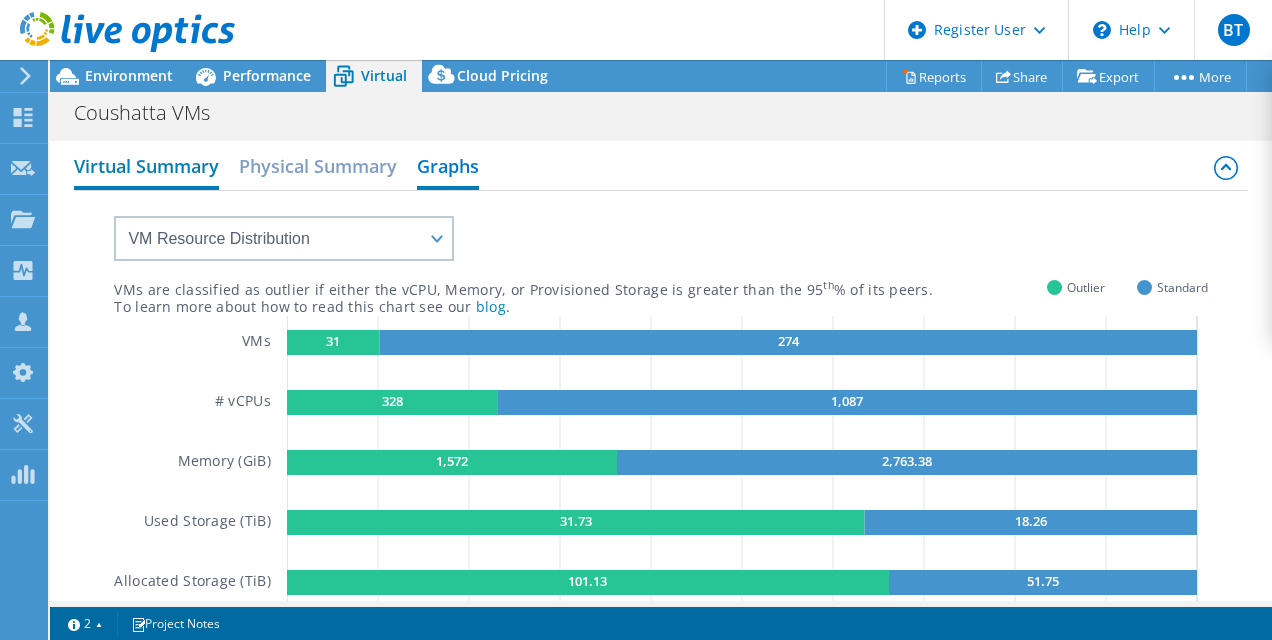 click on "Virtual Summary" at bounding box center (146, 168) 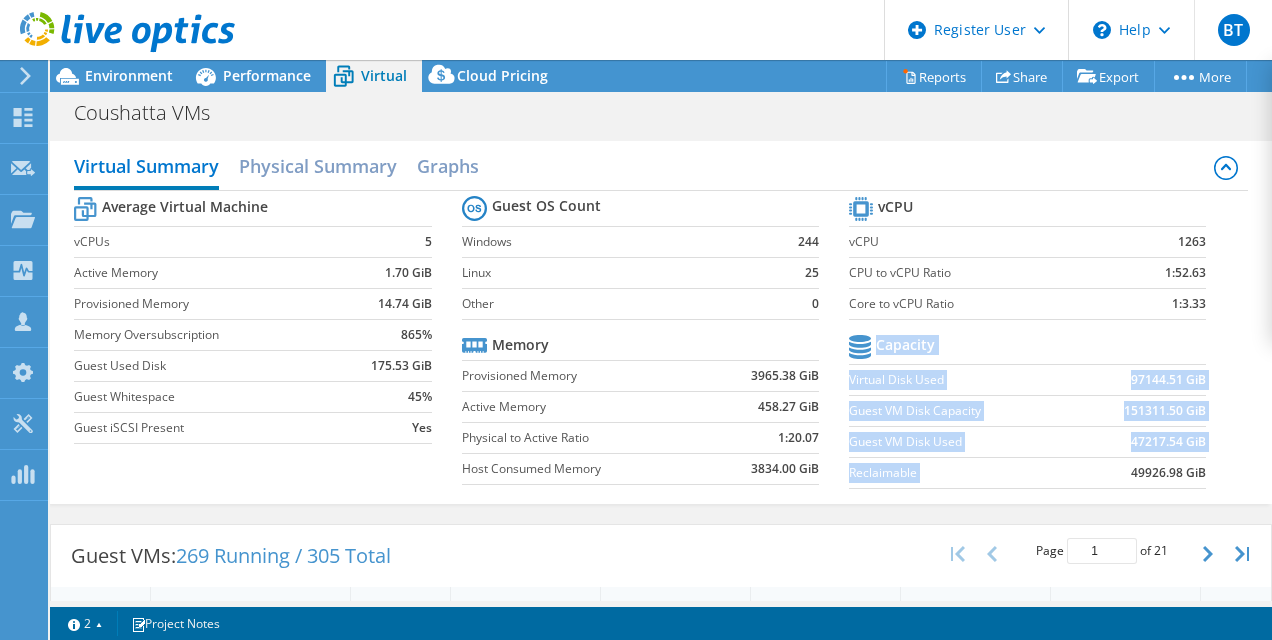 drag, startPoint x: 1100, startPoint y: 476, endPoint x: 1193, endPoint y: 471, distance: 93.13431 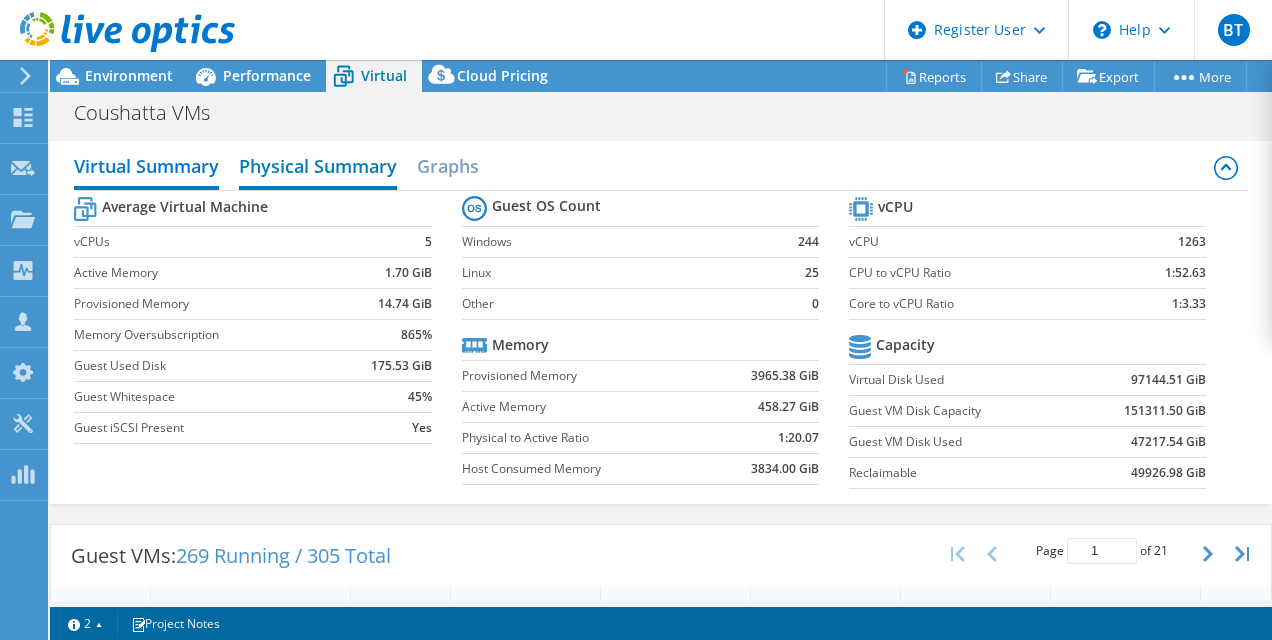click on "Physical Summary" at bounding box center (318, 168) 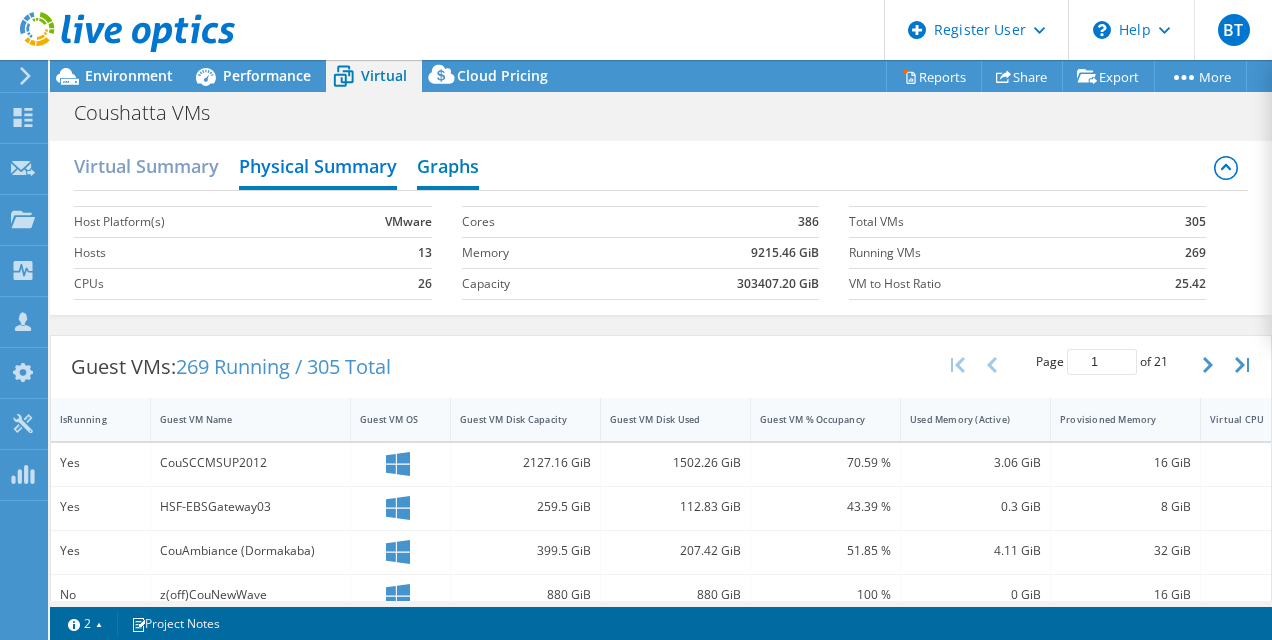 click on "Graphs" at bounding box center (448, 168) 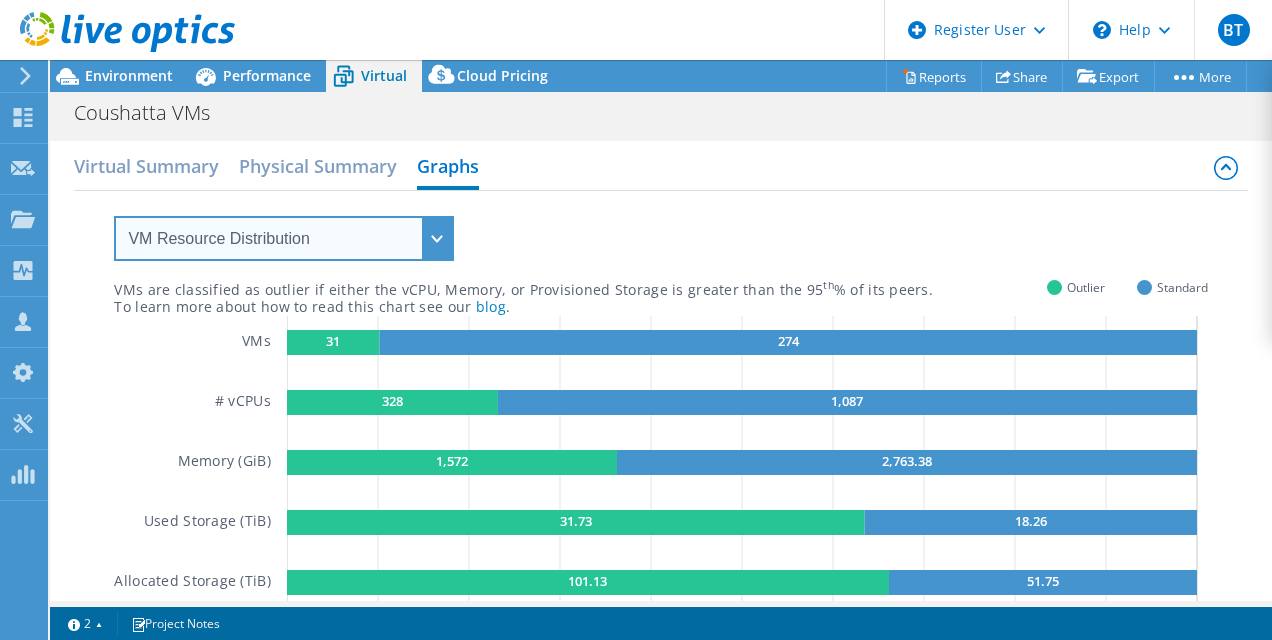 click on "VM Resource Distribution Provisioning Contrast Over Provisioning" at bounding box center (284, 238) 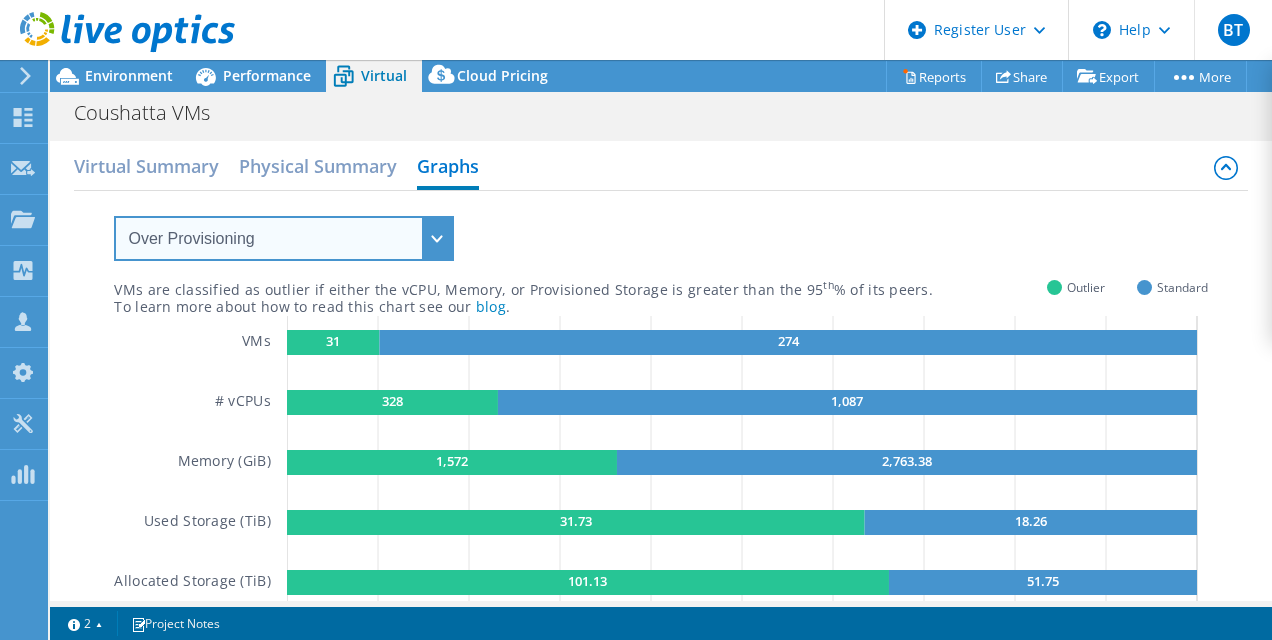 click on "VM Resource Distribution Provisioning Contrast Over Provisioning" at bounding box center (284, 238) 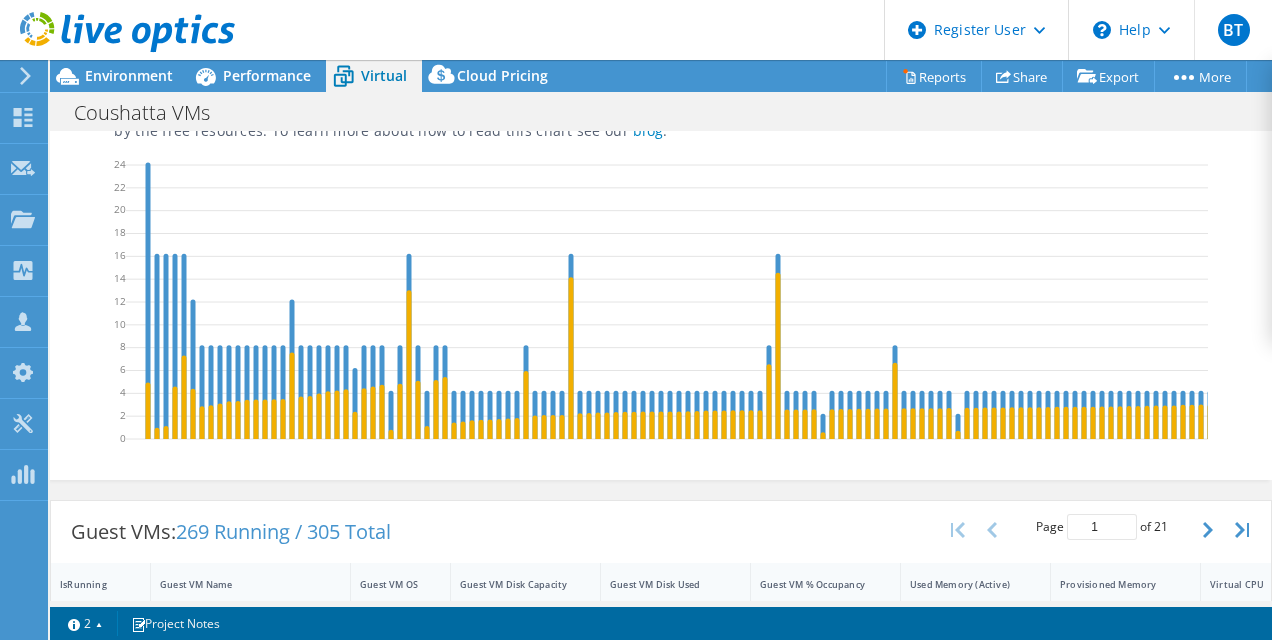 scroll, scrollTop: 132, scrollLeft: 0, axis: vertical 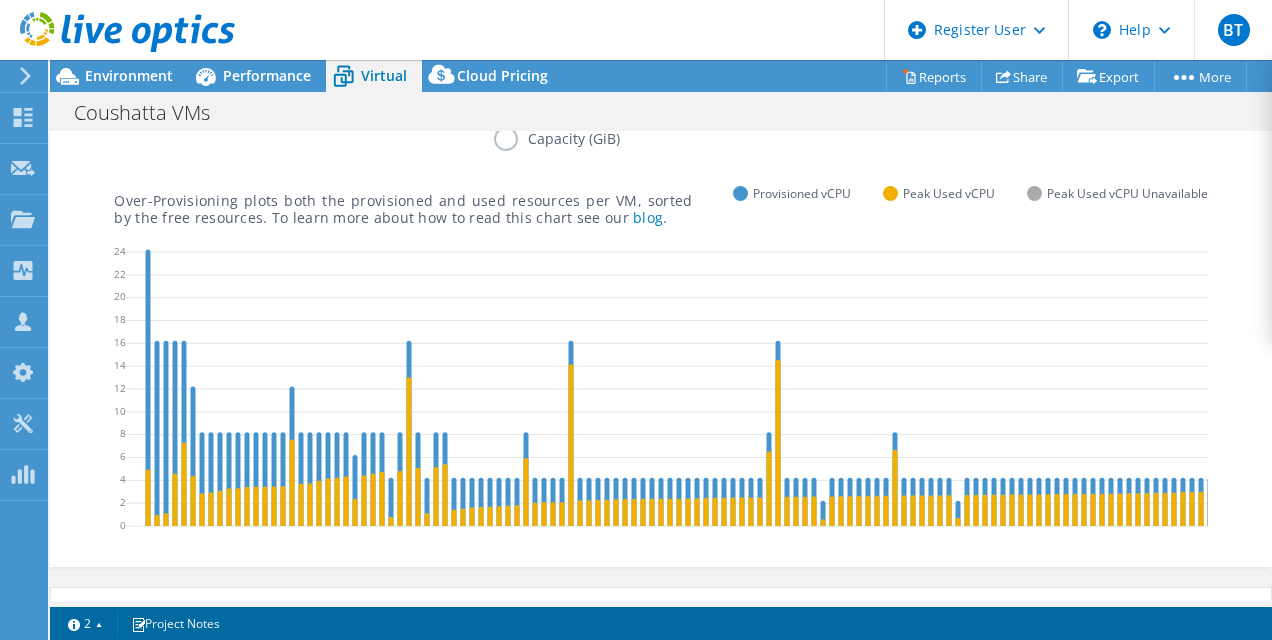 click on "Capacity (GiB)" at bounding box center [572, 139] 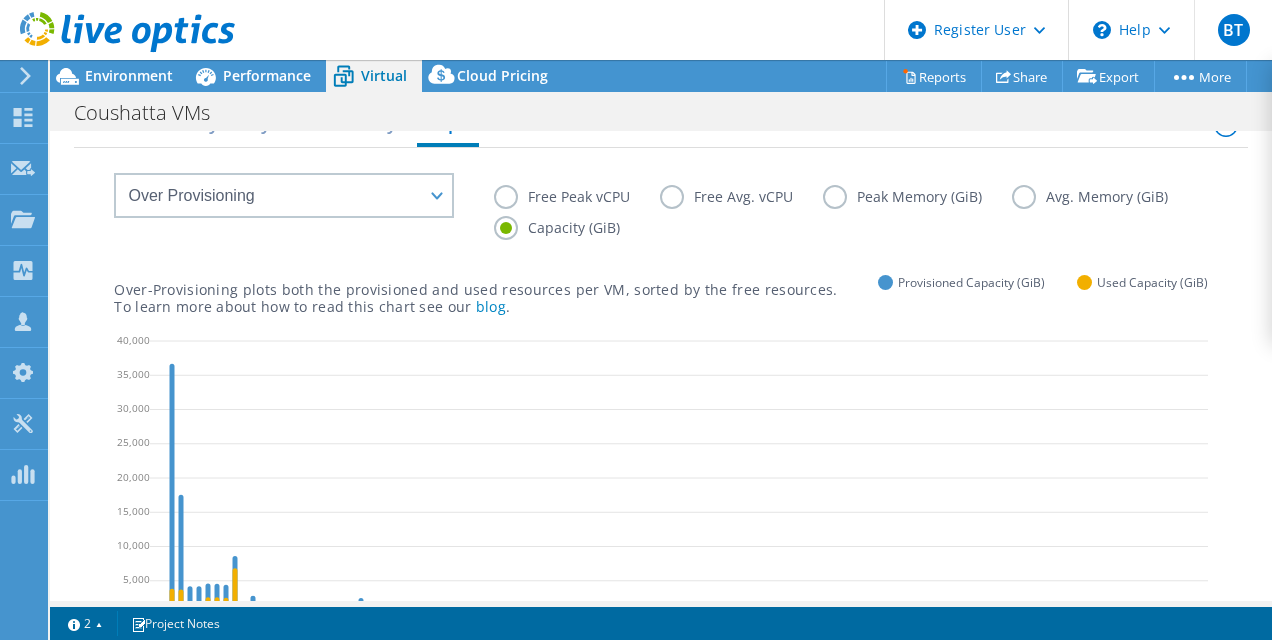 scroll, scrollTop: 32, scrollLeft: 0, axis: vertical 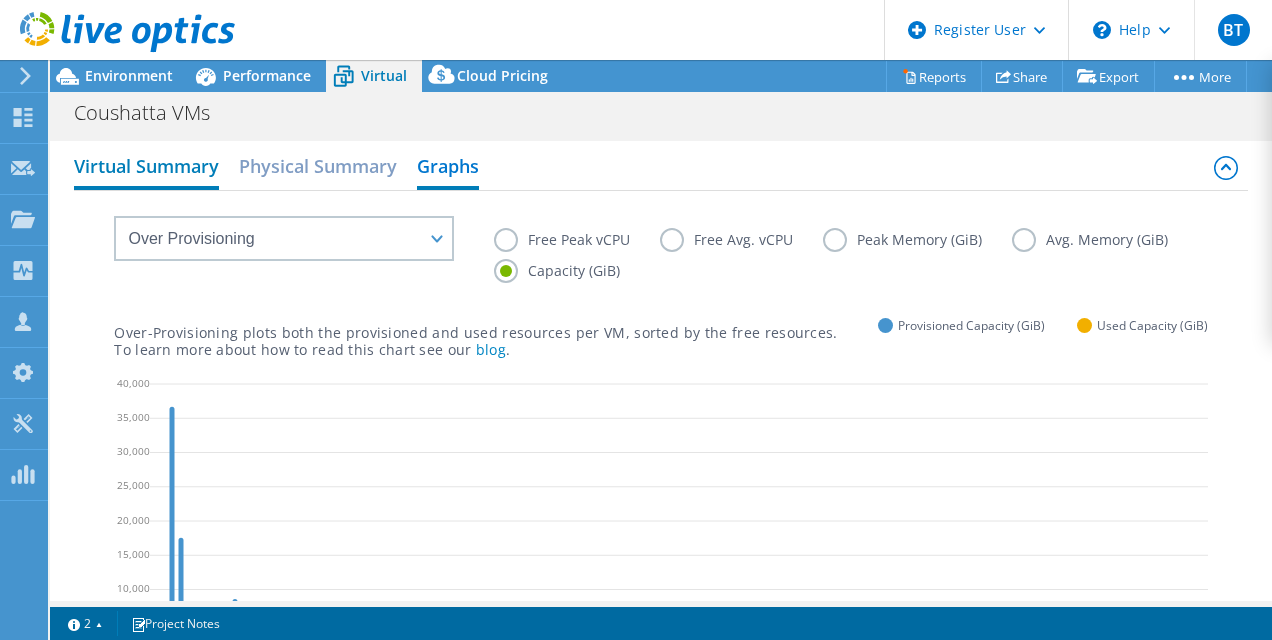 click on "Virtual Summary" at bounding box center (146, 168) 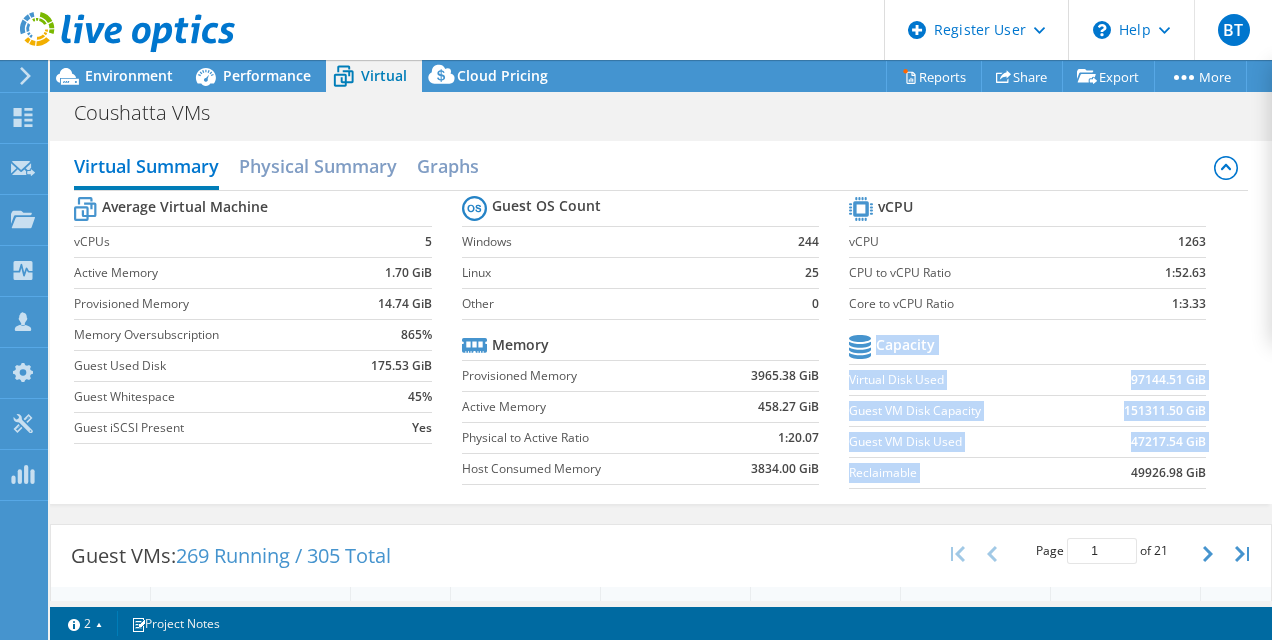 drag, startPoint x: 1101, startPoint y: 473, endPoint x: 1191, endPoint y: 471, distance: 90.02222 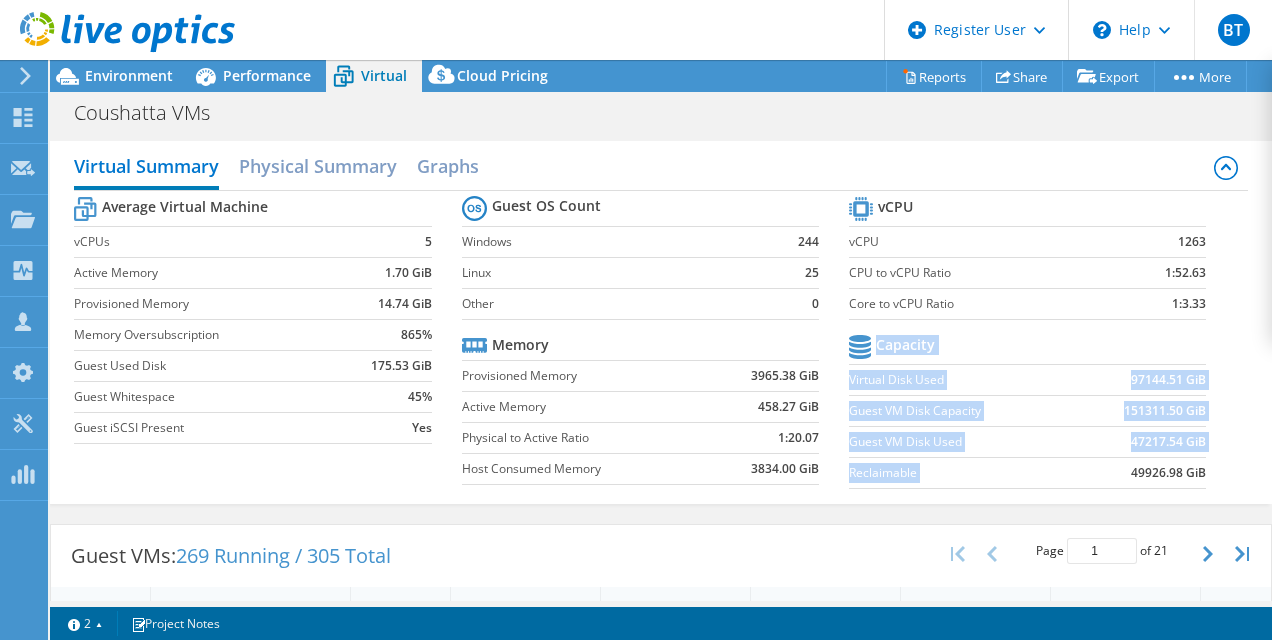 click on "vCPU vCPU 1263 CPU to vCPU Ratio 1:52.63 Core to vCPU Ratio 1:3.33 Capacity Virtual Disk Used 97144.51 GiB Guest VM Disk Capacity 151311.50 GiB Guest VM Disk Used 47217.54 GiB Reclaimable 49926.98 GiB" at bounding box center (1042, 345) 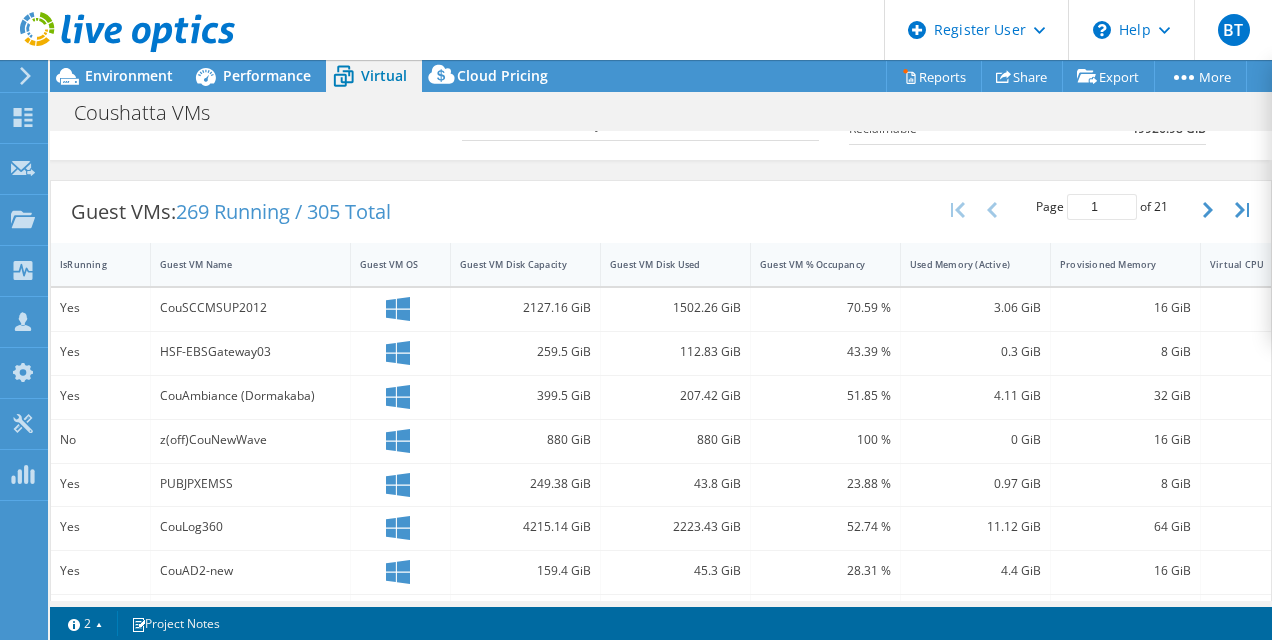 scroll, scrollTop: 95, scrollLeft: 0, axis: vertical 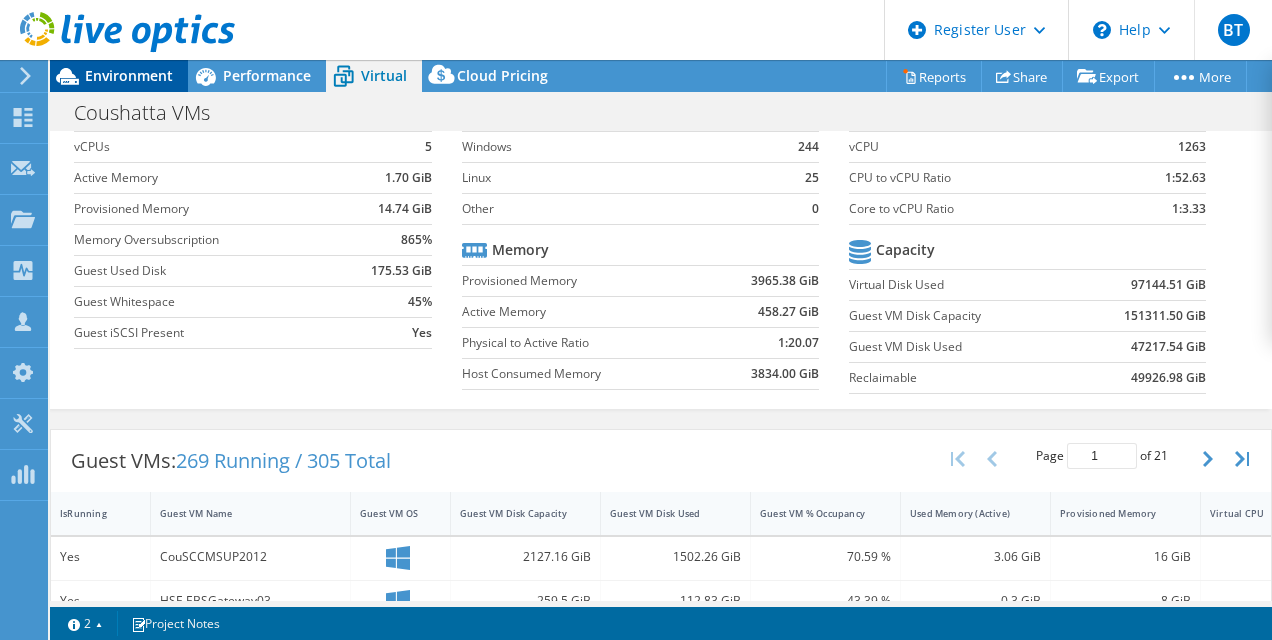 click on "Environment" at bounding box center (129, 75) 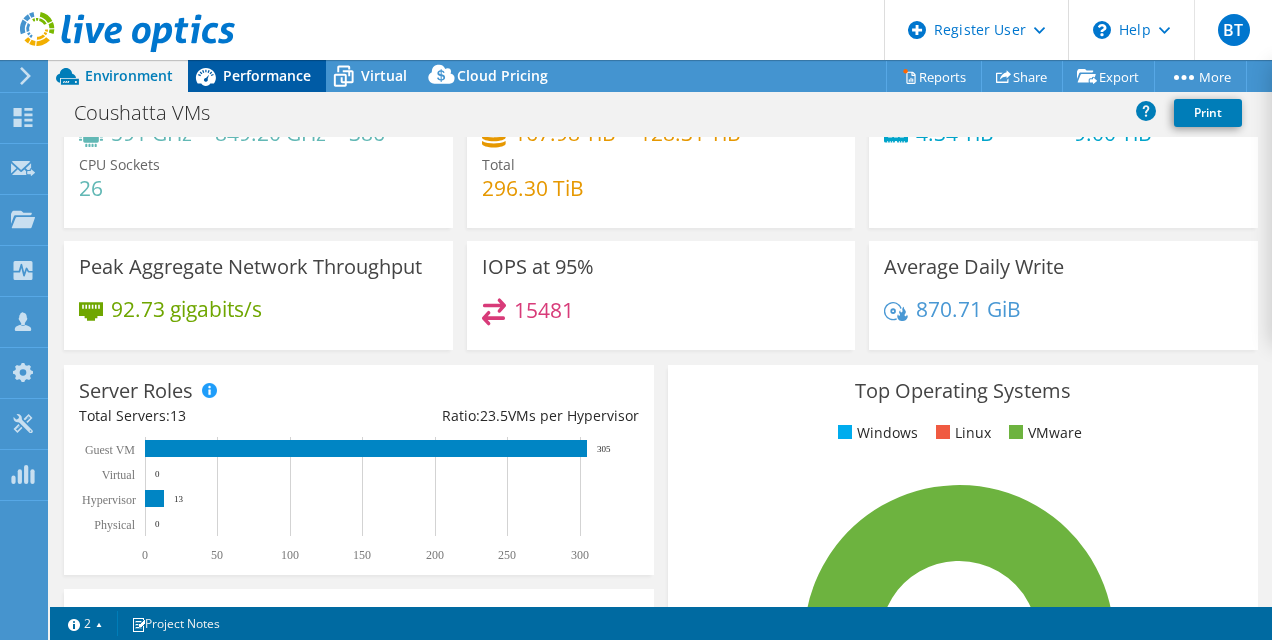click on "Performance" at bounding box center (267, 75) 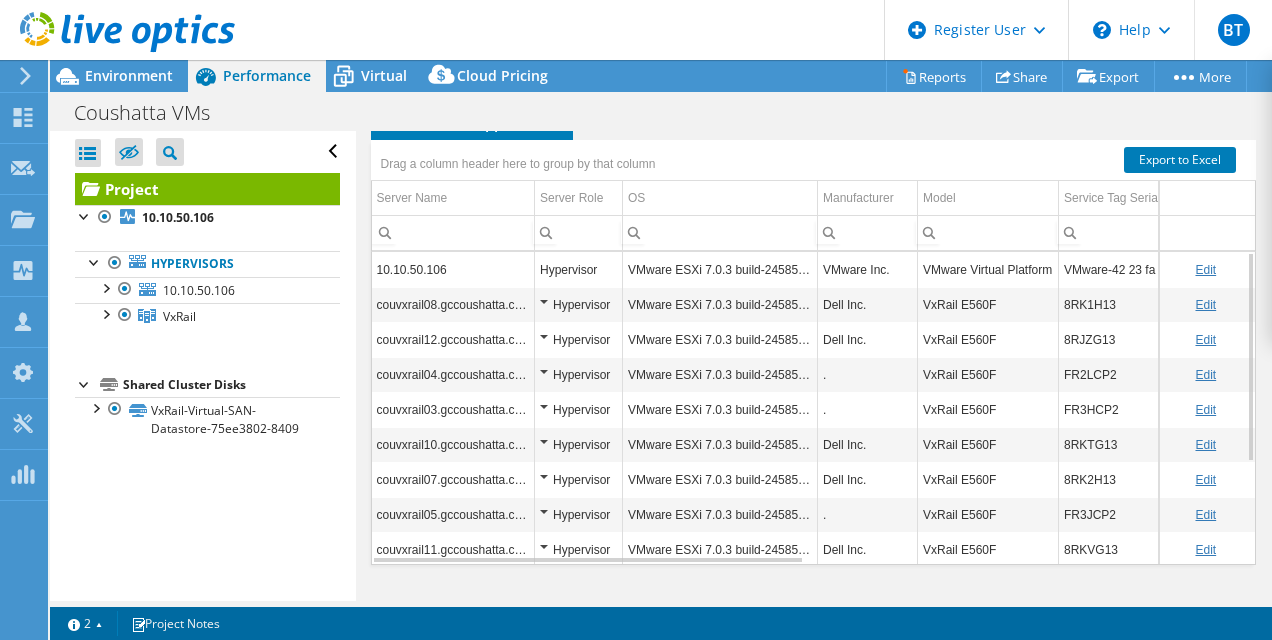 scroll, scrollTop: 0, scrollLeft: 0, axis: both 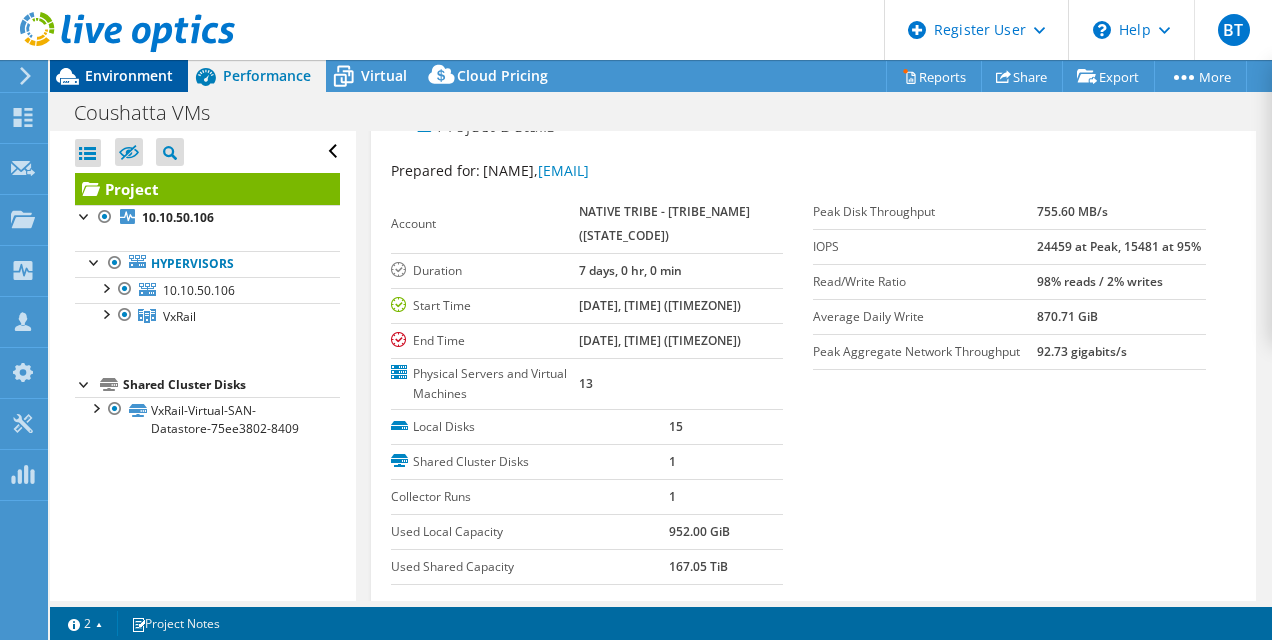 click on "Environment" at bounding box center [129, 75] 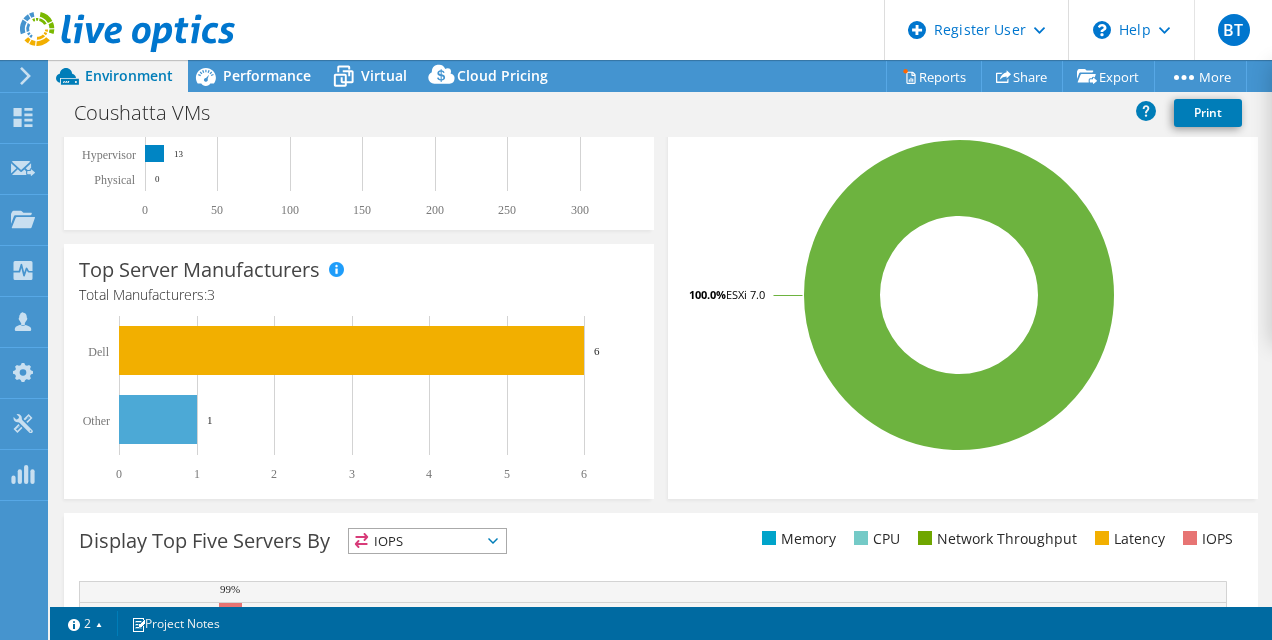 scroll, scrollTop: 509, scrollLeft: 0, axis: vertical 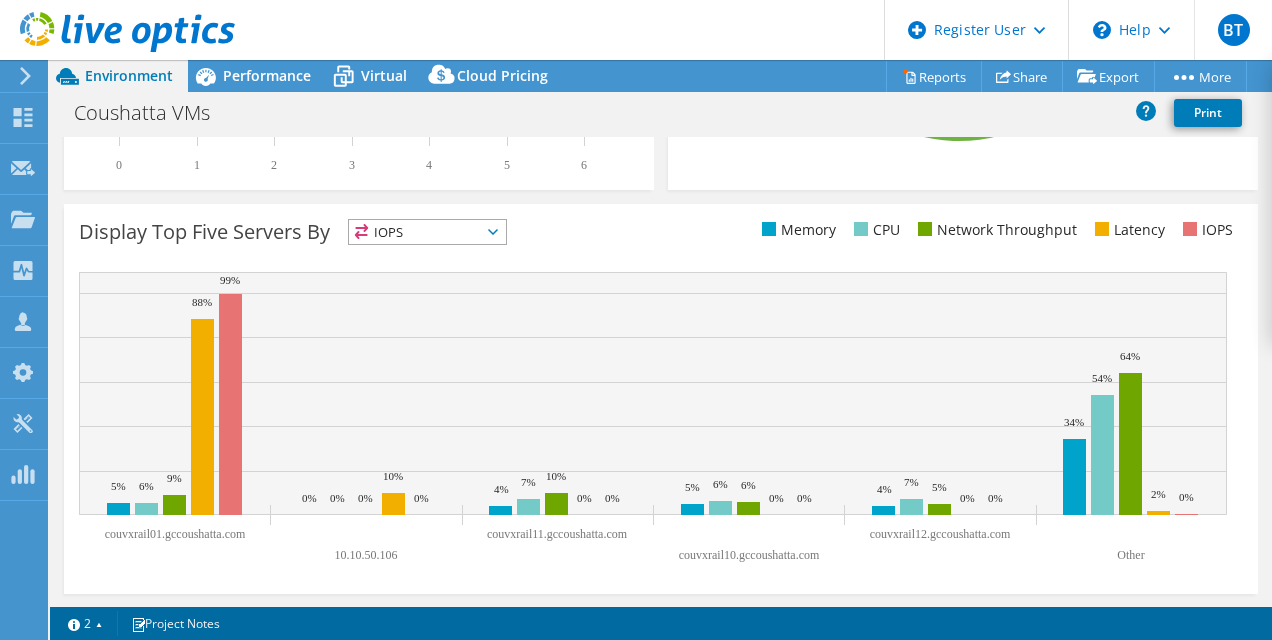 drag, startPoint x: 89, startPoint y: 533, endPoint x: 260, endPoint y: 539, distance: 171.10522 